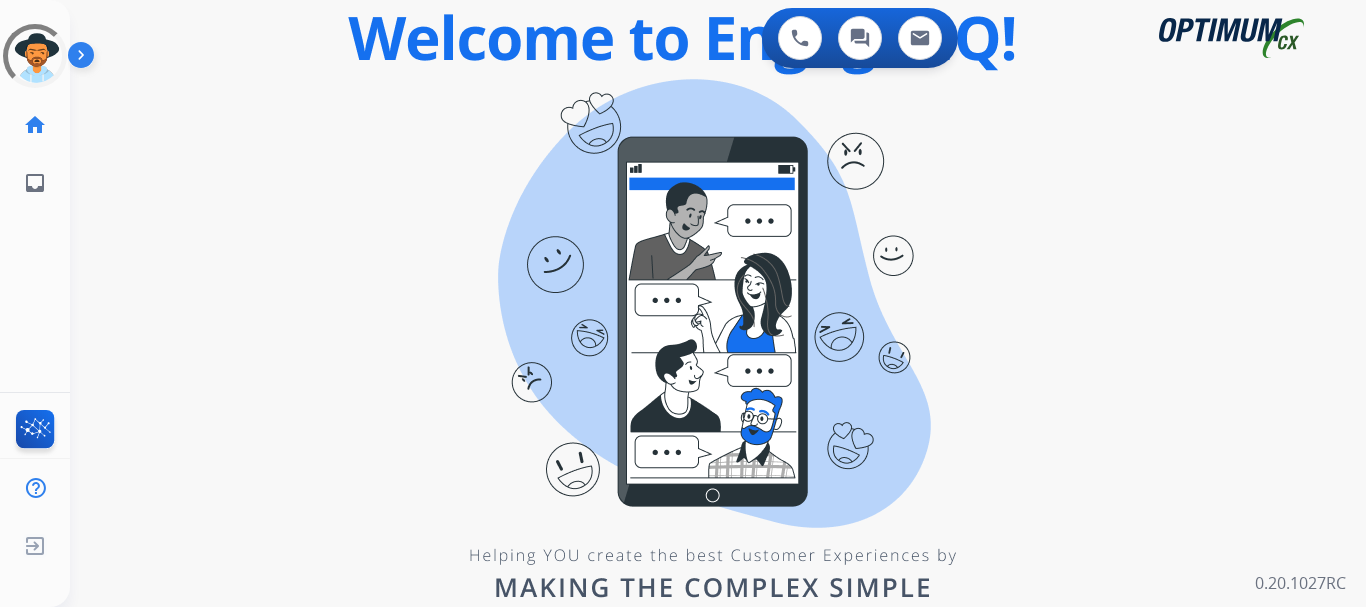 scroll, scrollTop: 0, scrollLeft: 0, axis: both 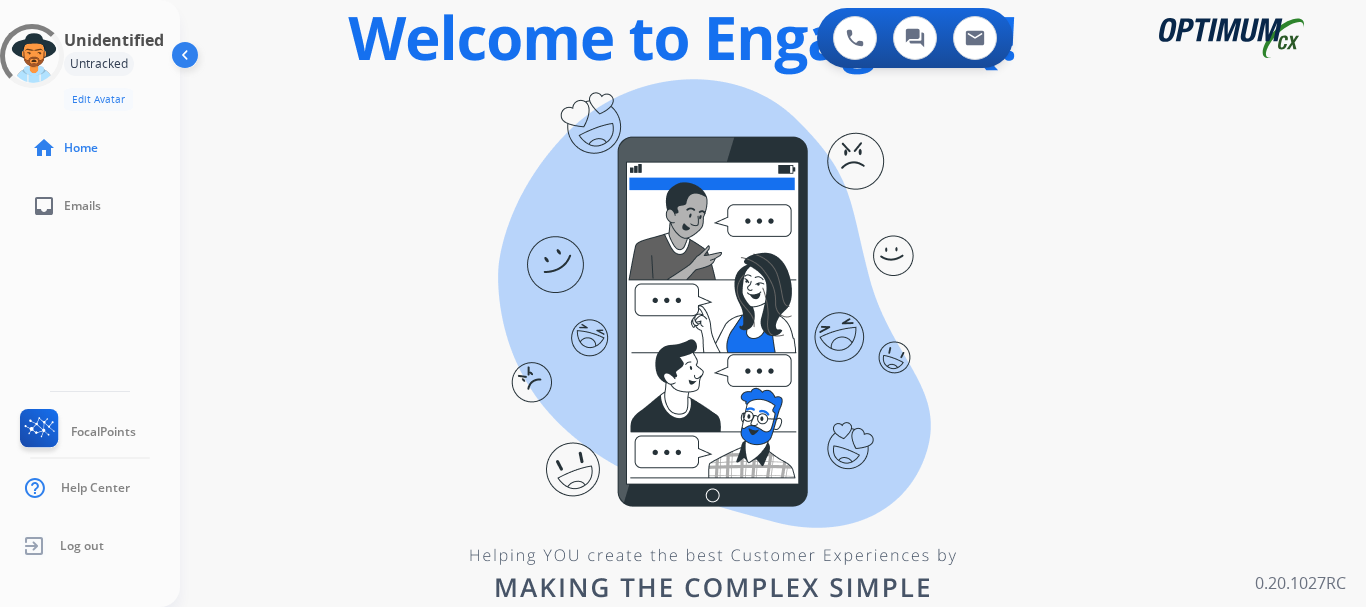 click on "0  Voice Interactions  0  Chat Interactions   0  Email Interactions swap_horiz Break voice bridge close_fullscreen Connect 3-Way Call merge_type Separate 3-Way Call  Interaction Guide   Interaction History  Interaction Guide arrow_drop_up  Welcome to EngageHQ   Internal Queue Transfer: How To  Secure Pad expand_more Clear pad Candidate/Account ID: Contact Notes:                  0.20.1027RC" at bounding box center (773, 303) 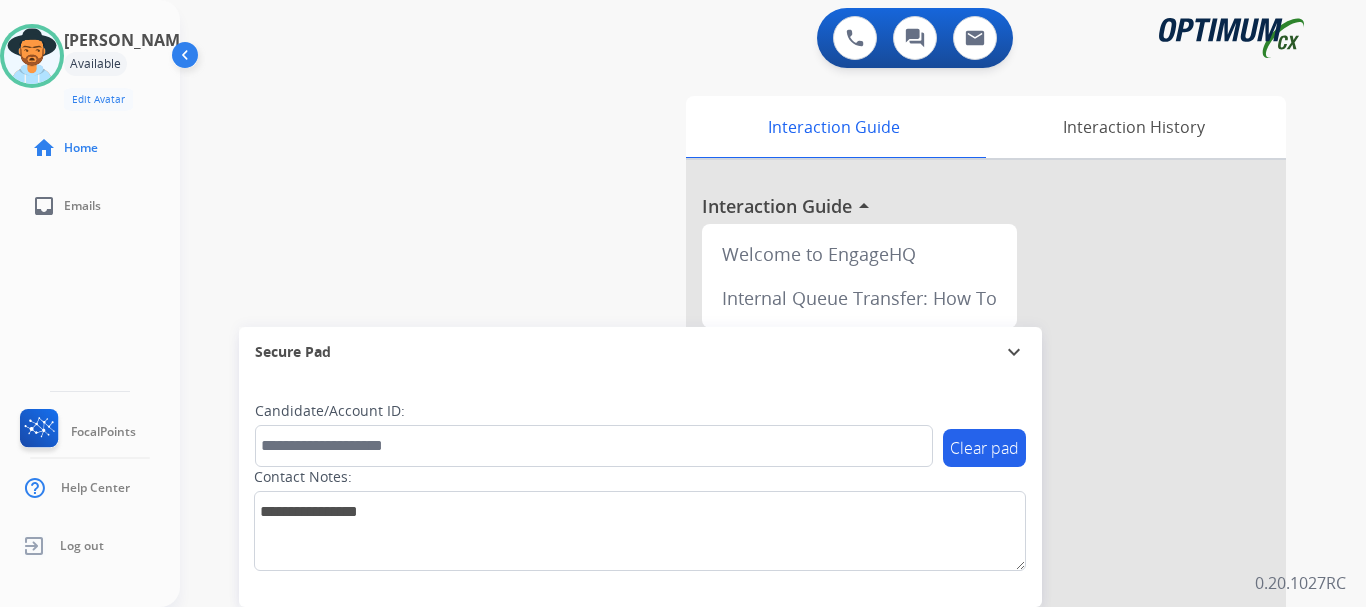 click on "swap_horiz Break voice bridge close_fullscreen Connect 3-Way Call merge_type Separate 3-Way Call  Interaction Guide   Interaction History  Interaction Guide arrow_drop_up  Welcome to EngageHQ   Internal Queue Transfer: How To  Secure Pad expand_more Clear pad Candidate/Account ID: Contact Notes:" at bounding box center [749, 489] 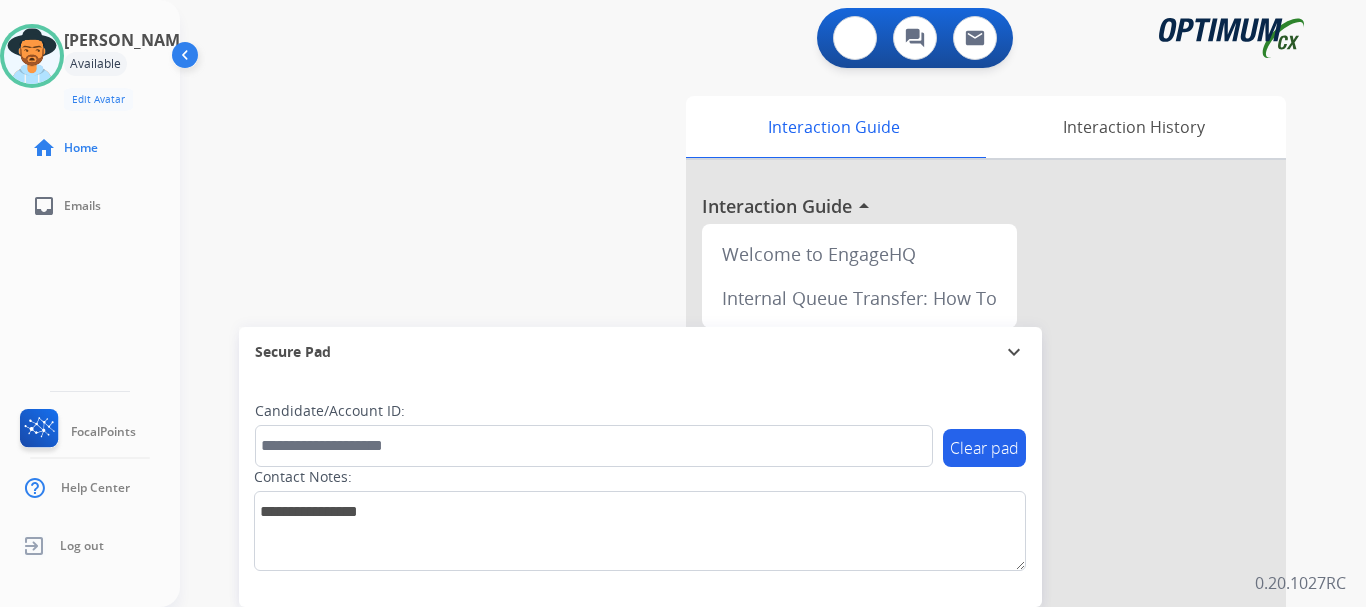 click at bounding box center [855, 38] 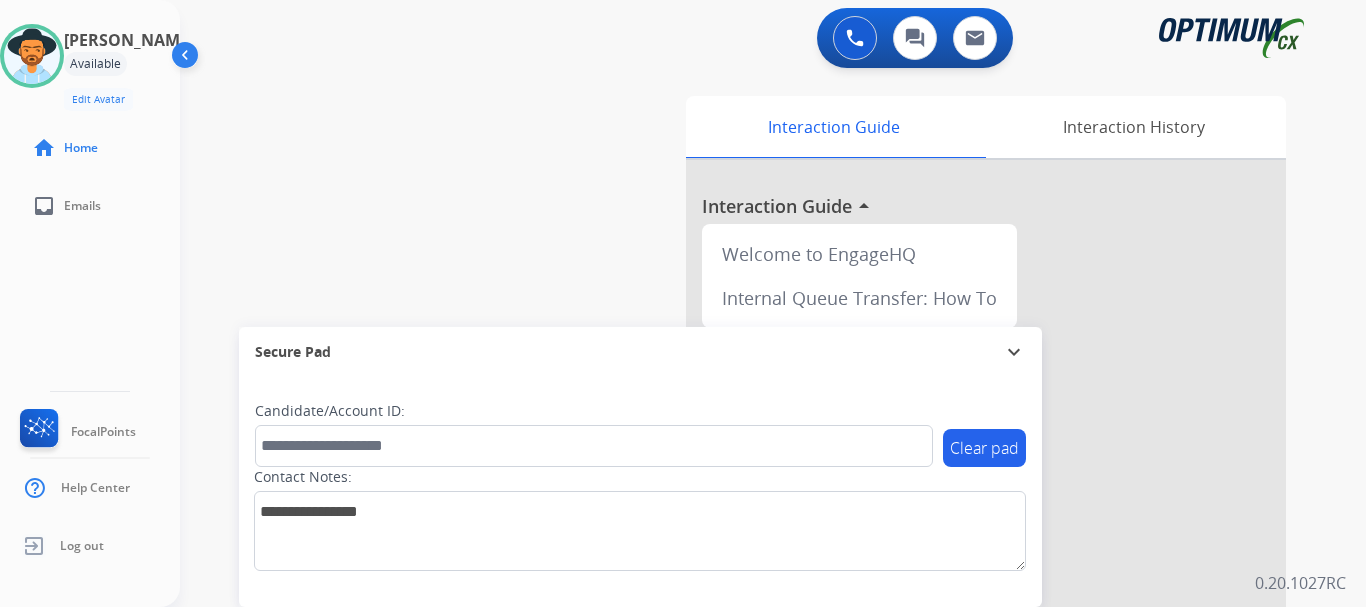 click at bounding box center (855, 38) 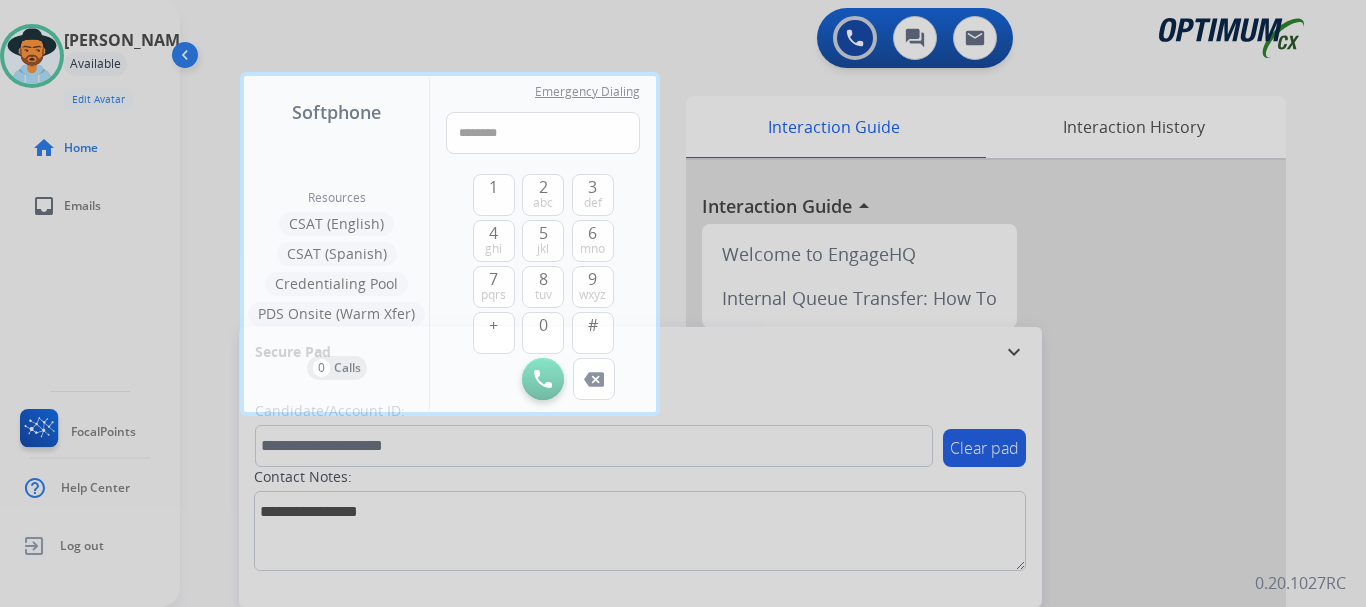 type on "*********" 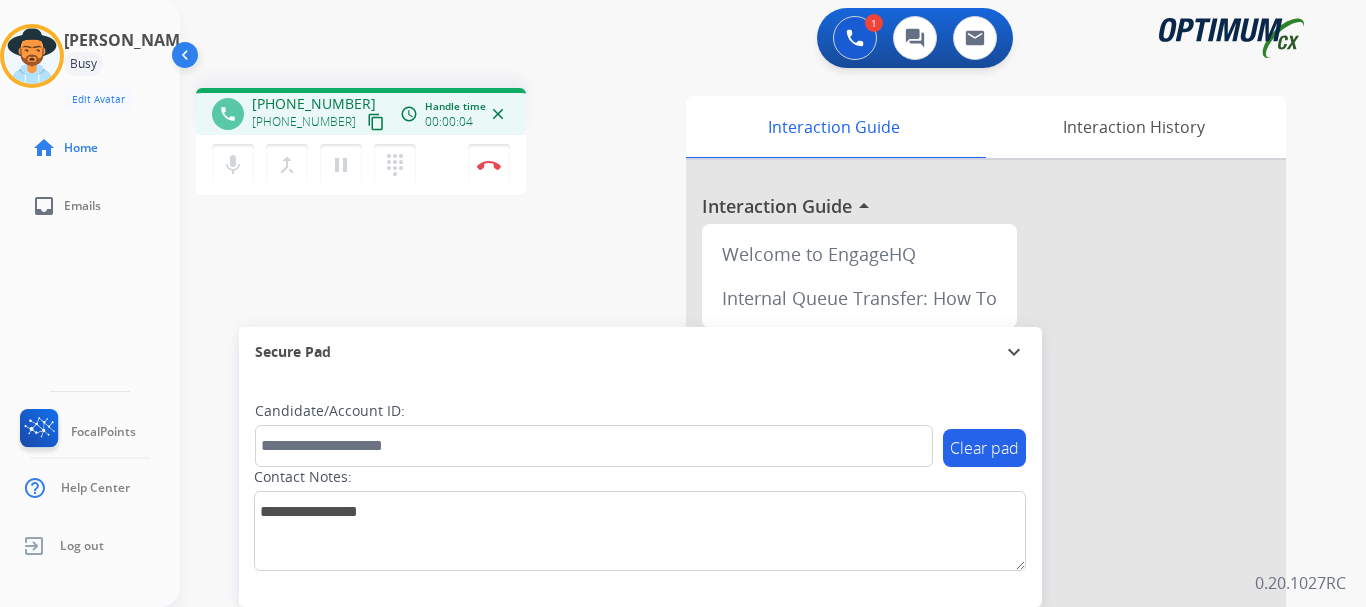 click at bounding box center [489, 165] 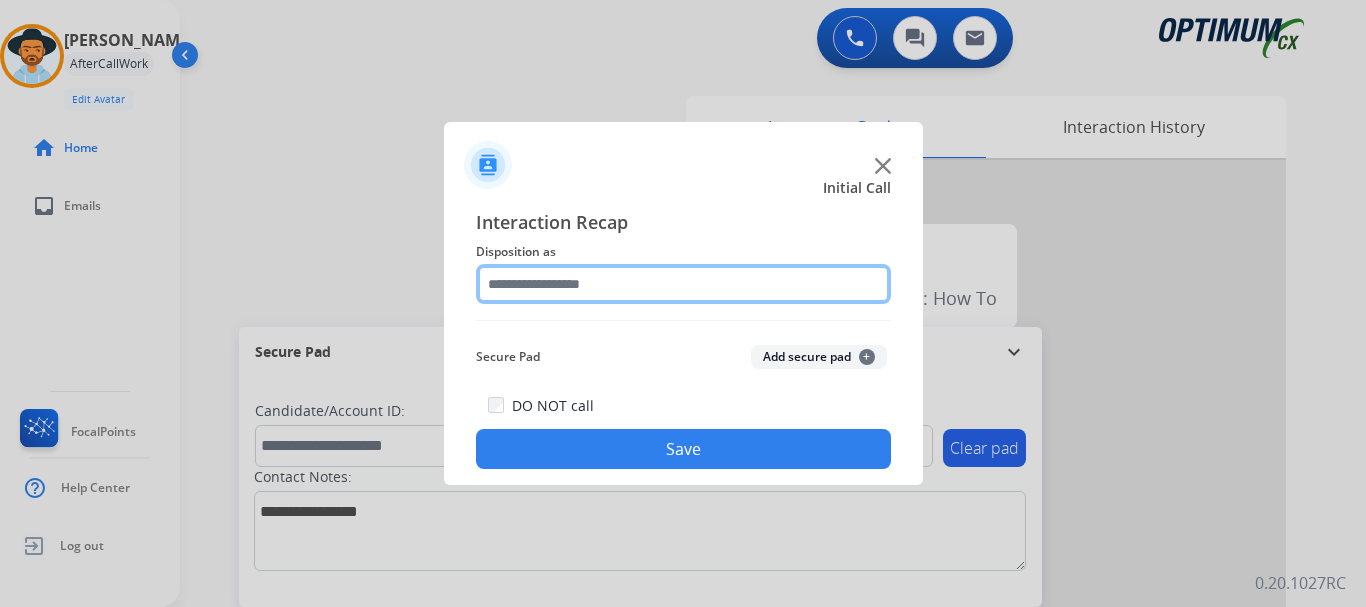 click 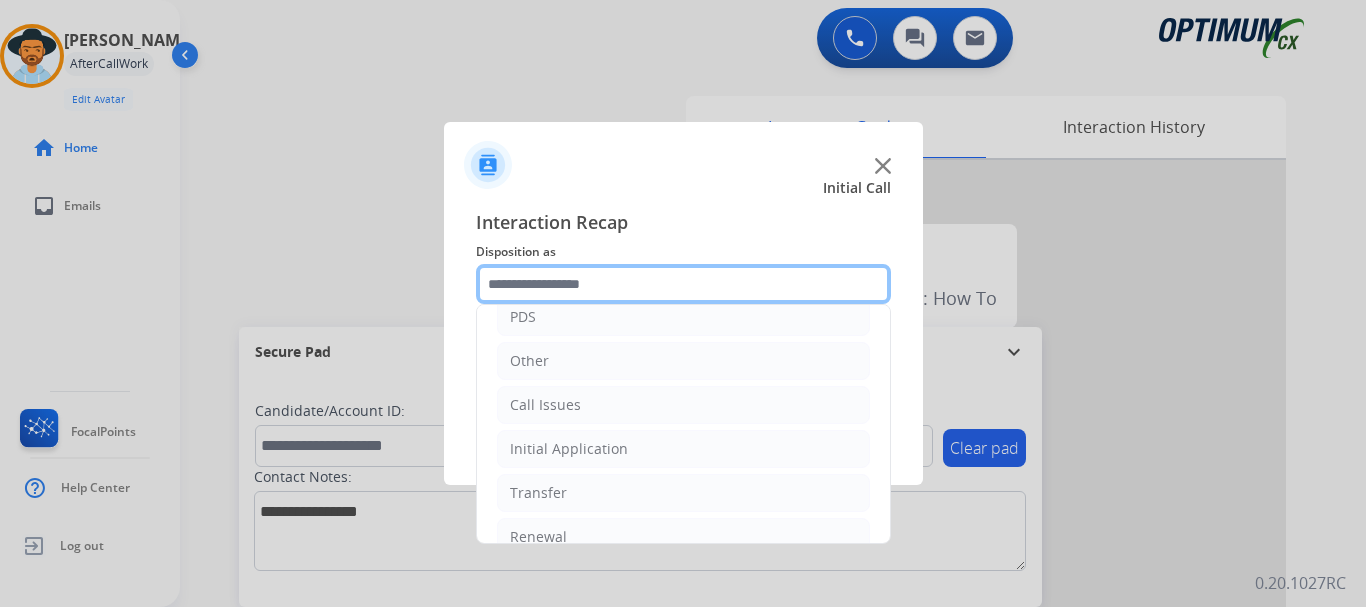 scroll, scrollTop: 107, scrollLeft: 0, axis: vertical 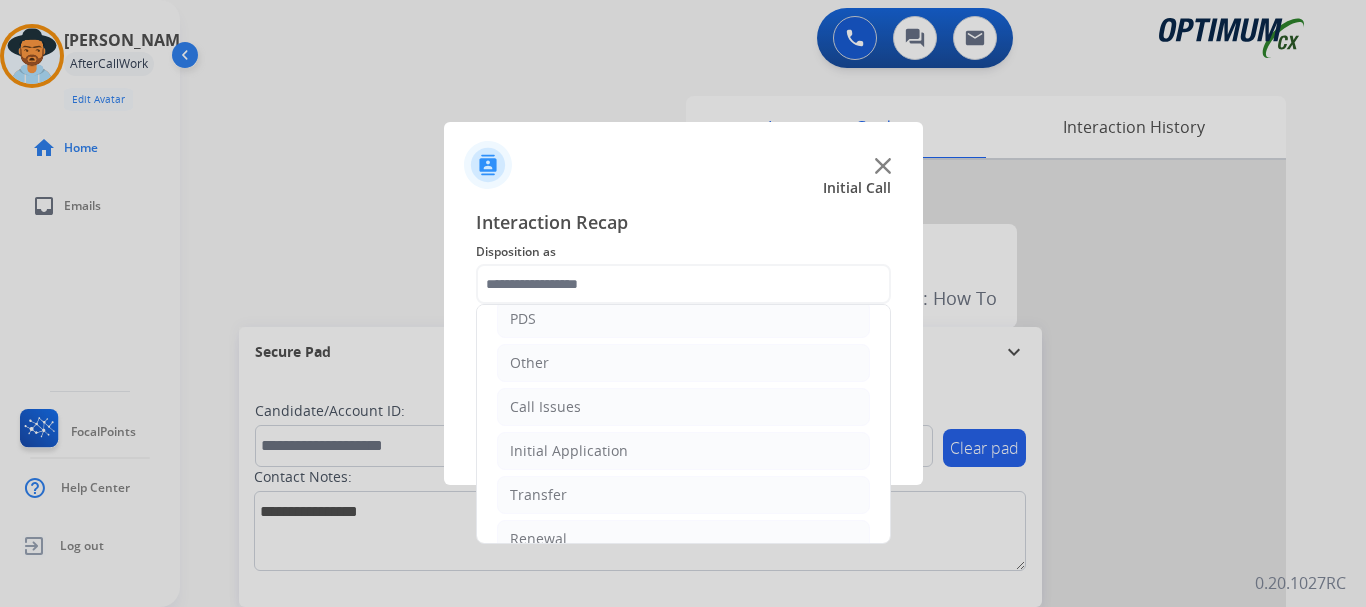 click on "Call Issues" 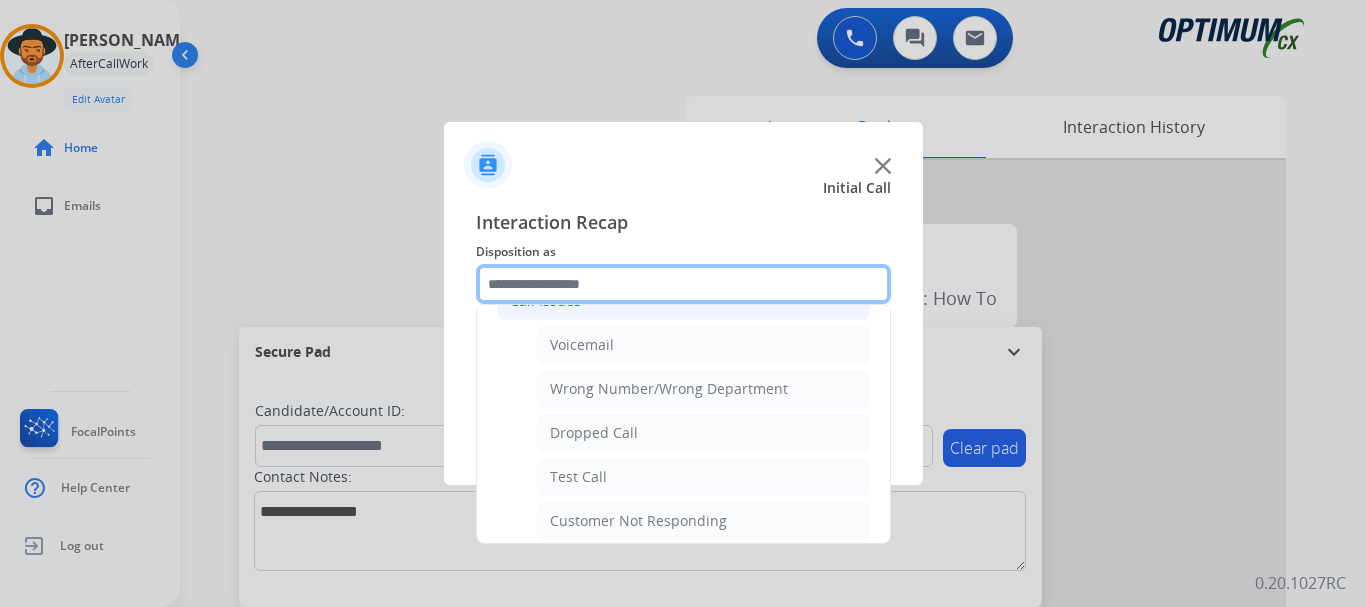 scroll, scrollTop: 215, scrollLeft: 0, axis: vertical 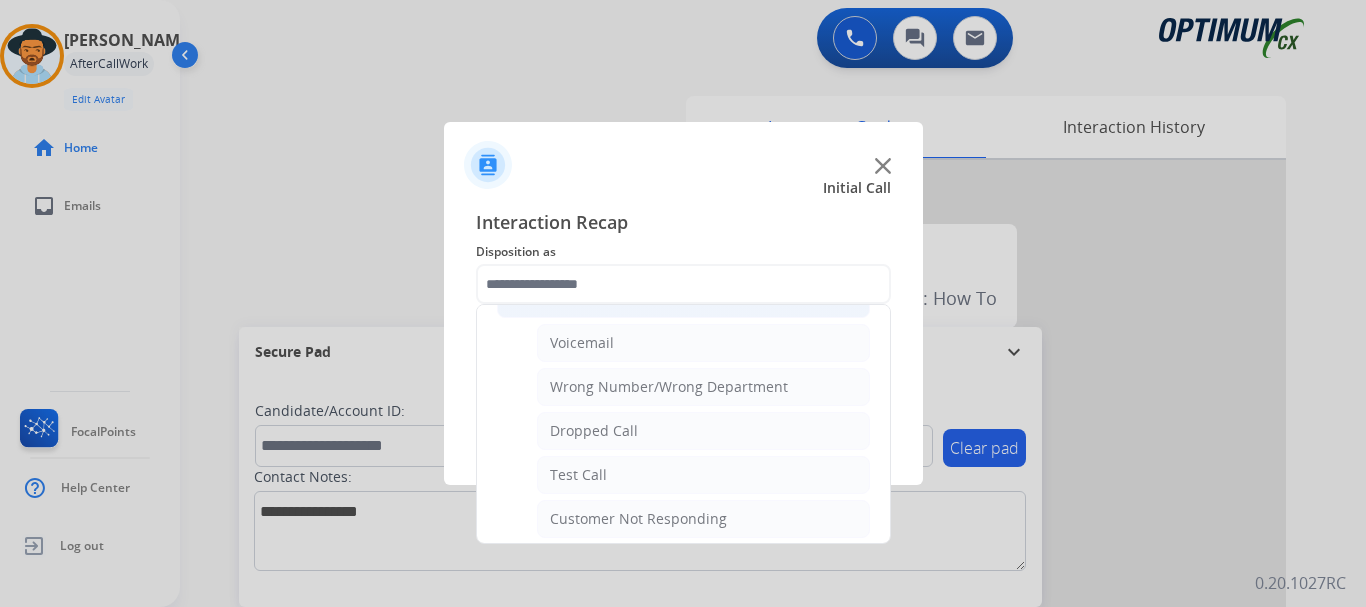 click on "Test Call" 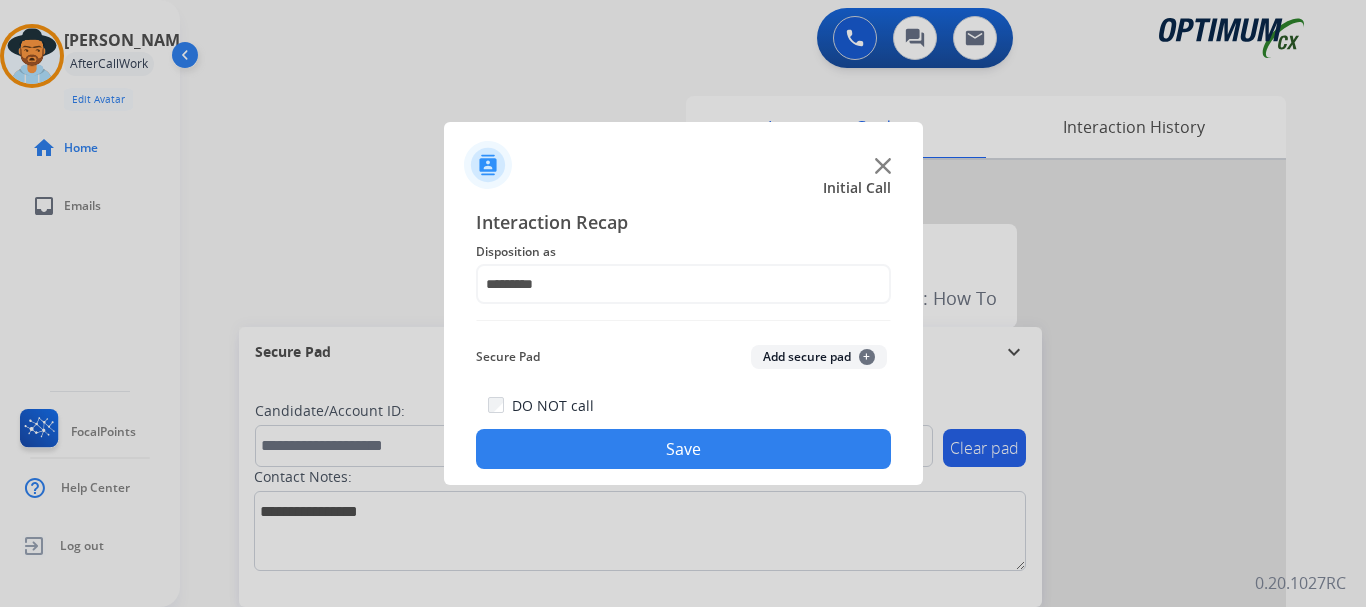 click on "Save" 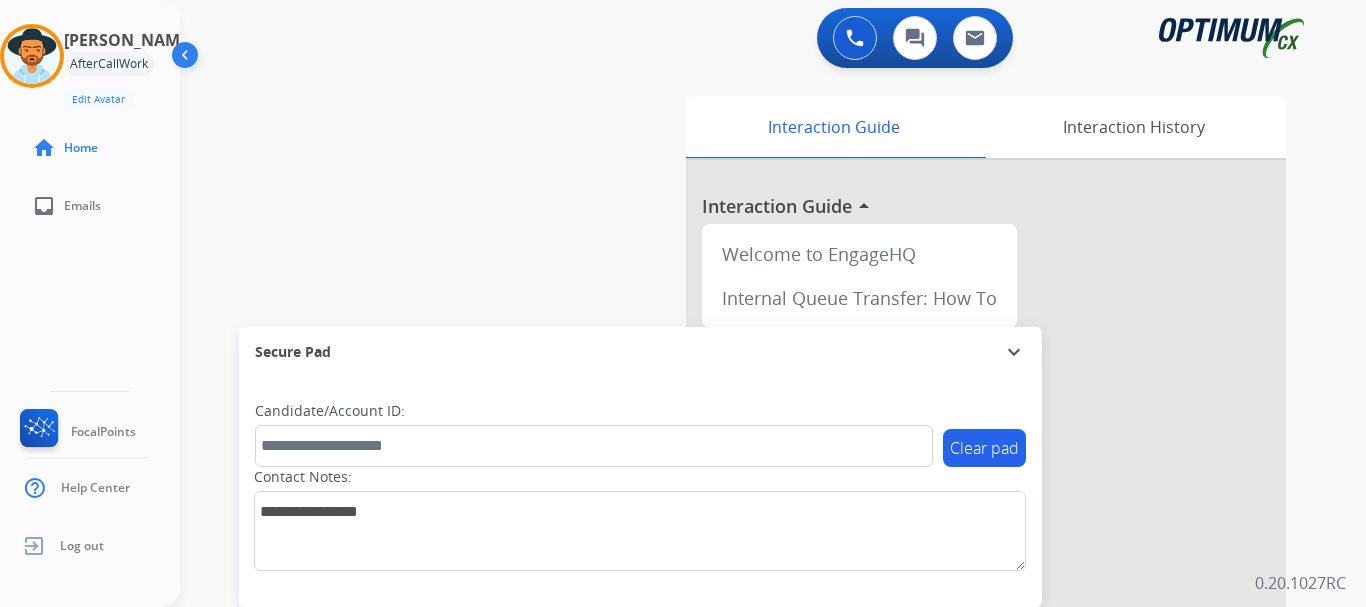 click on "swap_horiz Break voice bridge close_fullscreen Connect 3-Way Call merge_type Separate 3-Way Call  Interaction Guide   Interaction History  Interaction Guide arrow_drop_up  Welcome to EngageHQ   Internal Queue Transfer: How To  Secure Pad expand_more Clear pad Candidate/Account ID: Contact Notes:" at bounding box center [749, 489] 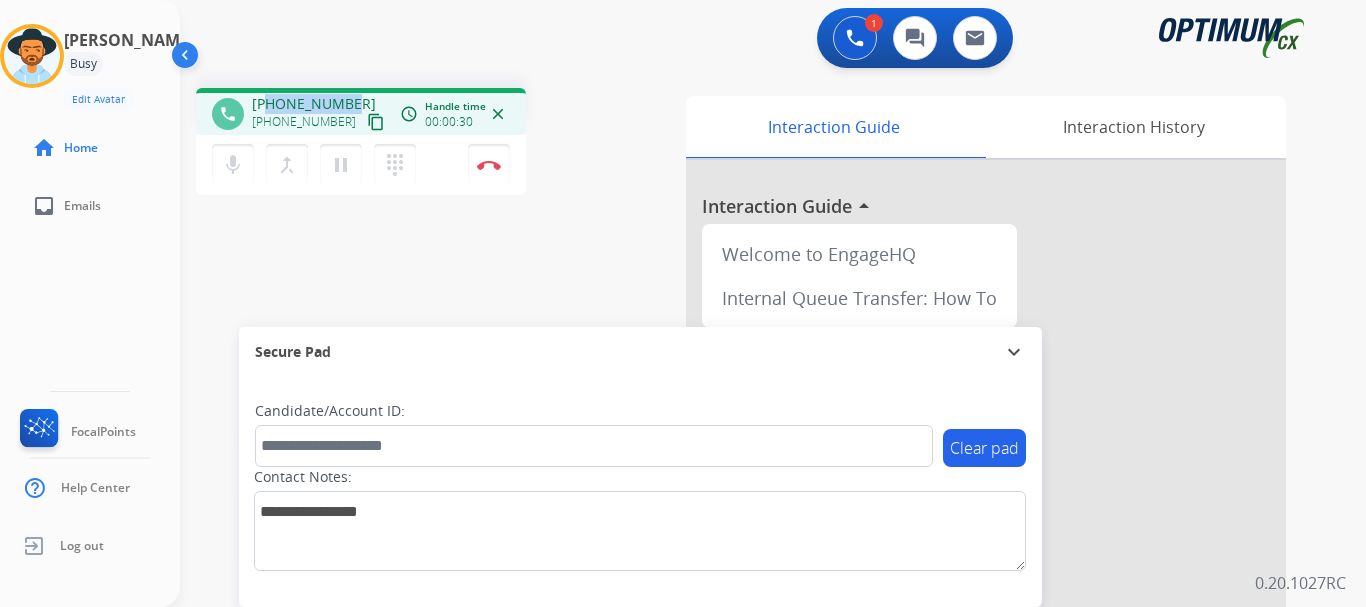 drag, startPoint x: 266, startPoint y: 94, endPoint x: 357, endPoint y: 86, distance: 91.350975 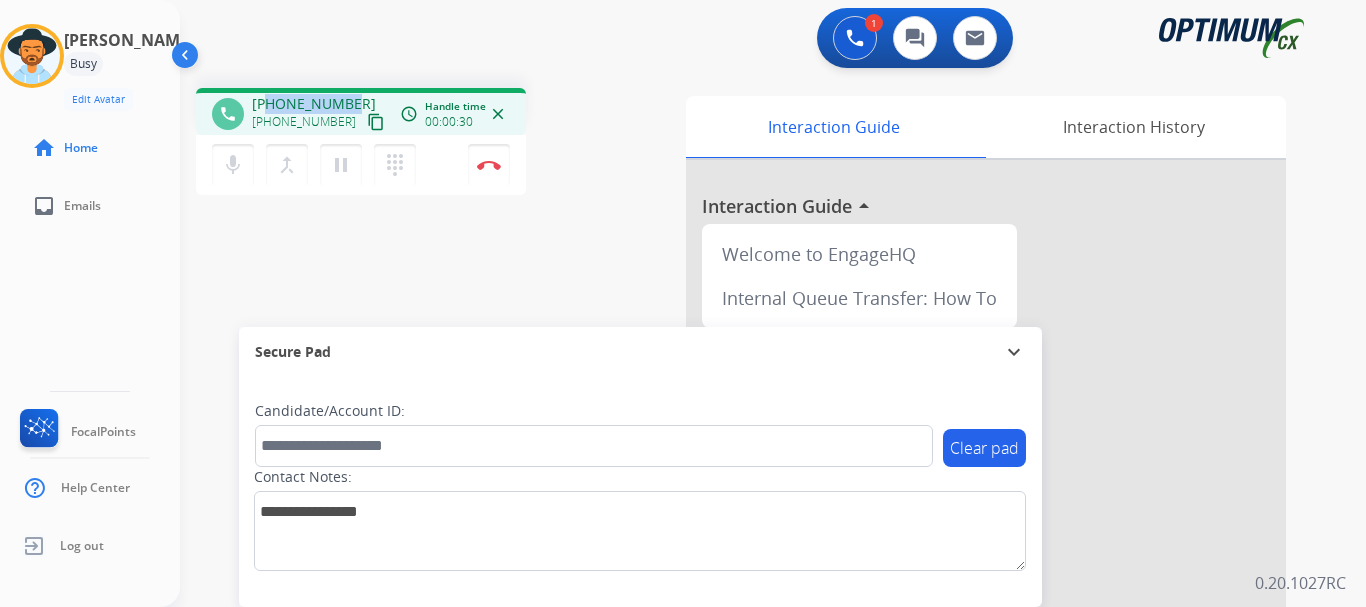 click on "phone [PHONE_NUMBER] [PHONE_NUMBER] content_copy access_time Call metrics Queue   00:12 Hold   00:00 Talk   00:20 Total   00:31 Handle time 00:00:30 close mic Mute merge_type Bridge pause Hold dialpad Dialpad Disconnect swap_horiz Break voice bridge close_fullscreen Connect 3-Way Call merge_type Separate 3-Way Call  Interaction Guide   Interaction History  Interaction Guide arrow_drop_up  Welcome to EngageHQ   Internal Queue Transfer: How To  Secure Pad expand_more Clear pad Candidate/Account ID: Contact Notes:" at bounding box center (749, 489) 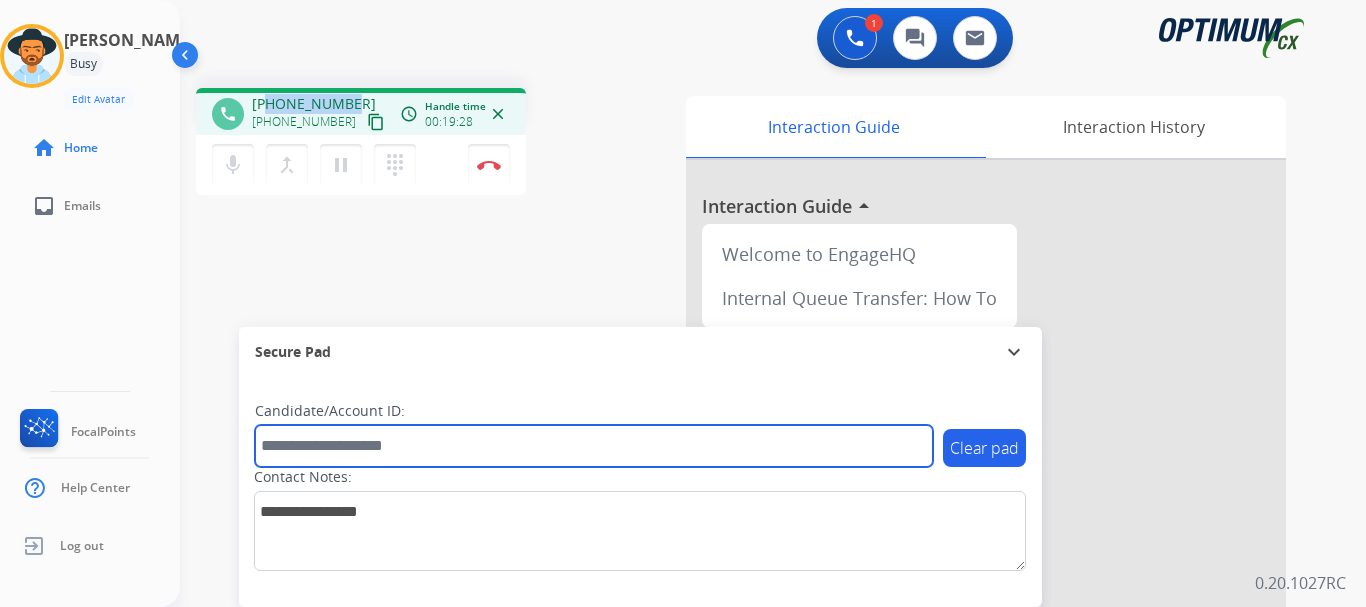 click at bounding box center [594, 446] 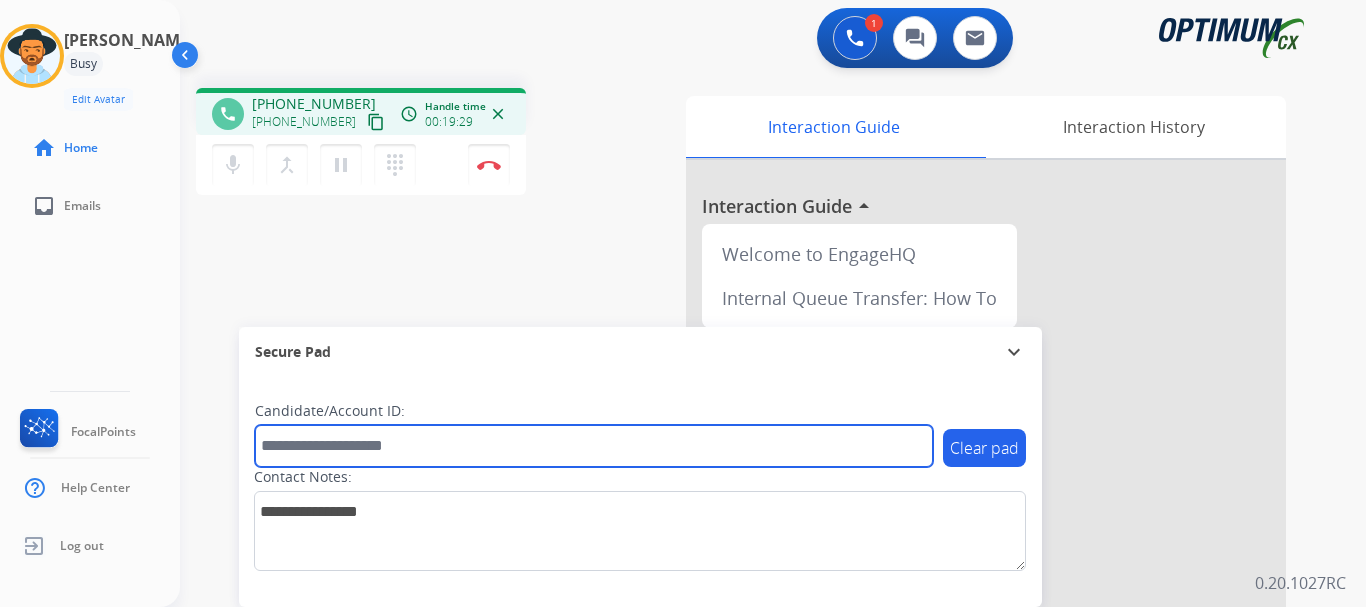 paste on "*******" 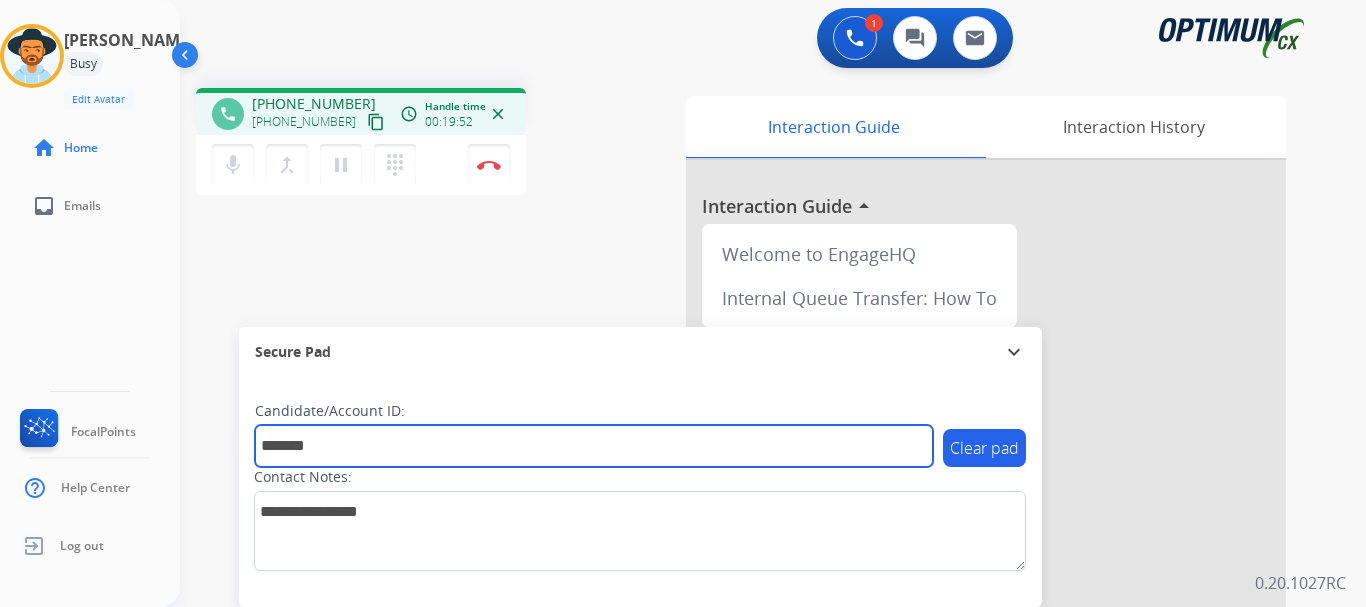 type on "*******" 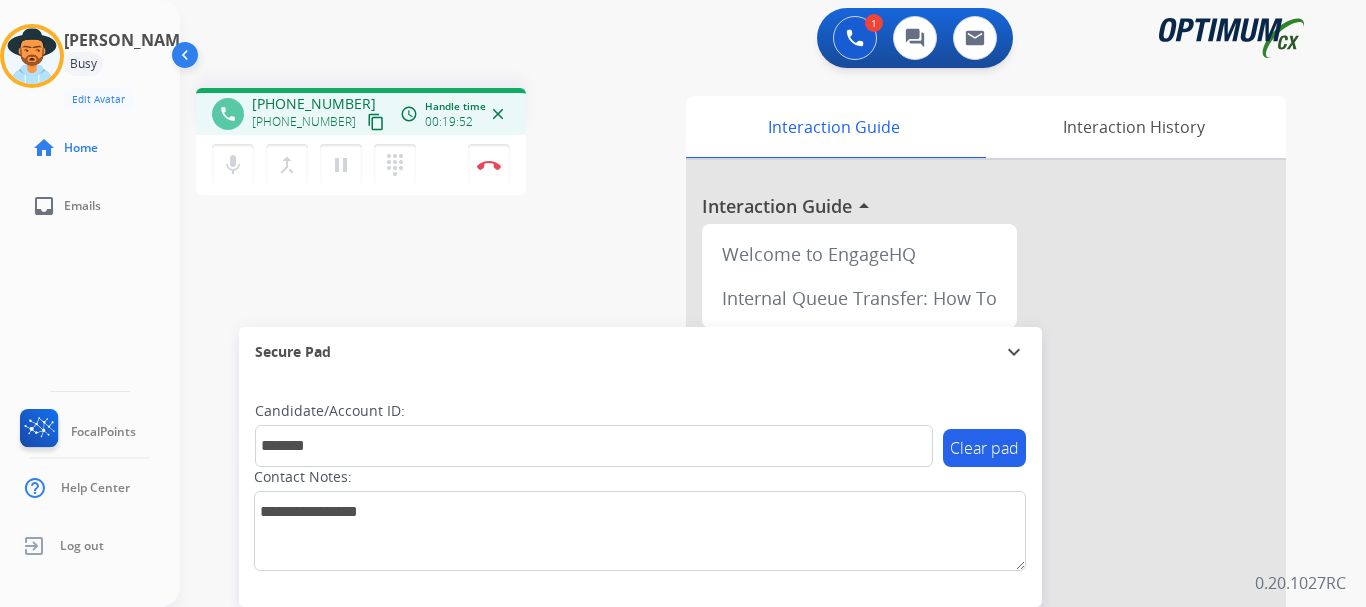 click on "phone [PHONE_NUMBER] [PHONE_NUMBER] content_copy access_time Call metrics Queue   00:12 Hold   00:00 Talk   19:42 Total   19:53 Handle time 00:19:52 close mic Mute merge_type Bridge pause Hold dialpad Dialpad Disconnect swap_horiz Break voice bridge close_fullscreen Connect 3-Way Call merge_type Separate 3-Way Call  Interaction Guide   Interaction History  Interaction Guide arrow_drop_up  Welcome to EngageHQ   Internal Queue Transfer: How To  Secure Pad expand_more Clear pad Candidate/Account ID: ******* Contact Notes:" at bounding box center (749, 489) 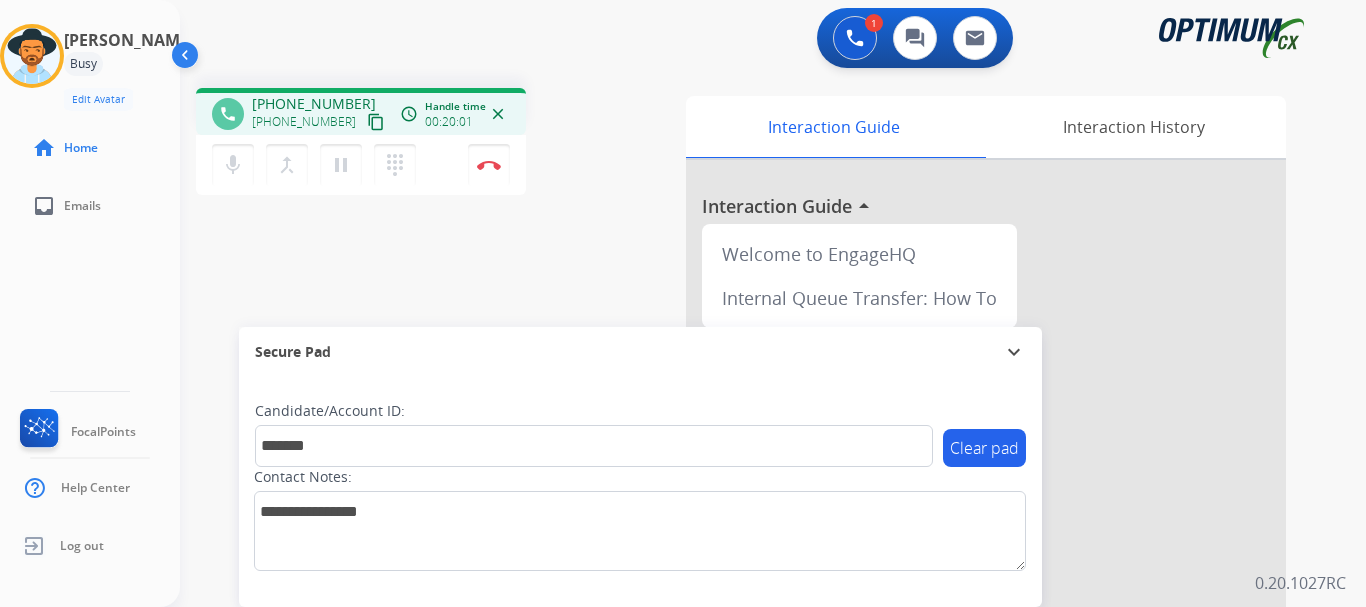 click on "Disconnect" at bounding box center [489, 165] 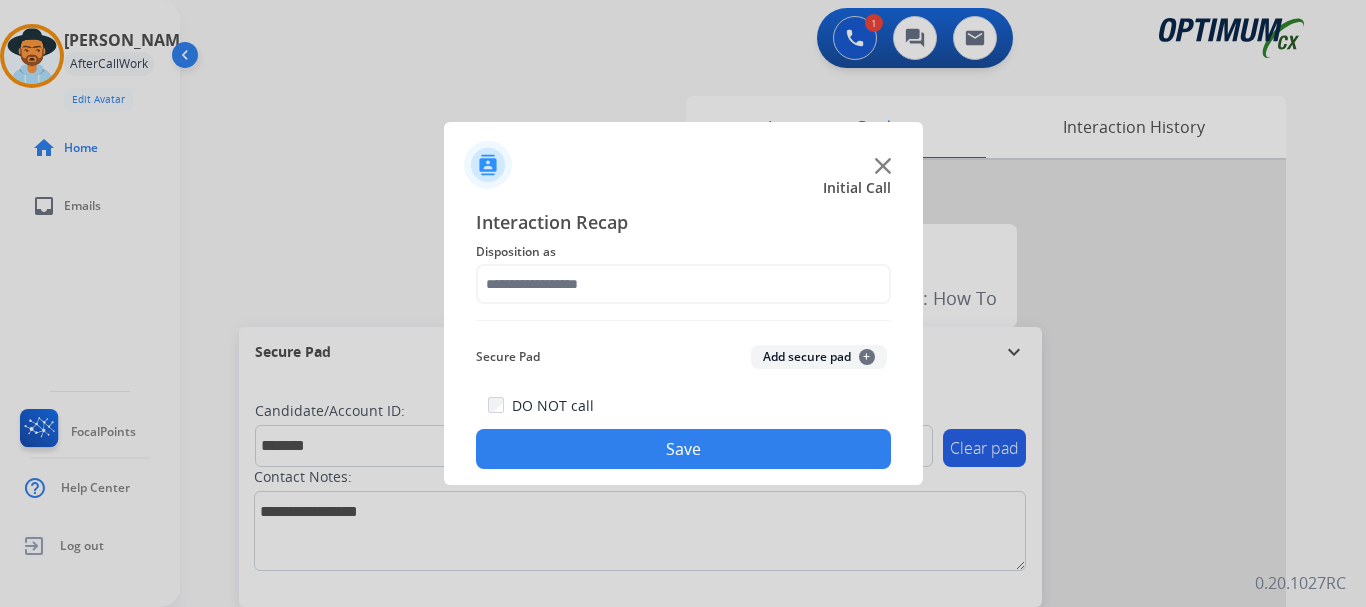 click on "Add secure pad  +" 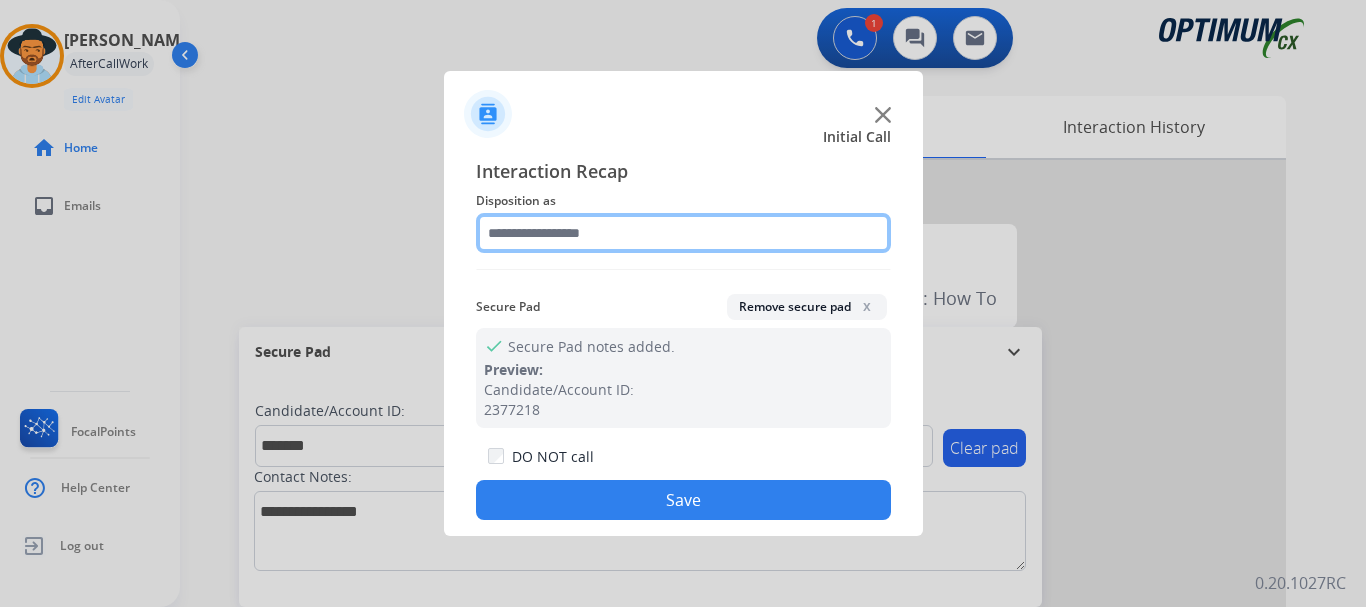 click 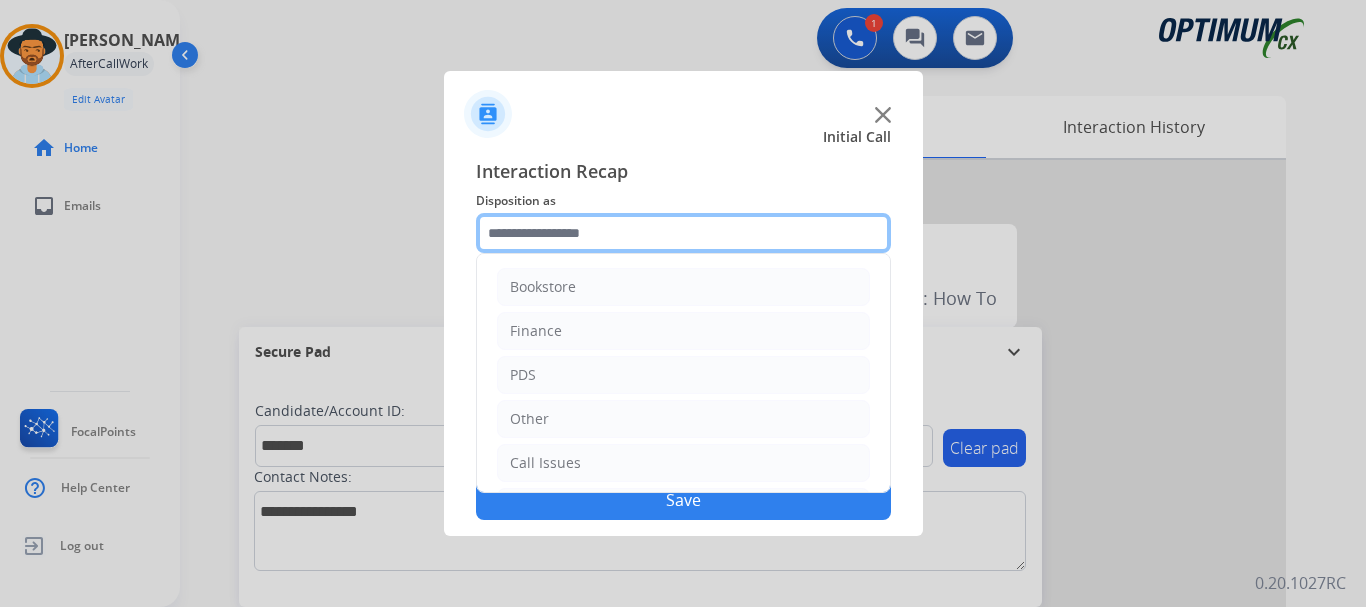 scroll, scrollTop: 136, scrollLeft: 0, axis: vertical 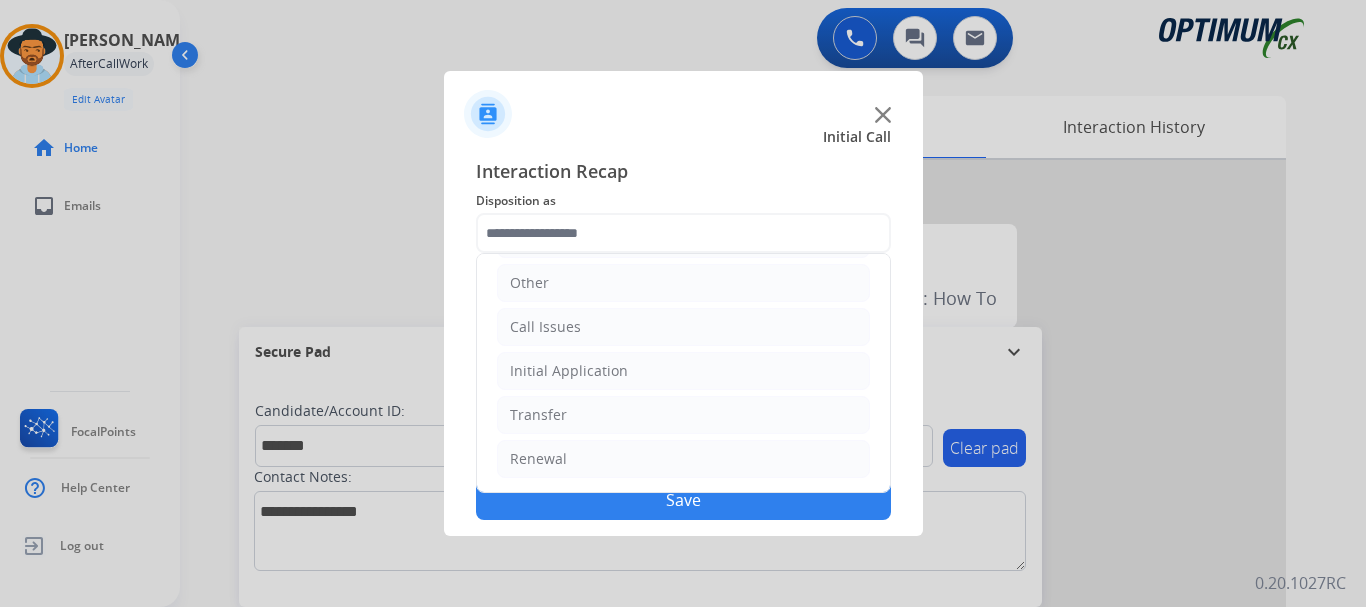 click on "Renewal" 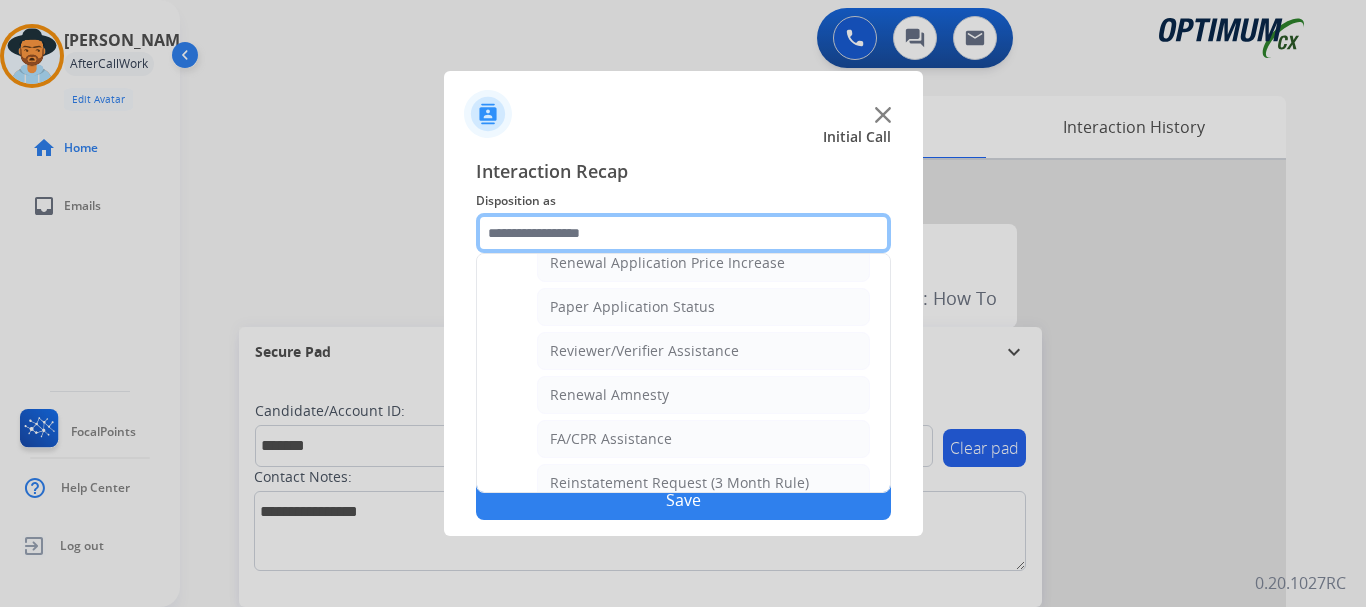 scroll, scrollTop: 772, scrollLeft: 0, axis: vertical 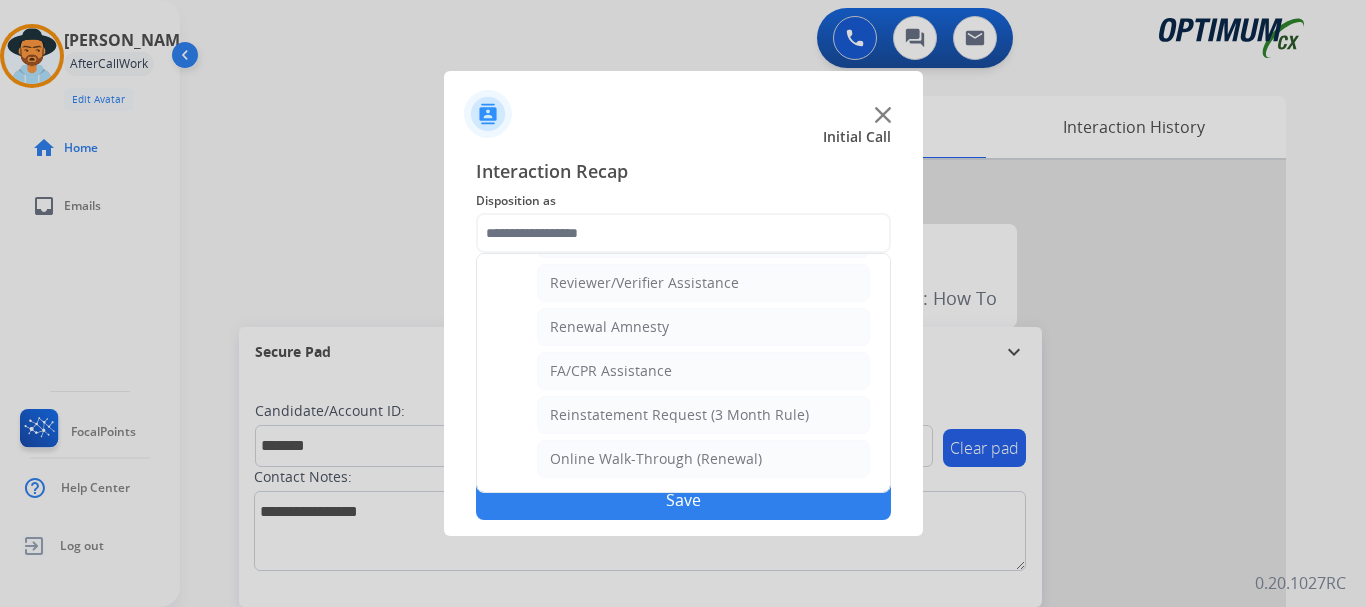 click on "Online Walk-Through (Renewal)" 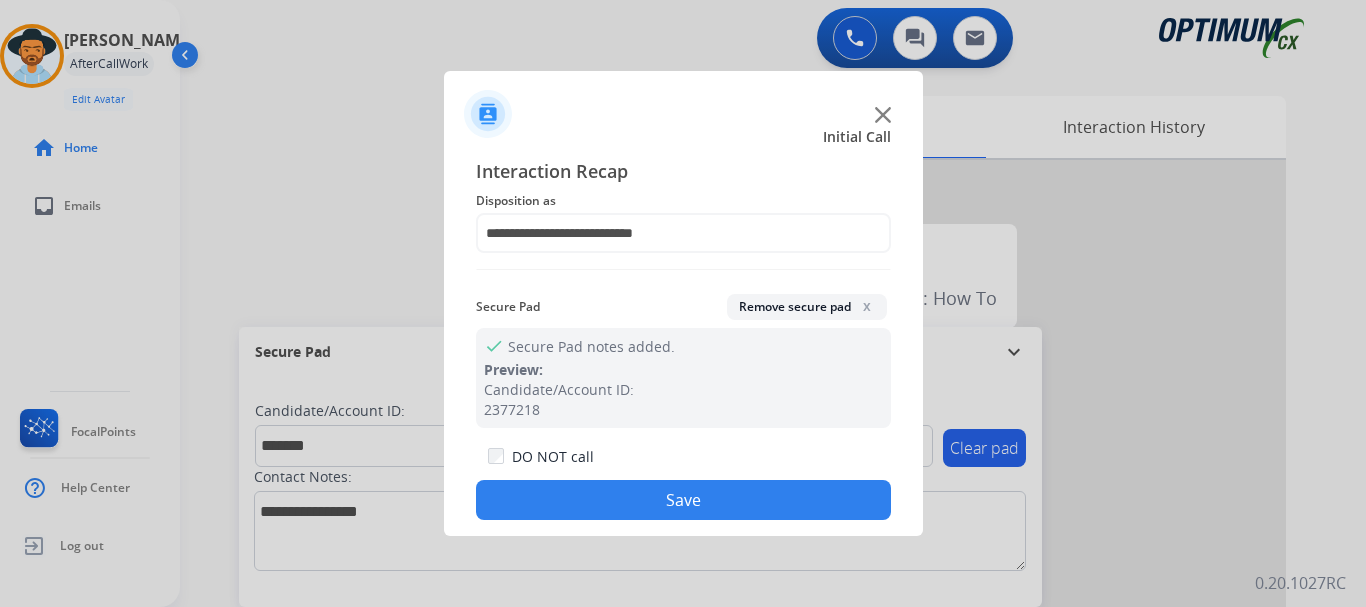 click on "Save" 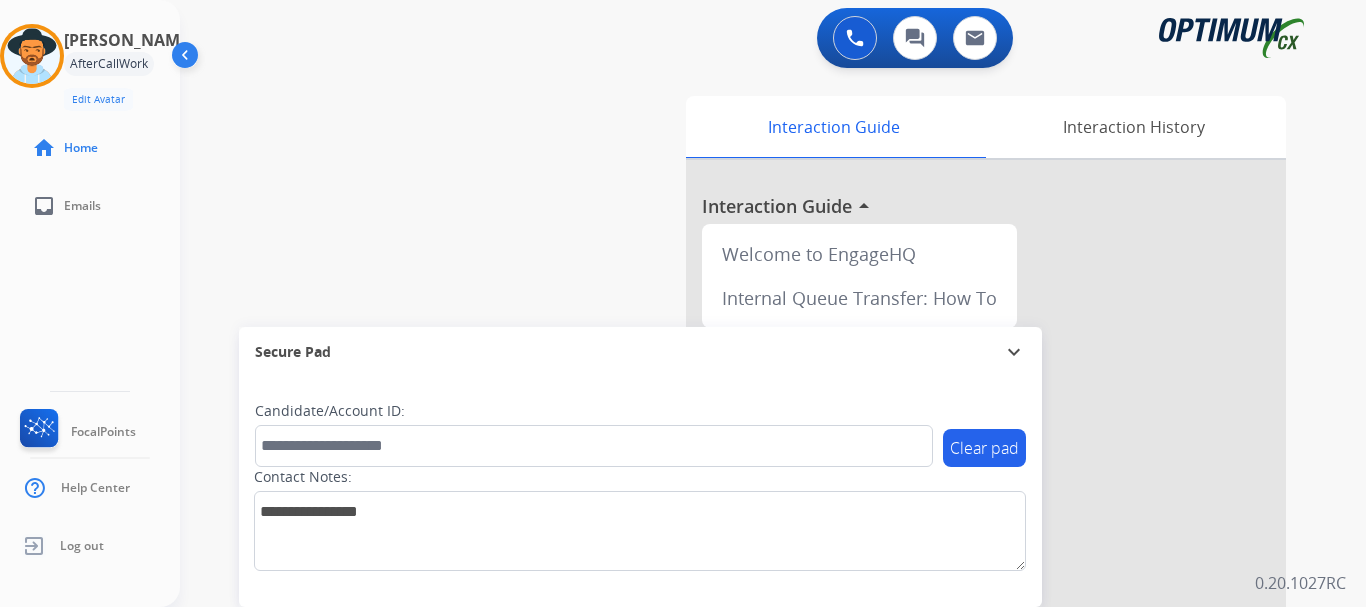 click on "swap_horiz Break voice bridge close_fullscreen Connect 3-Way Call merge_type Separate 3-Way Call  Interaction Guide   Interaction History  Interaction Guide arrow_drop_up  Welcome to EngageHQ   Internal Queue Transfer: How To  Secure Pad expand_more Clear pad Candidate/Account ID: Contact Notes:" at bounding box center (749, 489) 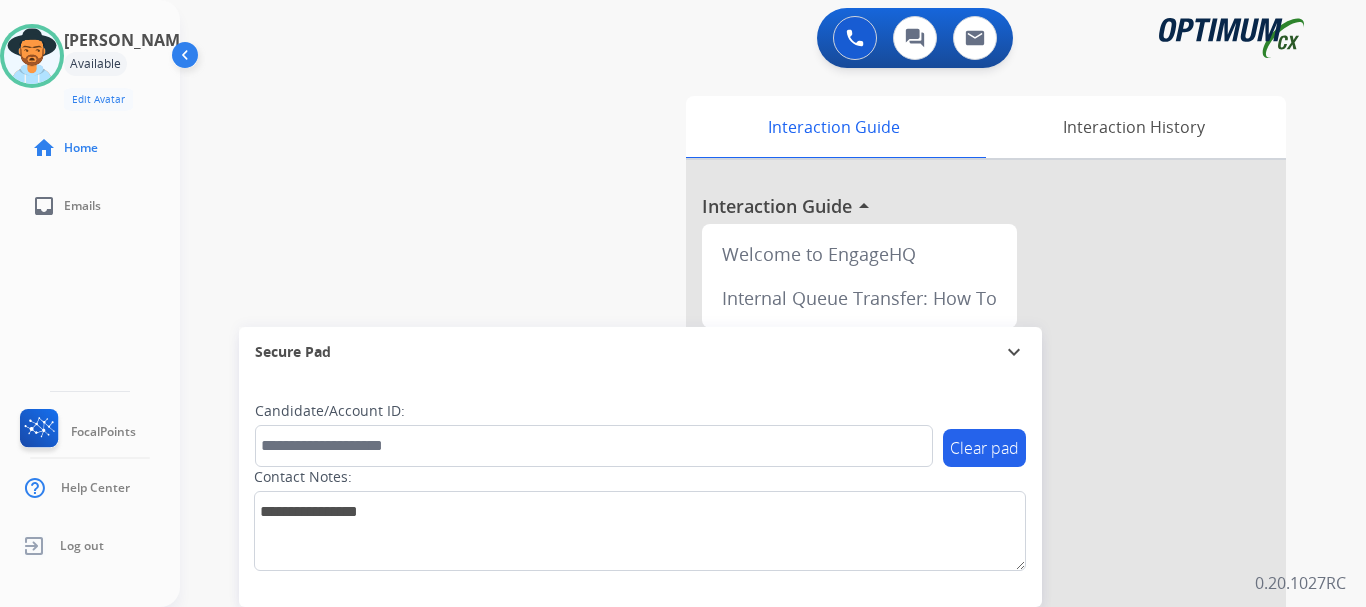 click on "swap_horiz Break voice bridge close_fullscreen Connect 3-Way Call merge_type Separate 3-Way Call  Interaction Guide   Interaction History  Interaction Guide arrow_drop_up  Welcome to EngageHQ   Internal Queue Transfer: How To  Secure Pad expand_more Clear pad Candidate/Account ID: Contact Notes:" at bounding box center [749, 489] 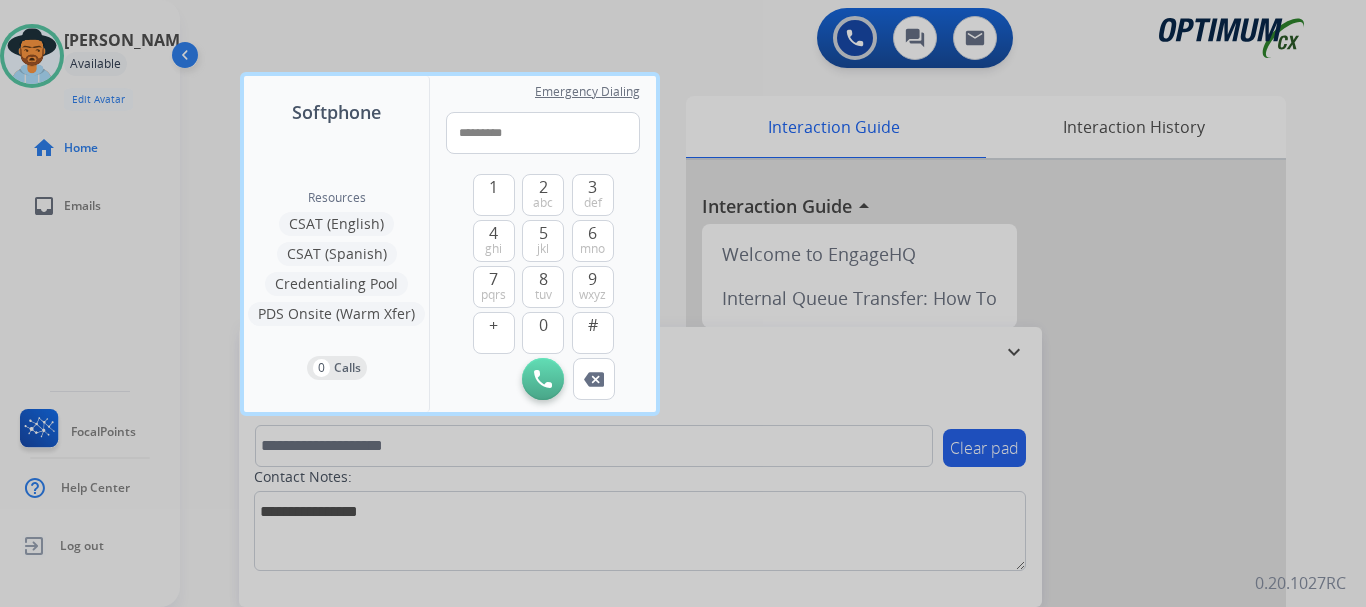 type on "**********" 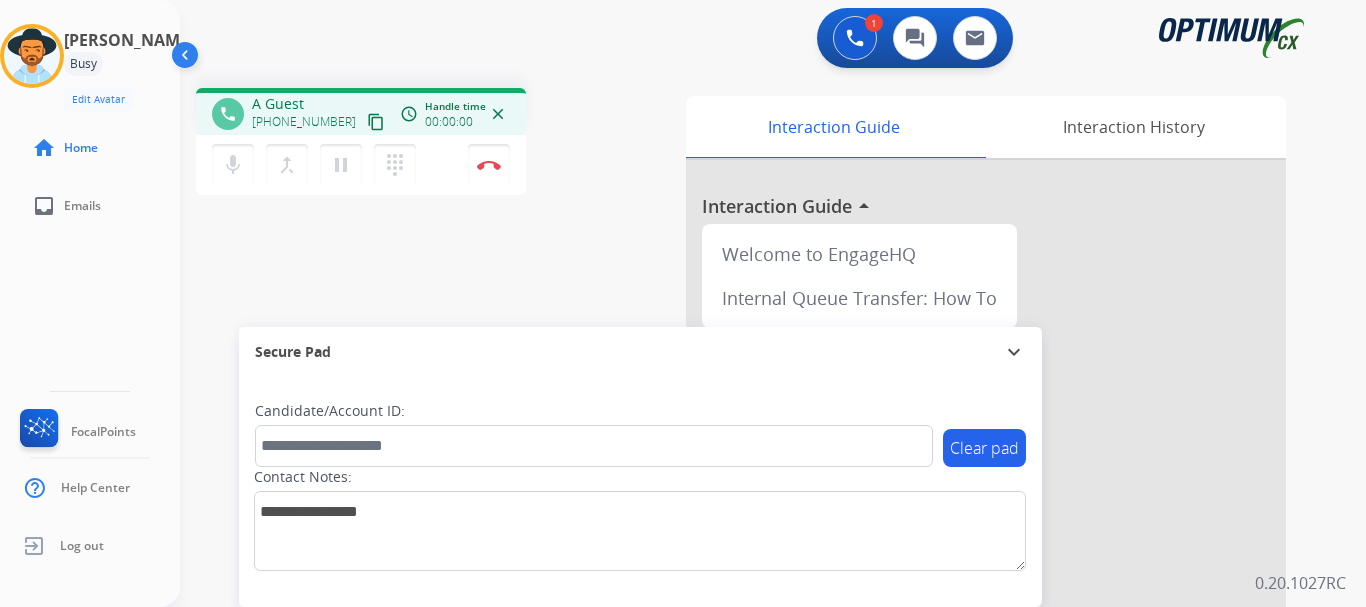 click on "Disconnect" at bounding box center (489, 165) 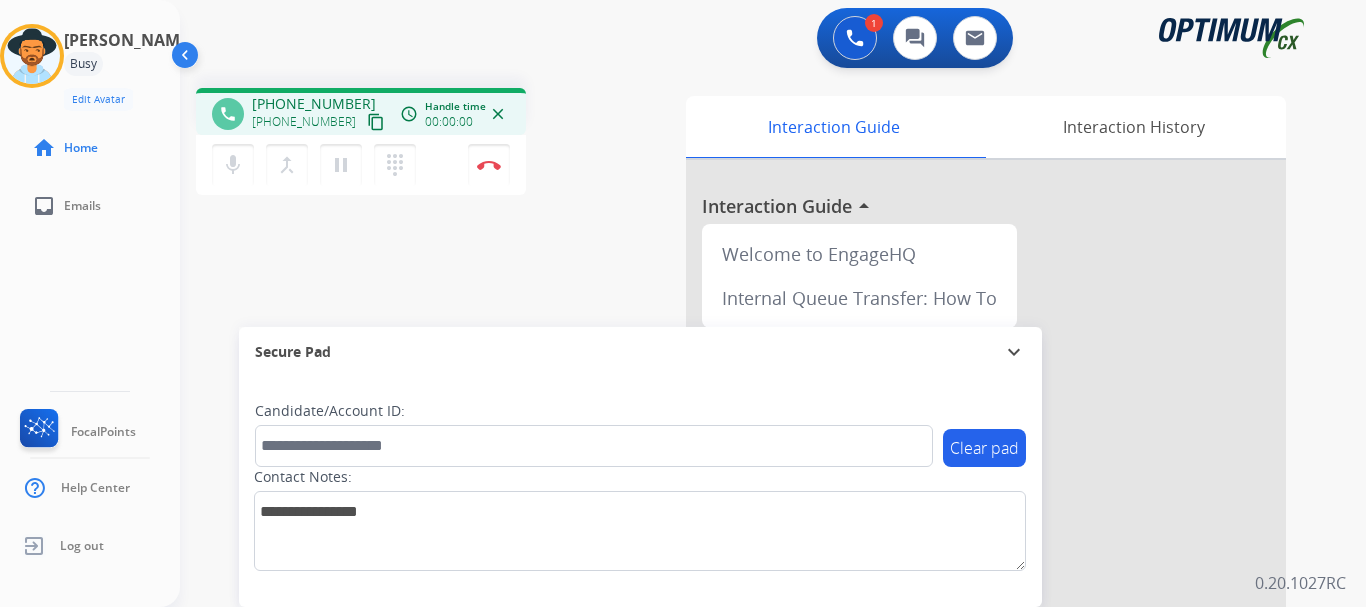 click at bounding box center [489, 165] 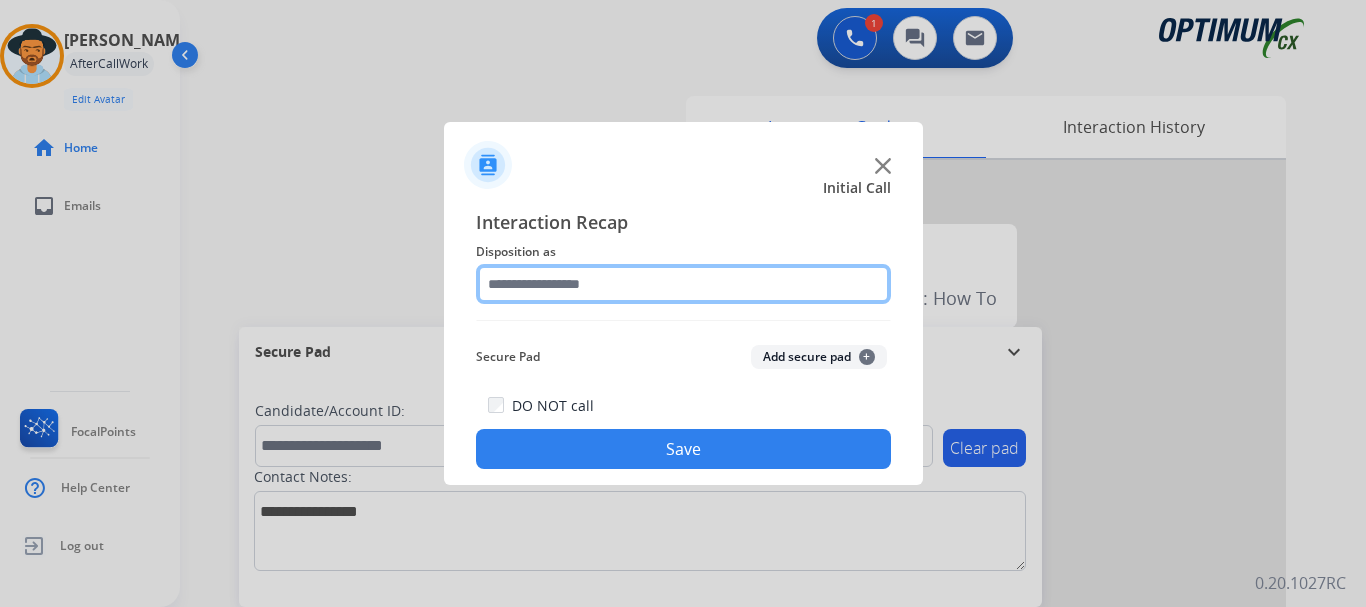 click 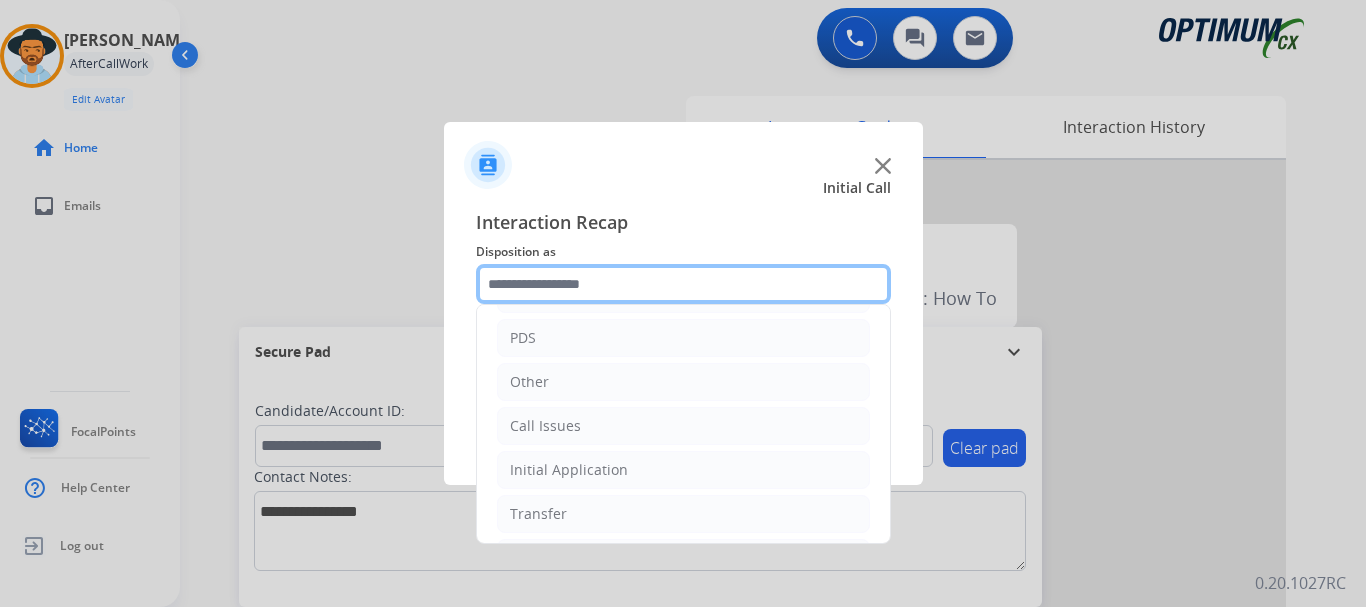 scroll, scrollTop: 89, scrollLeft: 0, axis: vertical 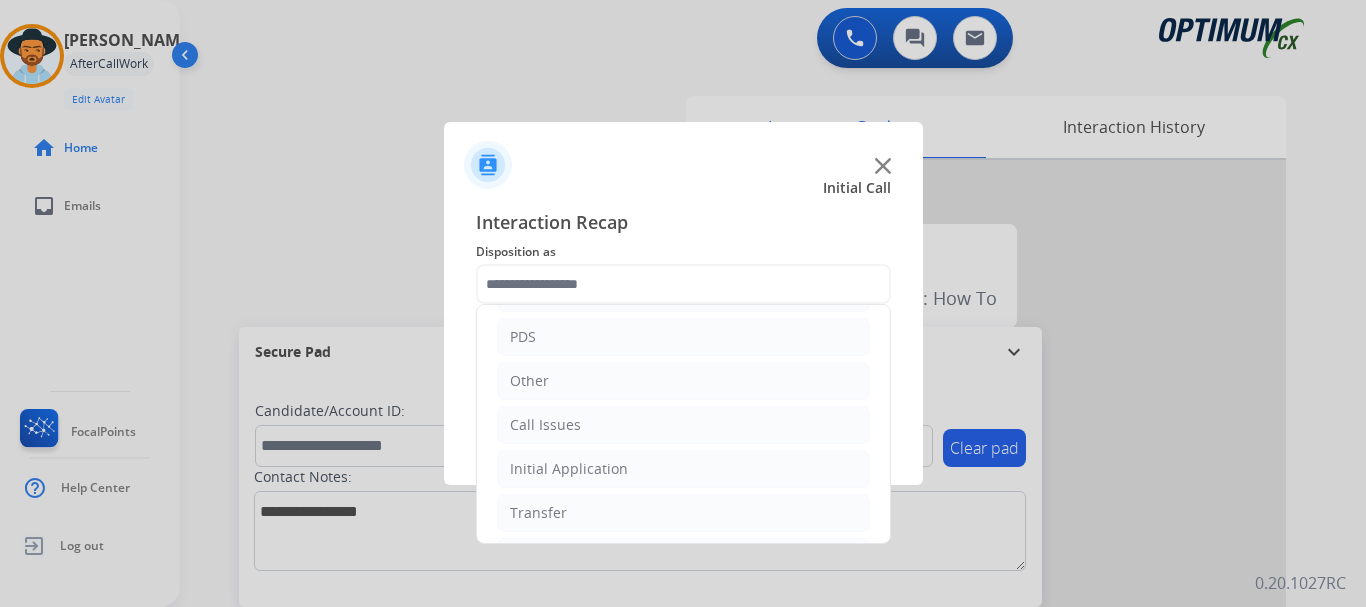 click on "Call Issues" 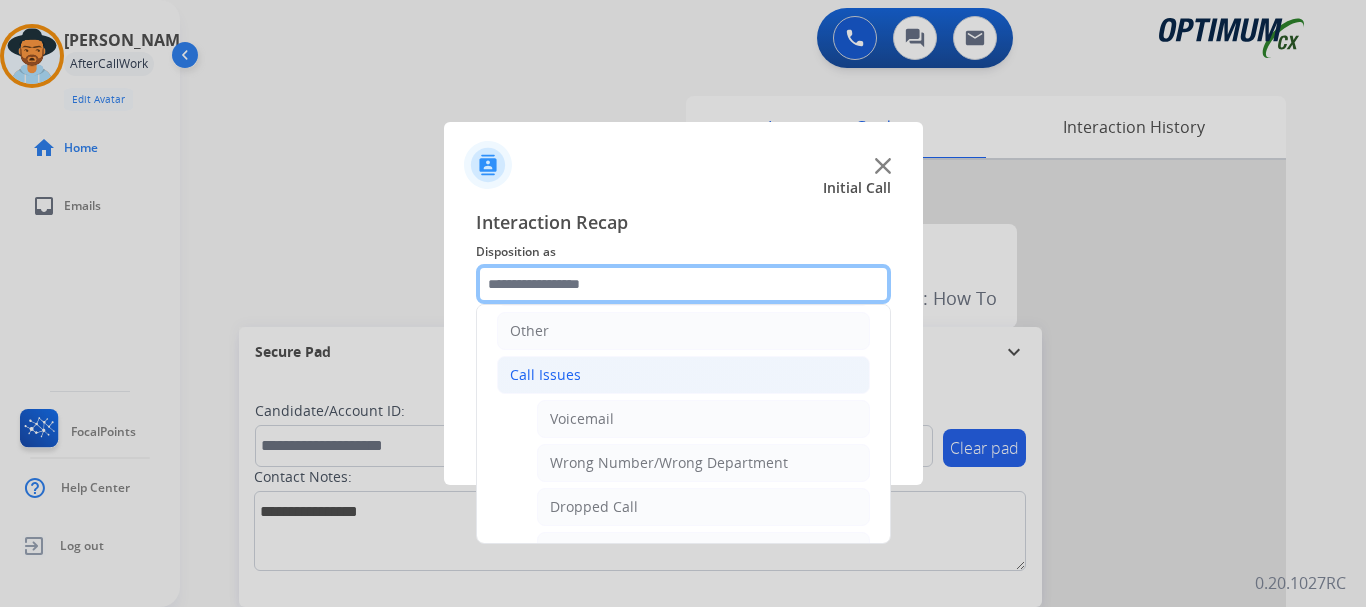 scroll, scrollTop: 194, scrollLeft: 0, axis: vertical 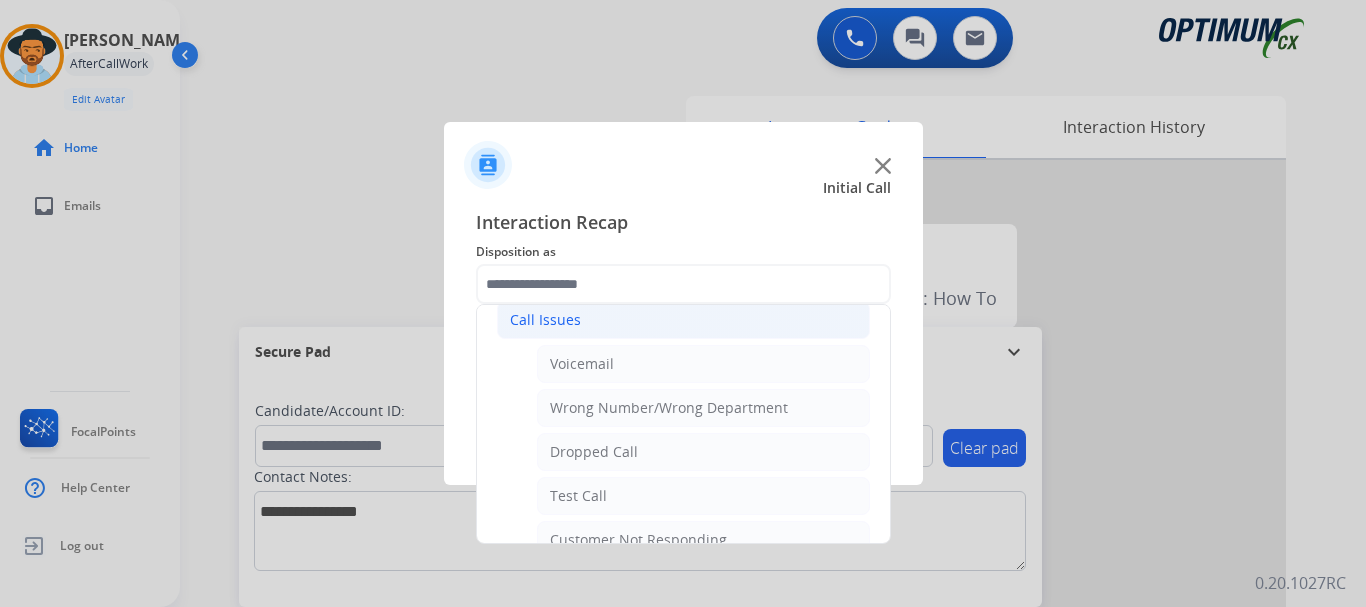 click on "Test Call" 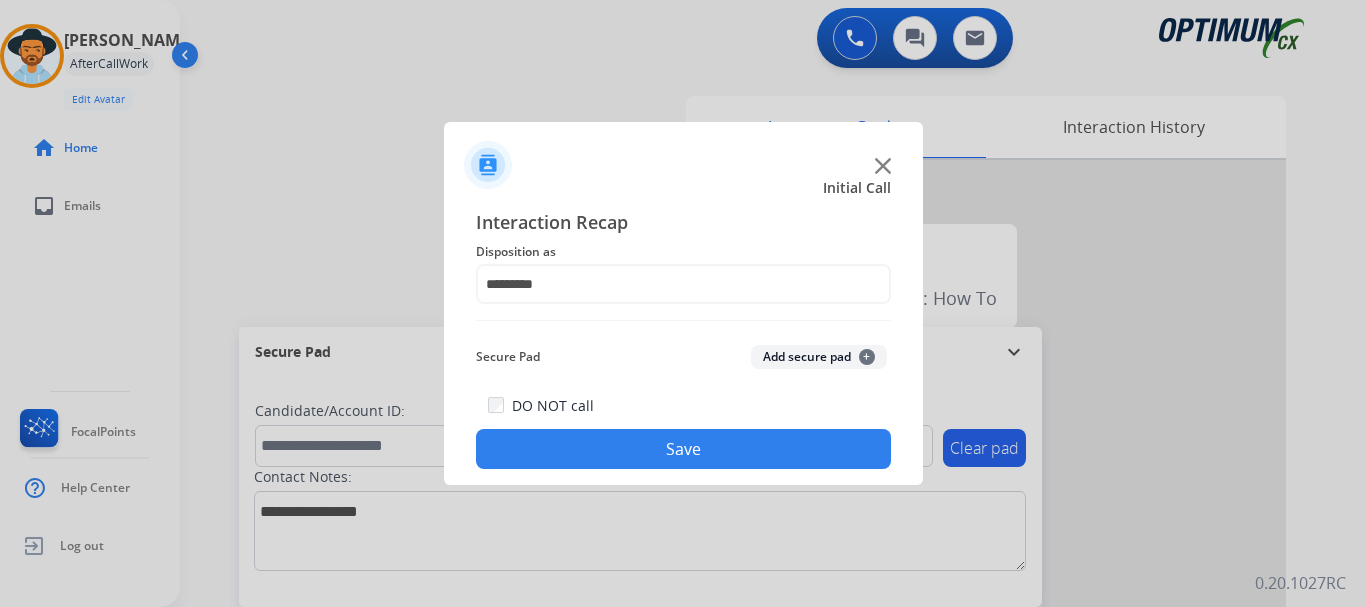 click on "Save" 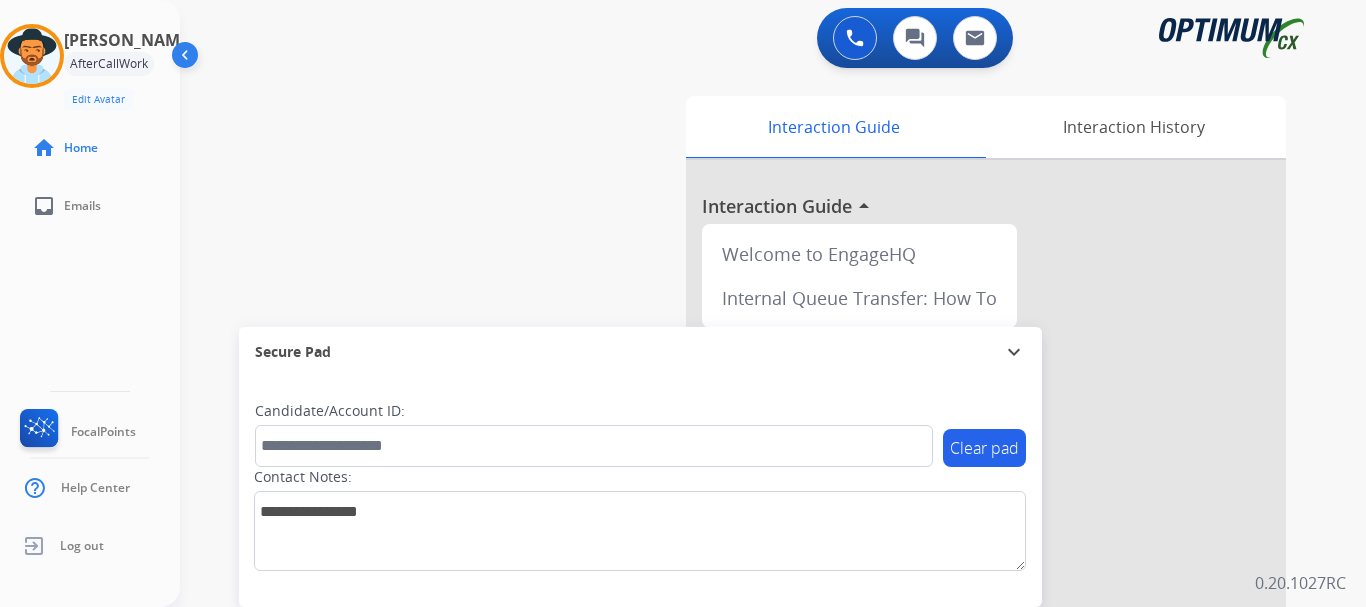 click on "swap_horiz Break voice bridge close_fullscreen Connect 3-Way Call merge_type Separate 3-Way Call  Interaction Guide   Interaction History  Interaction Guide arrow_drop_up  Welcome to EngageHQ   Internal Queue Transfer: How To  Secure Pad expand_more Clear pad Candidate/Account ID: Contact Notes:" at bounding box center (749, 489) 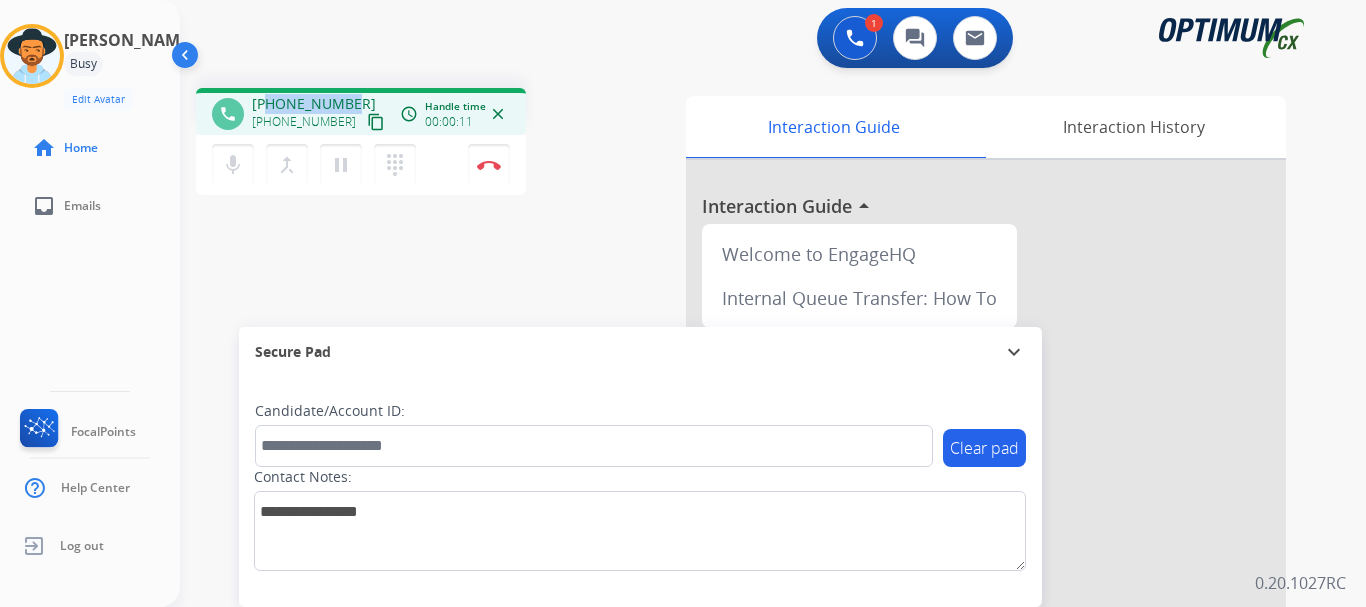 drag, startPoint x: 268, startPoint y: 100, endPoint x: 350, endPoint y: 100, distance: 82 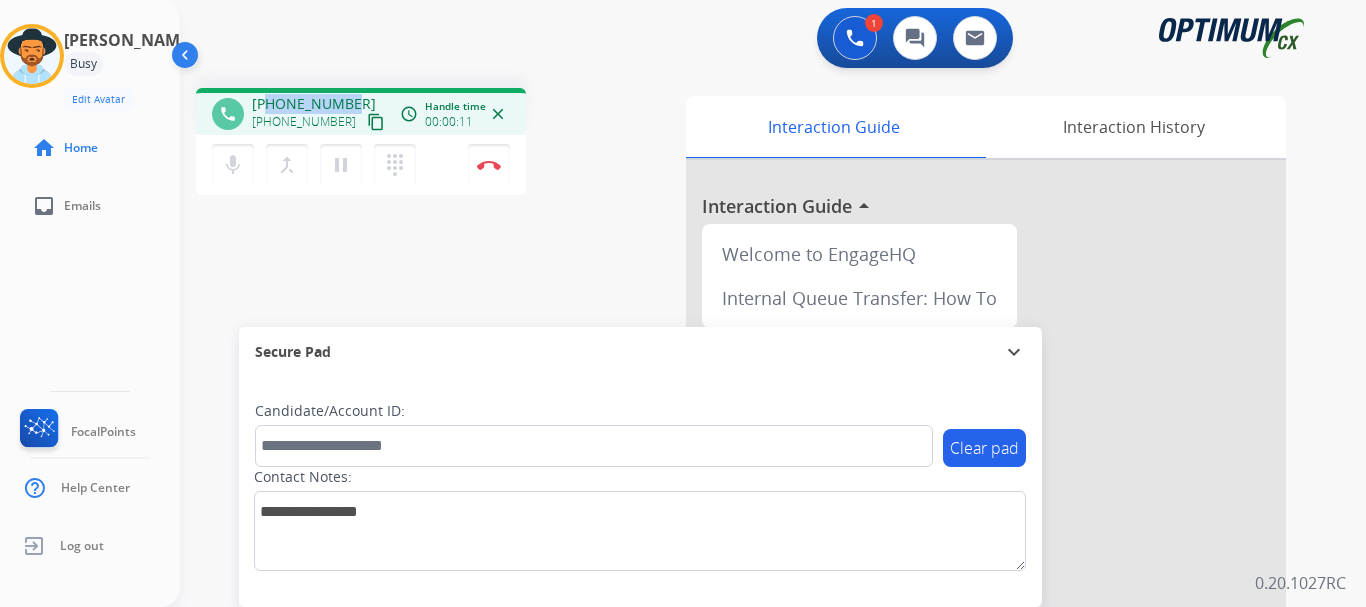 click on "[PHONE_NUMBER] [PHONE_NUMBER] content_copy" at bounding box center (320, 114) 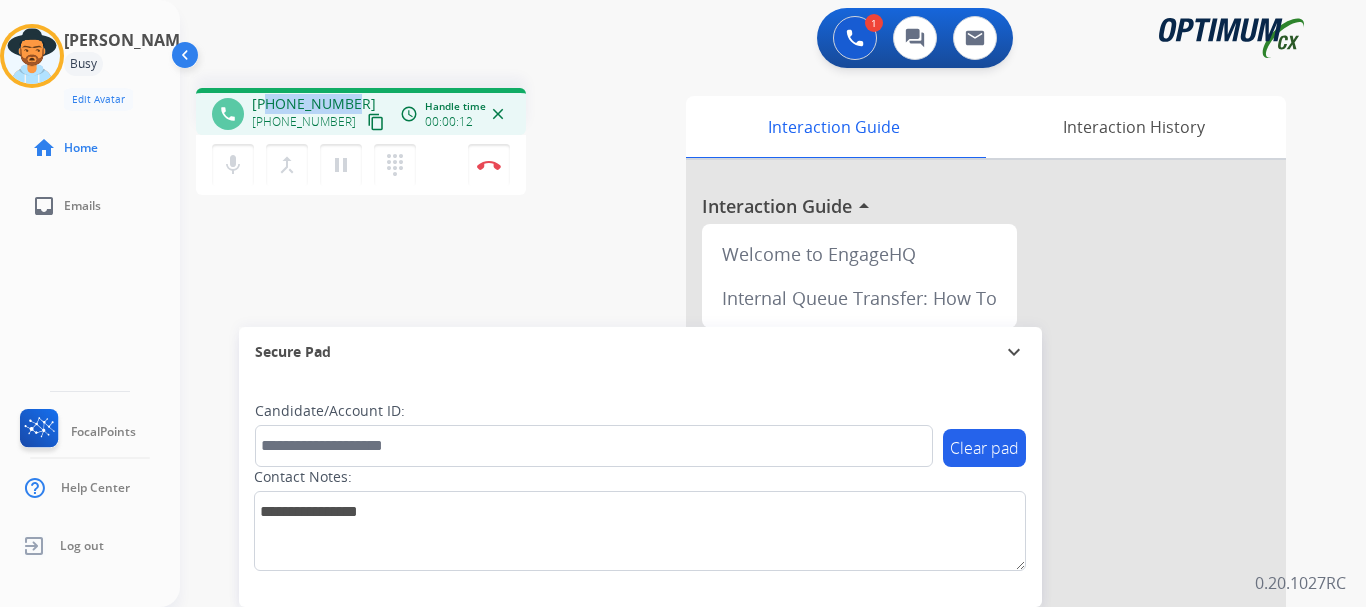 copy on "8623749884" 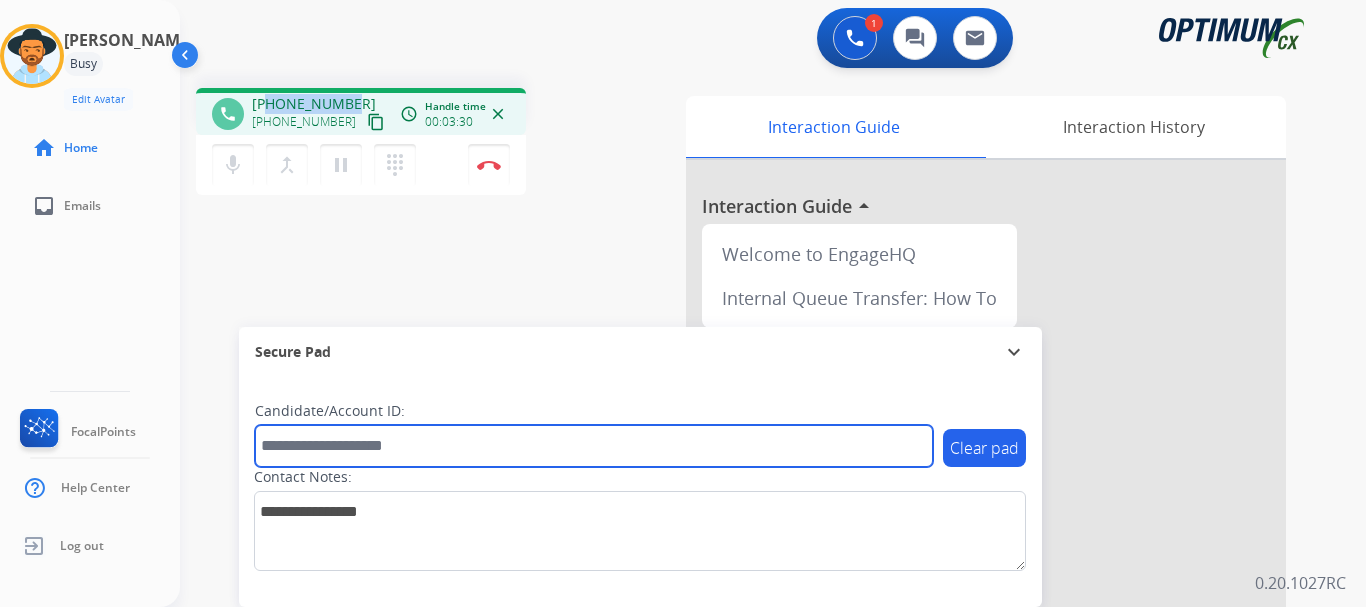 click at bounding box center (594, 446) 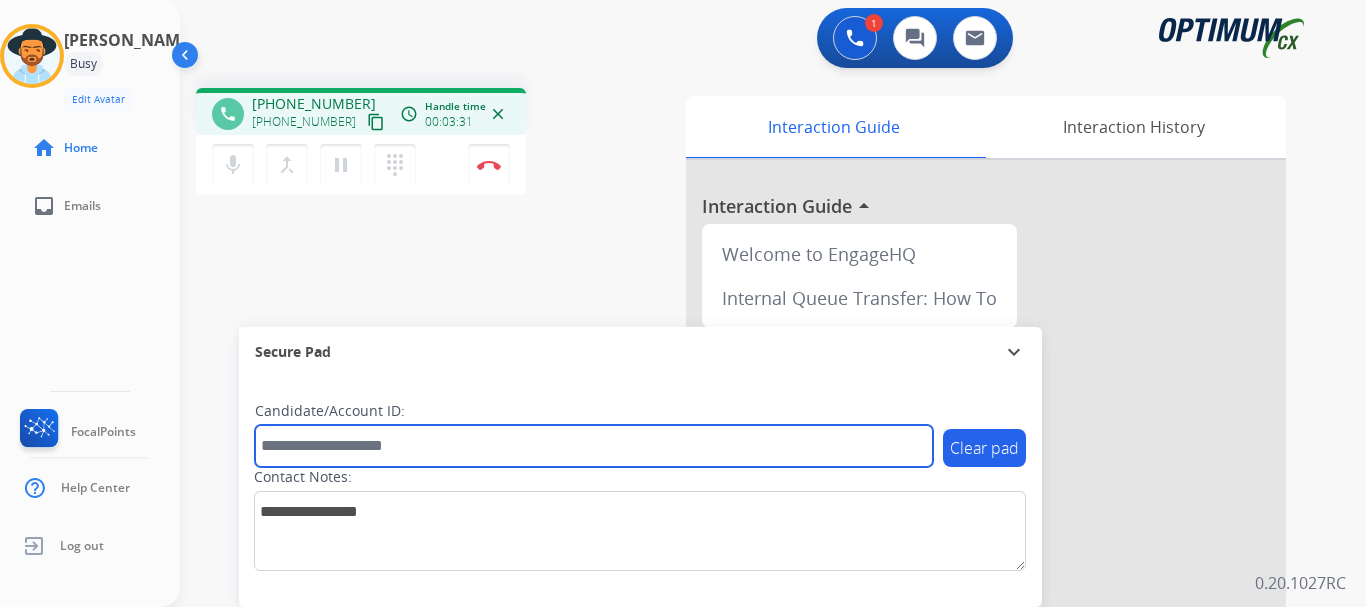 paste on "*******" 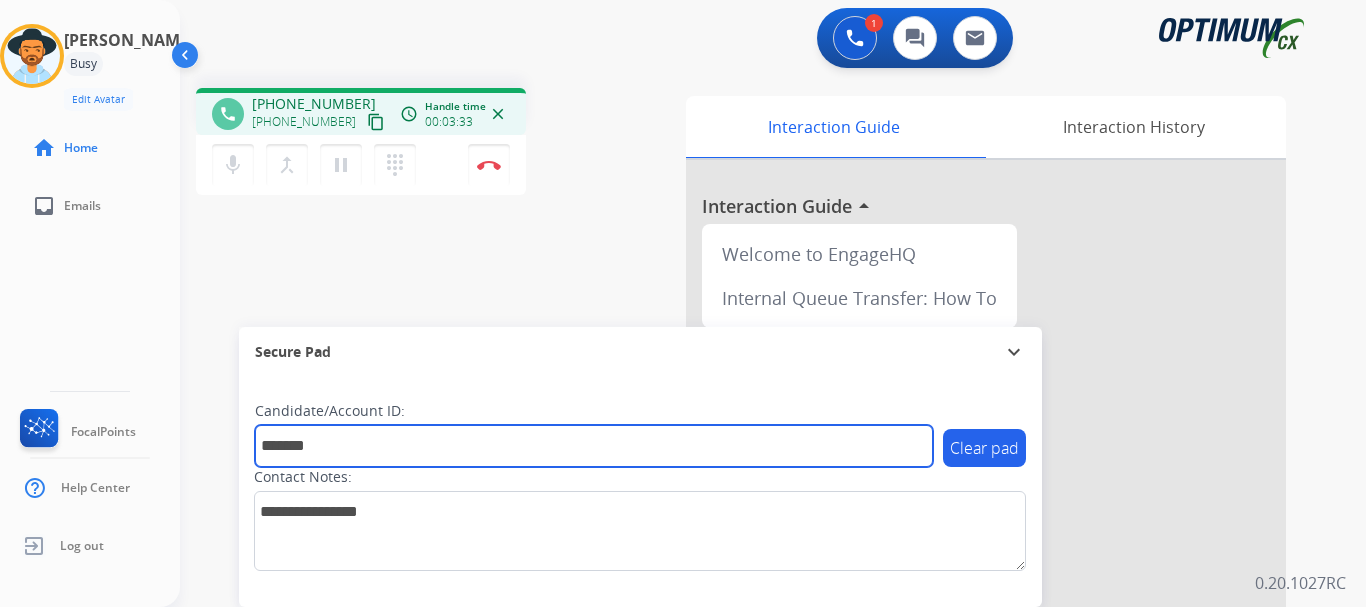 type on "*******" 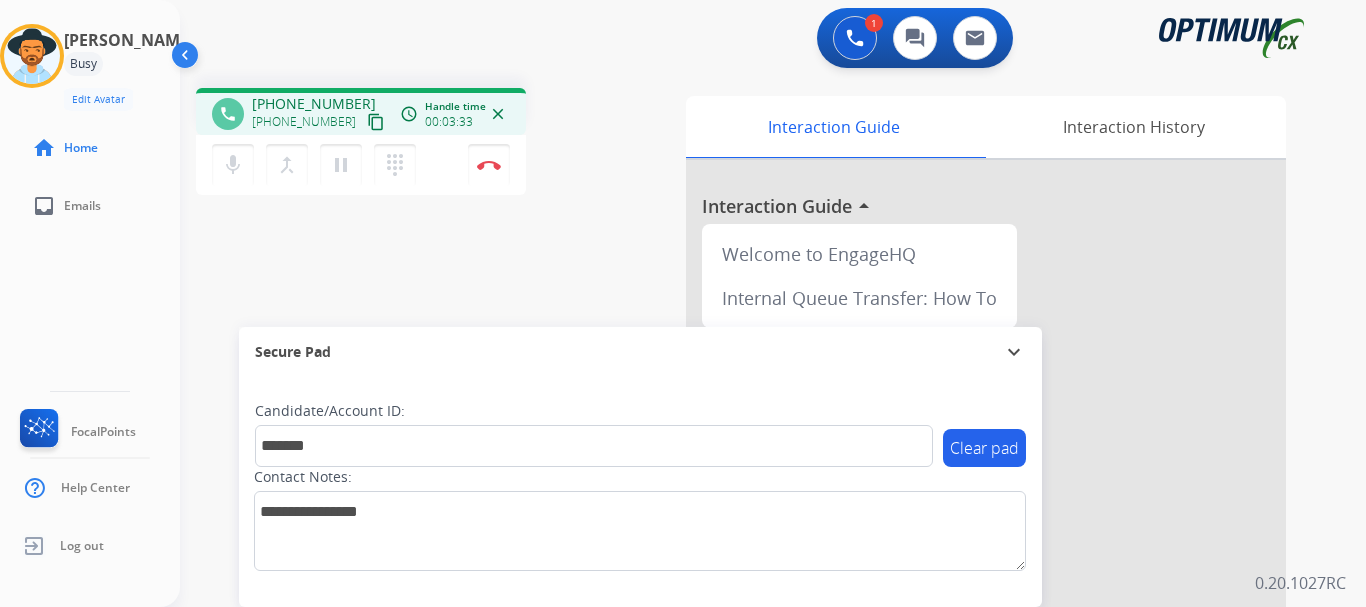 click on "phone [PHONE_NUMBER] [PHONE_NUMBER] content_copy access_time Call metrics Queue   00:14 Hold   00:00 Talk   03:34 Total   03:47 Handle time 00:03:33 close mic Mute merge_type Bridge pause Hold dialpad Dialpad Disconnect swap_horiz Break voice bridge close_fullscreen Connect 3-Way Call merge_type Separate 3-Way Call  Interaction Guide   Interaction History  Interaction Guide arrow_drop_up  Welcome to EngageHQ   Internal Queue Transfer: How To  Secure Pad expand_more Clear pad Candidate/Account ID: ******* Contact Notes:" at bounding box center [749, 489] 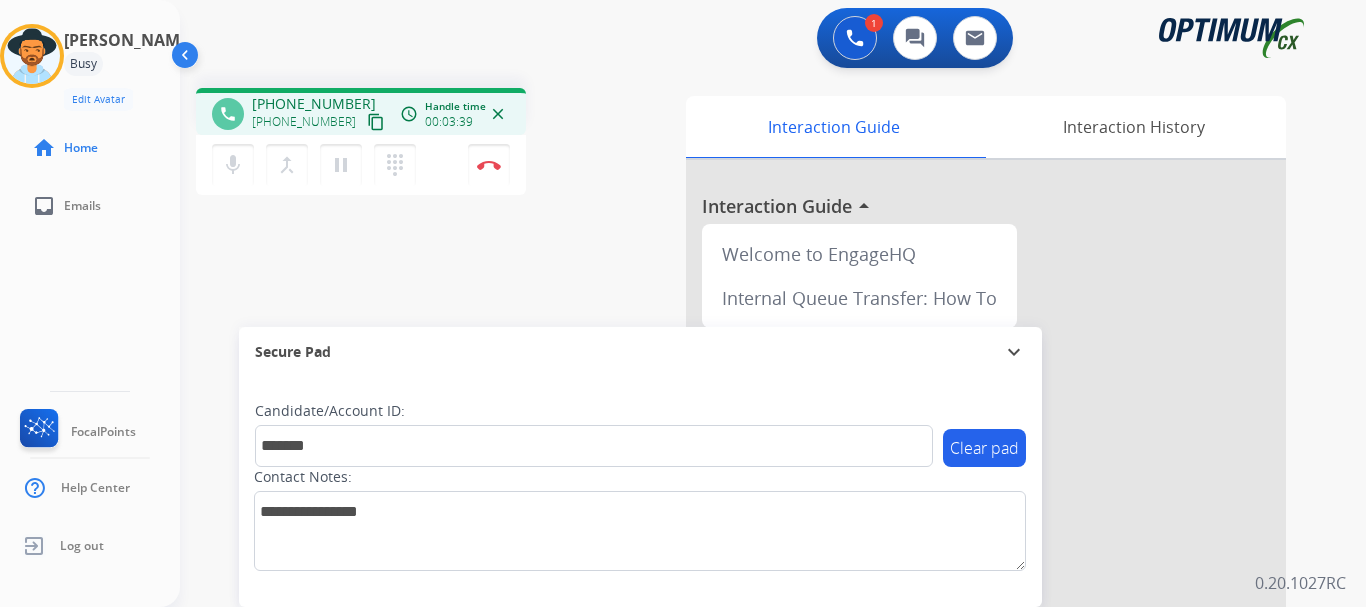 click on "Disconnect" at bounding box center (489, 165) 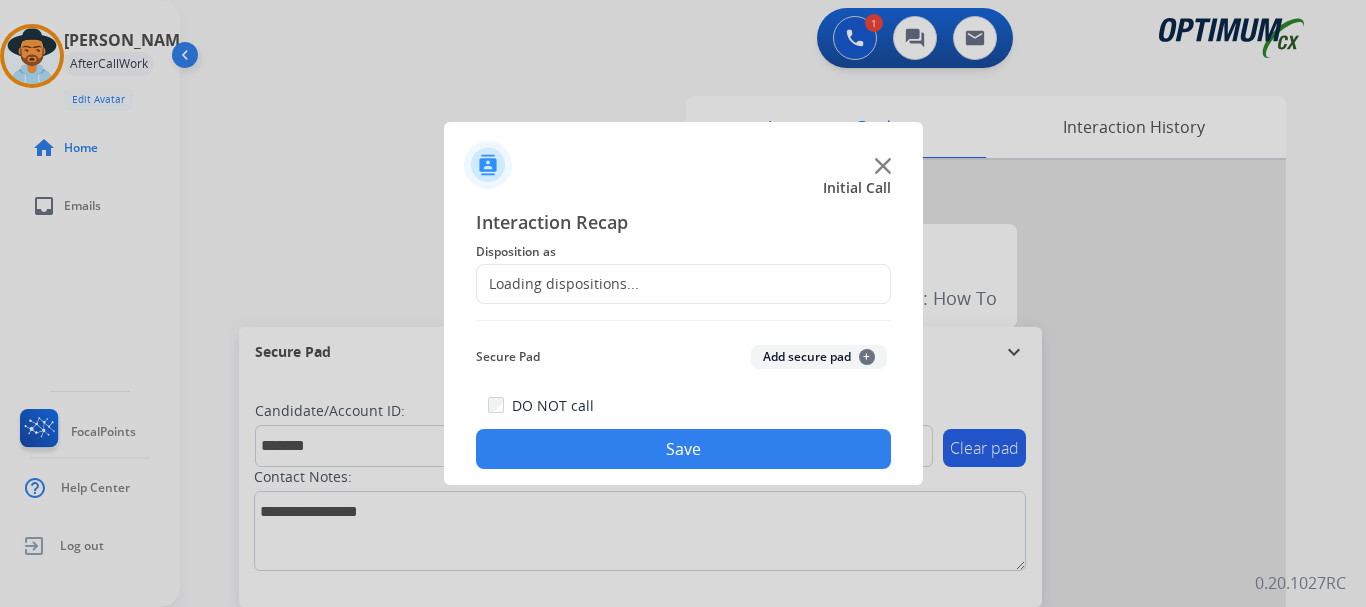 click on "Add secure pad  +" 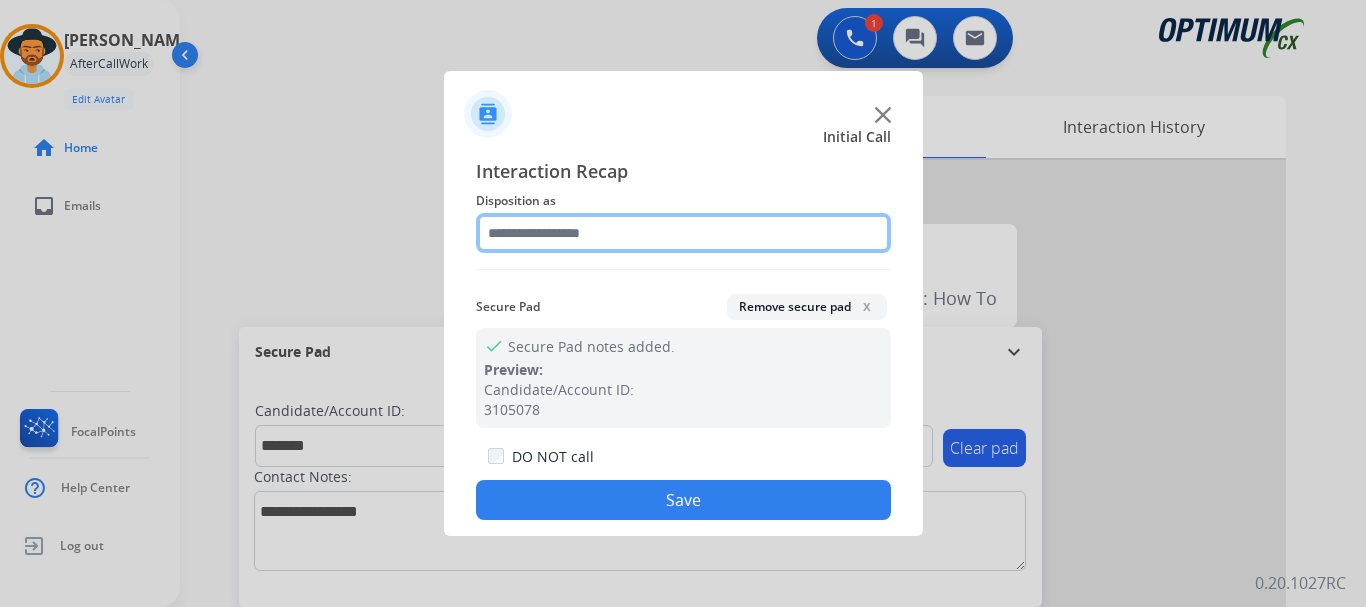 click 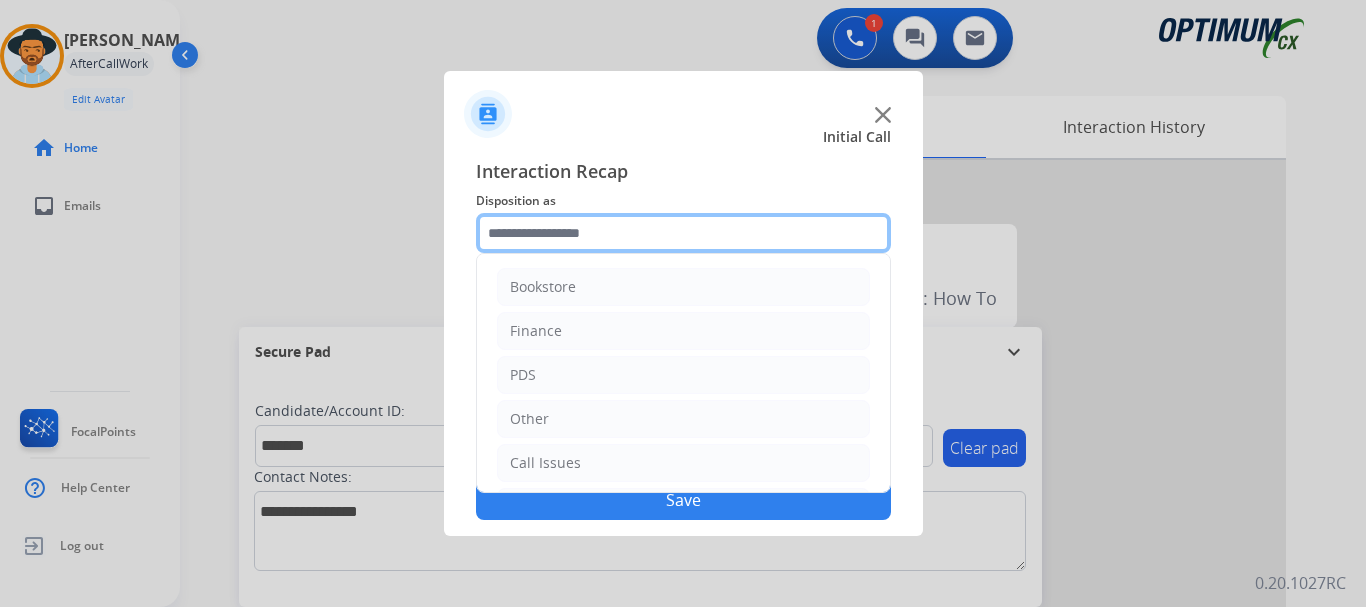 scroll, scrollTop: 136, scrollLeft: 0, axis: vertical 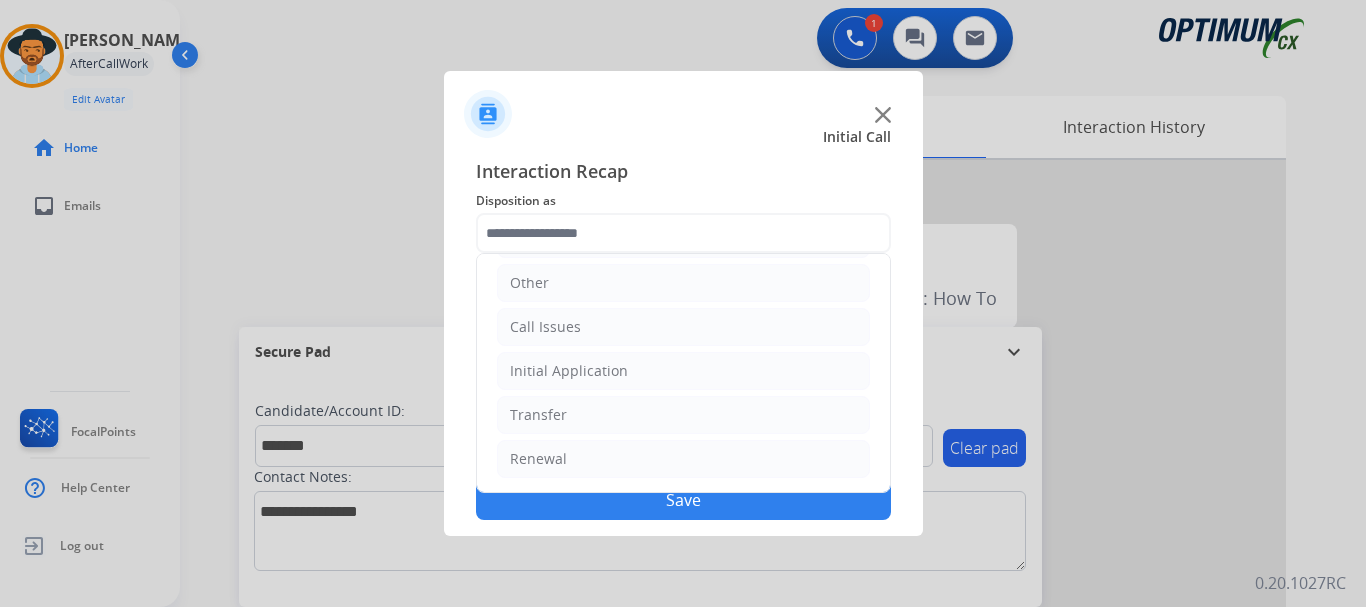 click on "Initial Application" 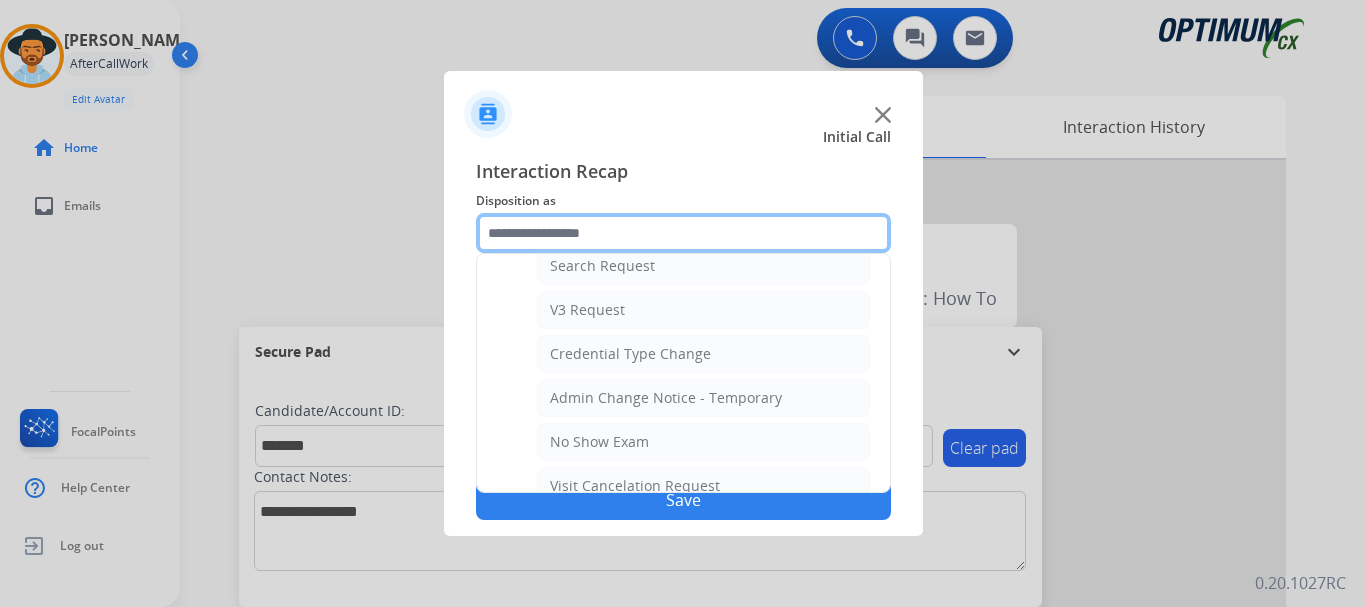 scroll, scrollTop: 752, scrollLeft: 0, axis: vertical 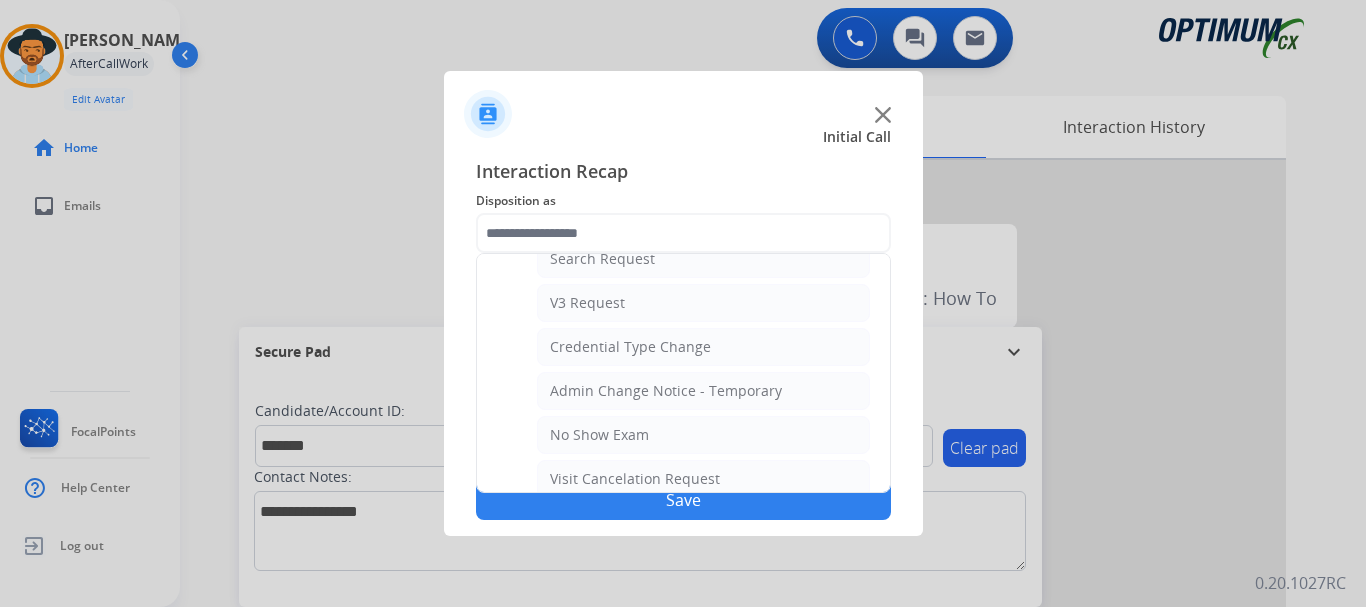click on "No Show Exam" 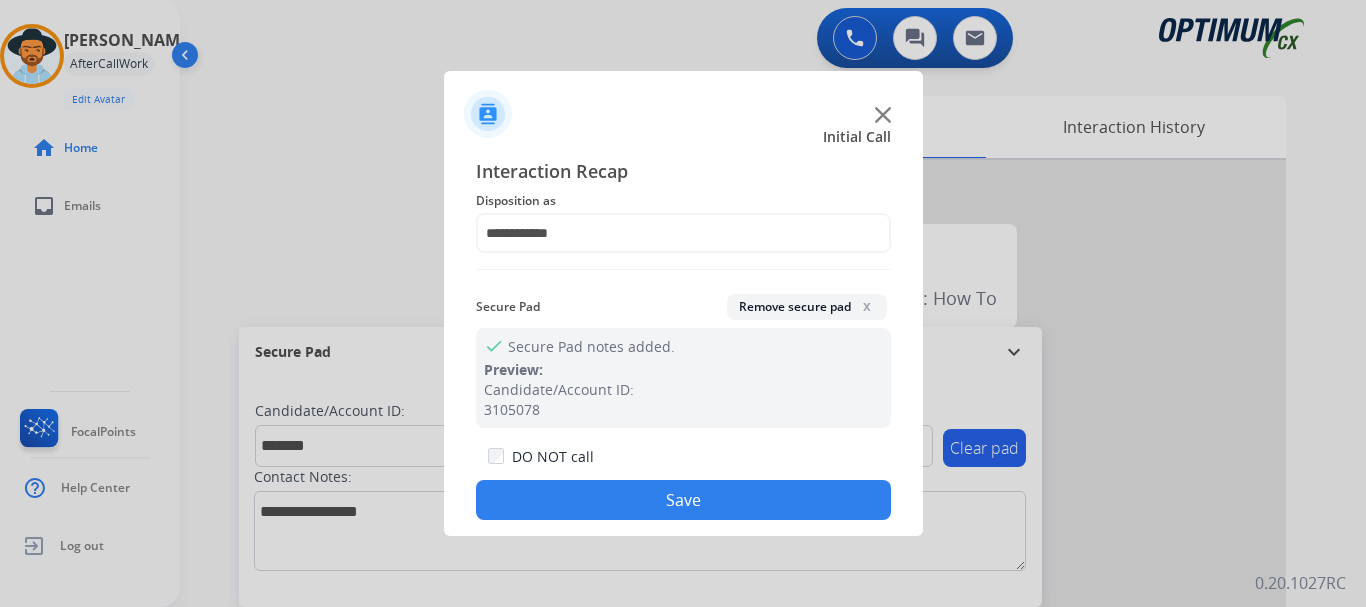 click on "Save" 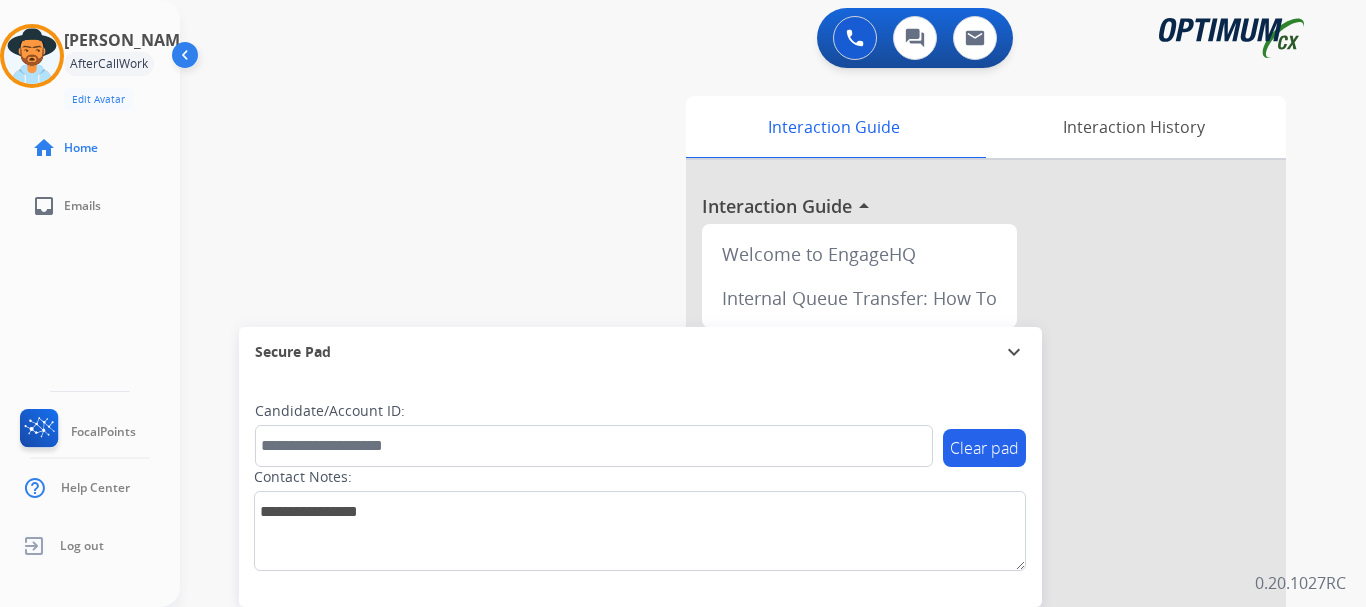click on "swap_horiz Break voice bridge close_fullscreen Connect 3-Way Call merge_type Separate 3-Way Call  Interaction Guide   Interaction History  Interaction Guide arrow_drop_up  Welcome to EngageHQ   Internal Queue Transfer: How To  Secure Pad expand_more Clear pad Candidate/Account ID: Contact Notes:" at bounding box center [749, 489] 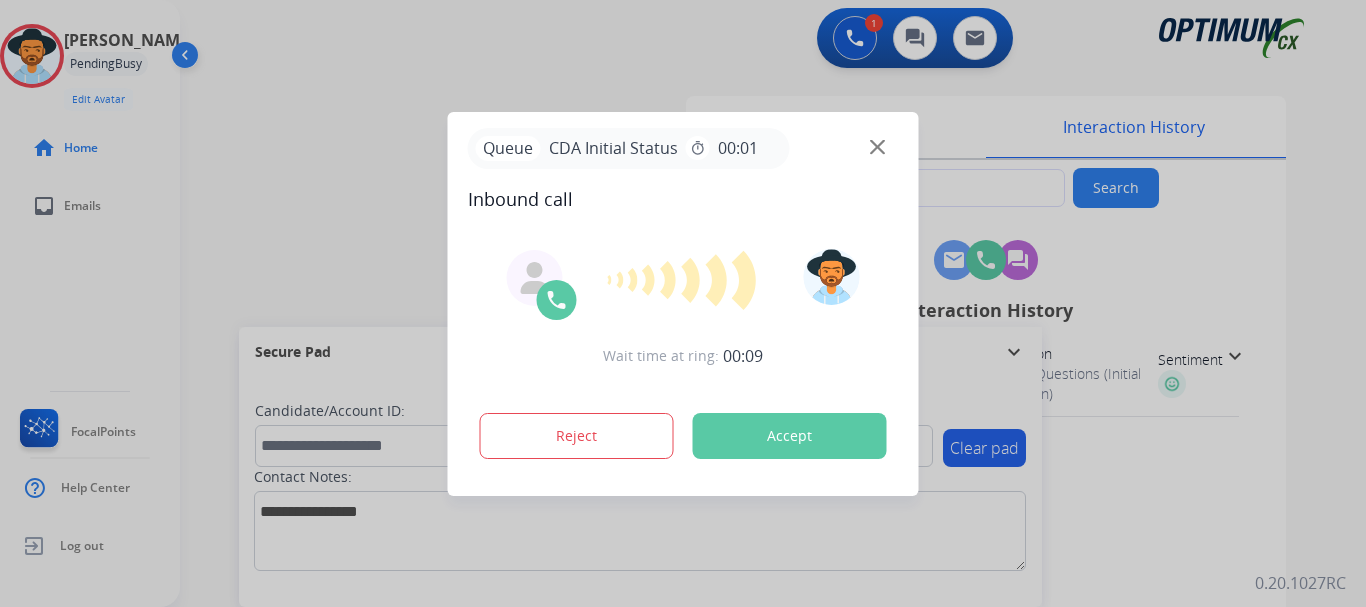 type on "**********" 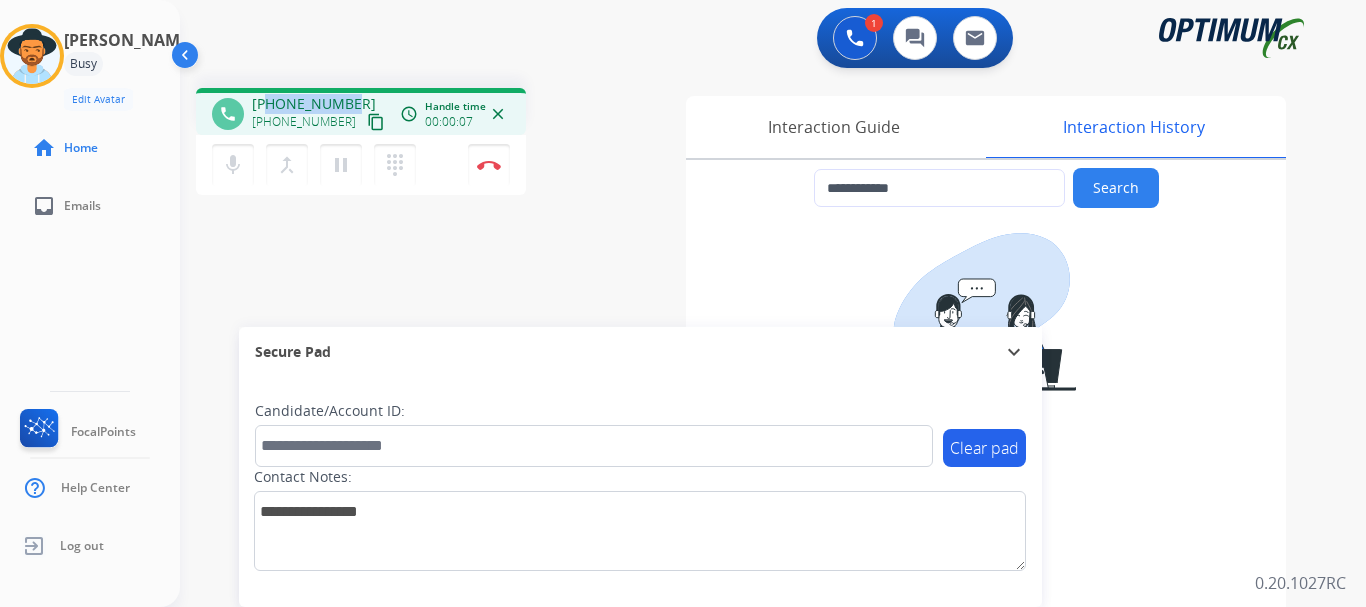 drag, startPoint x: 266, startPoint y: 105, endPoint x: 355, endPoint y: 95, distance: 89.560036 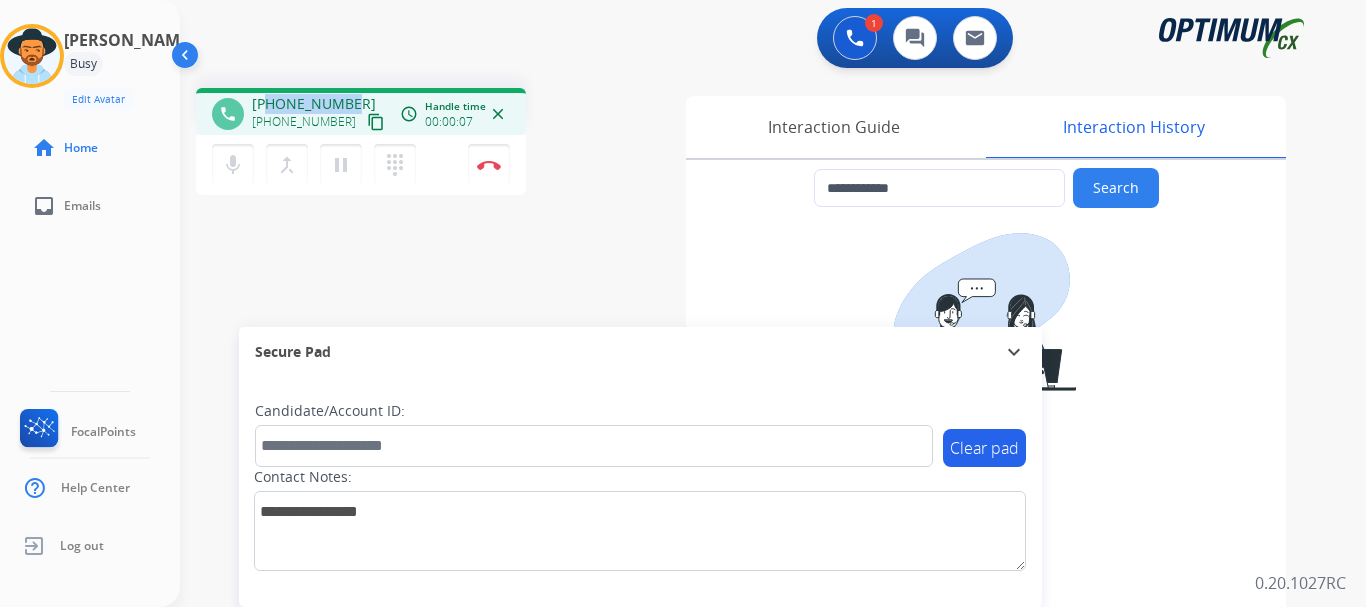 click on "[PHONE_NUMBER] [PHONE_NUMBER] content_copy" at bounding box center (320, 114) 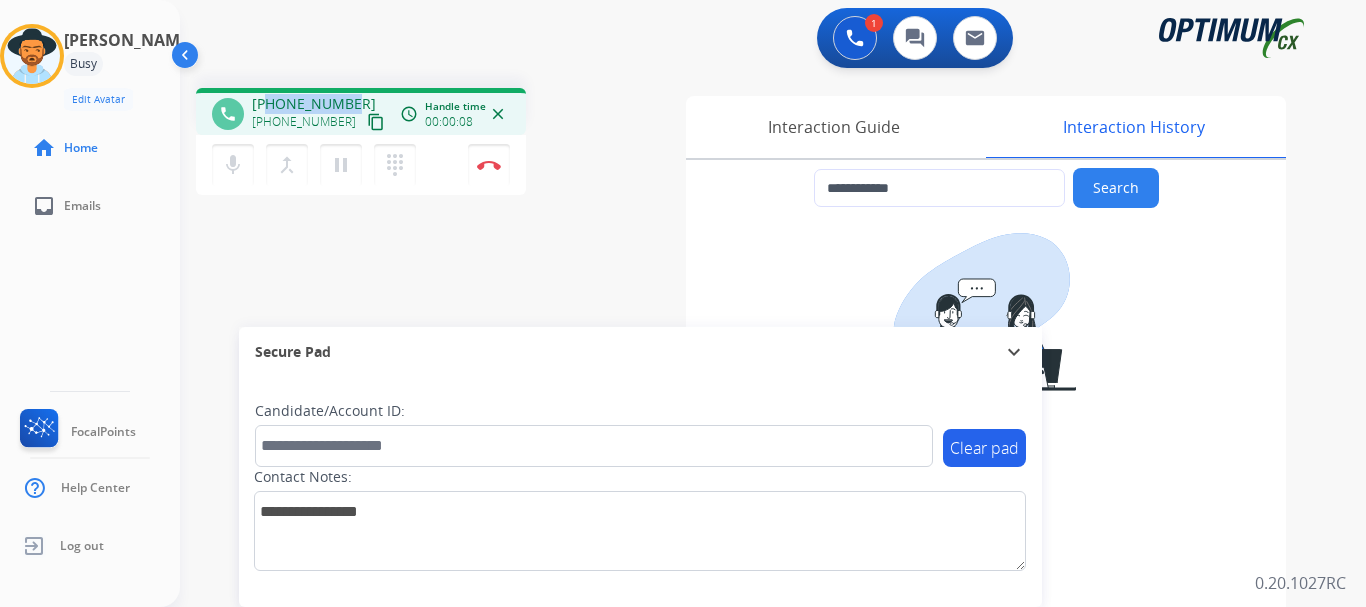 copy on "6146339055" 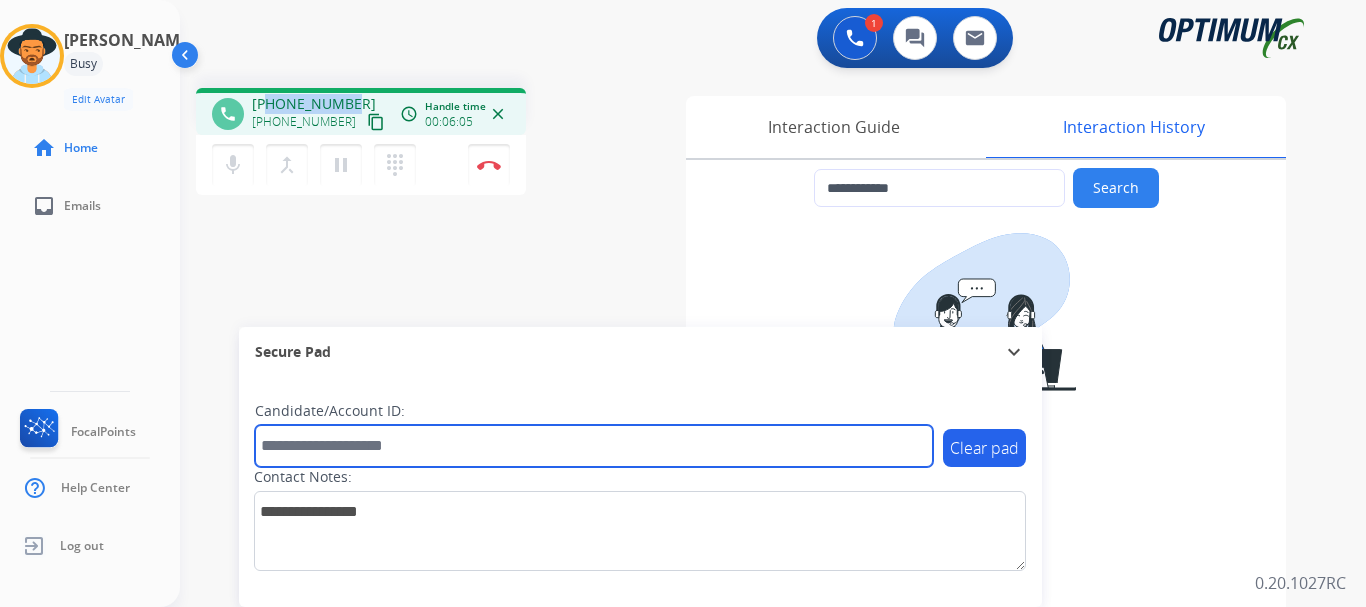 click at bounding box center [594, 446] 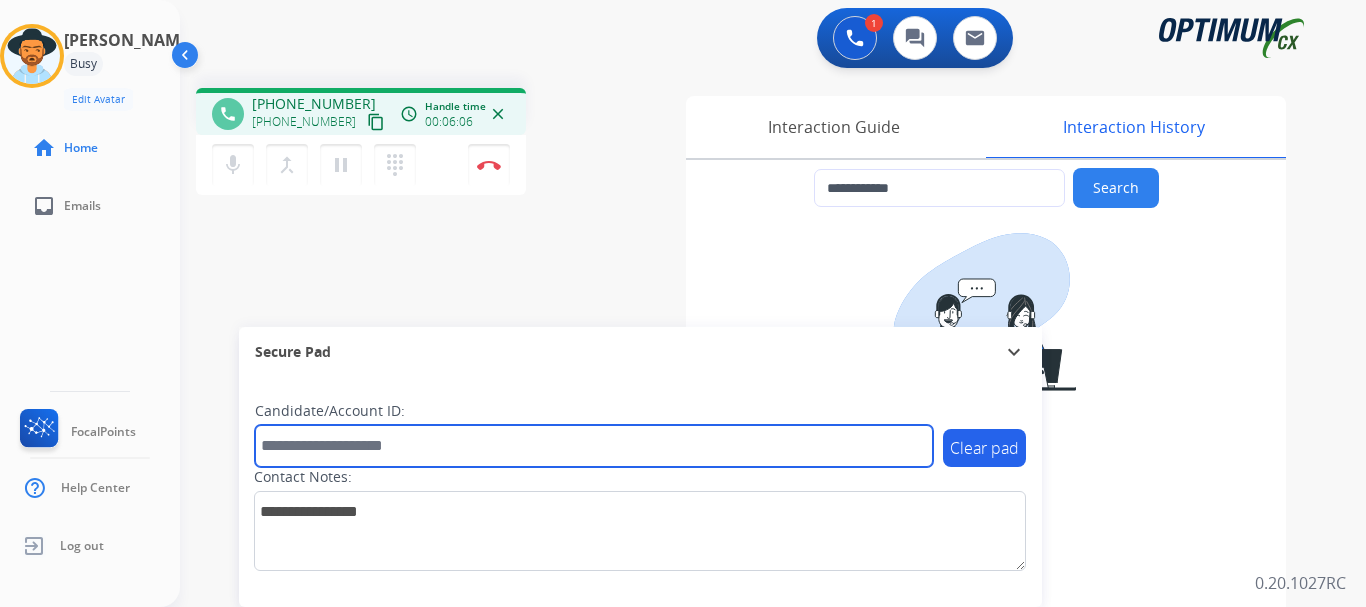 paste on "*******" 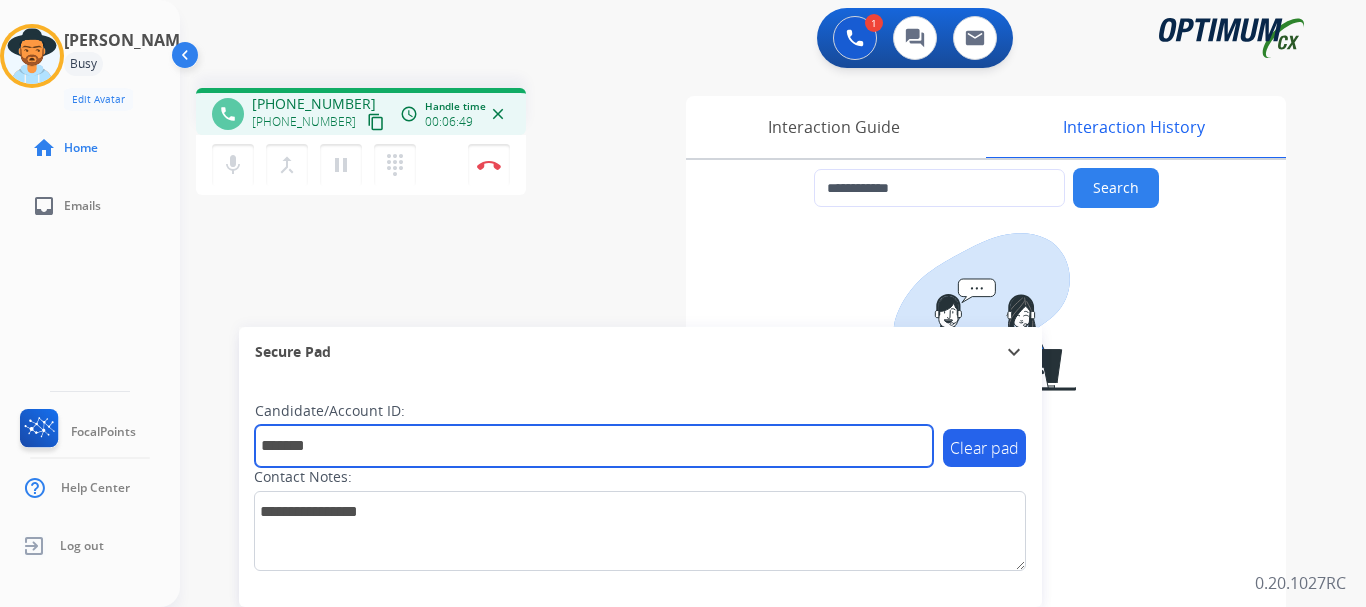 type on "*******" 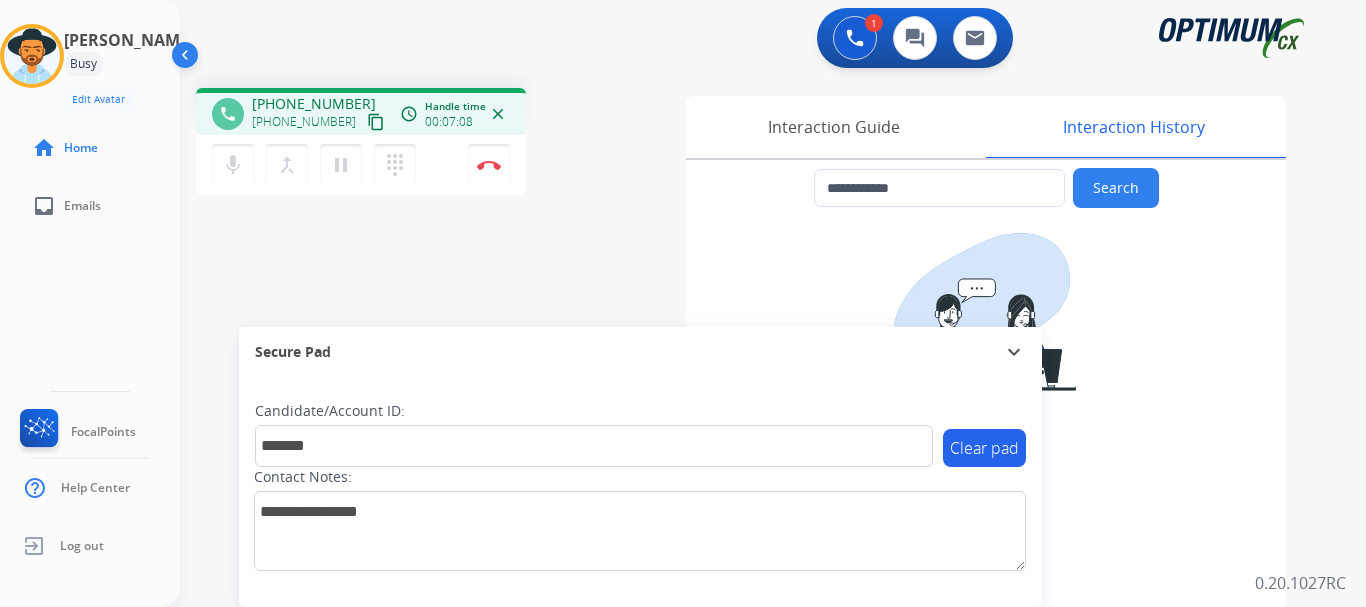click at bounding box center (489, 165) 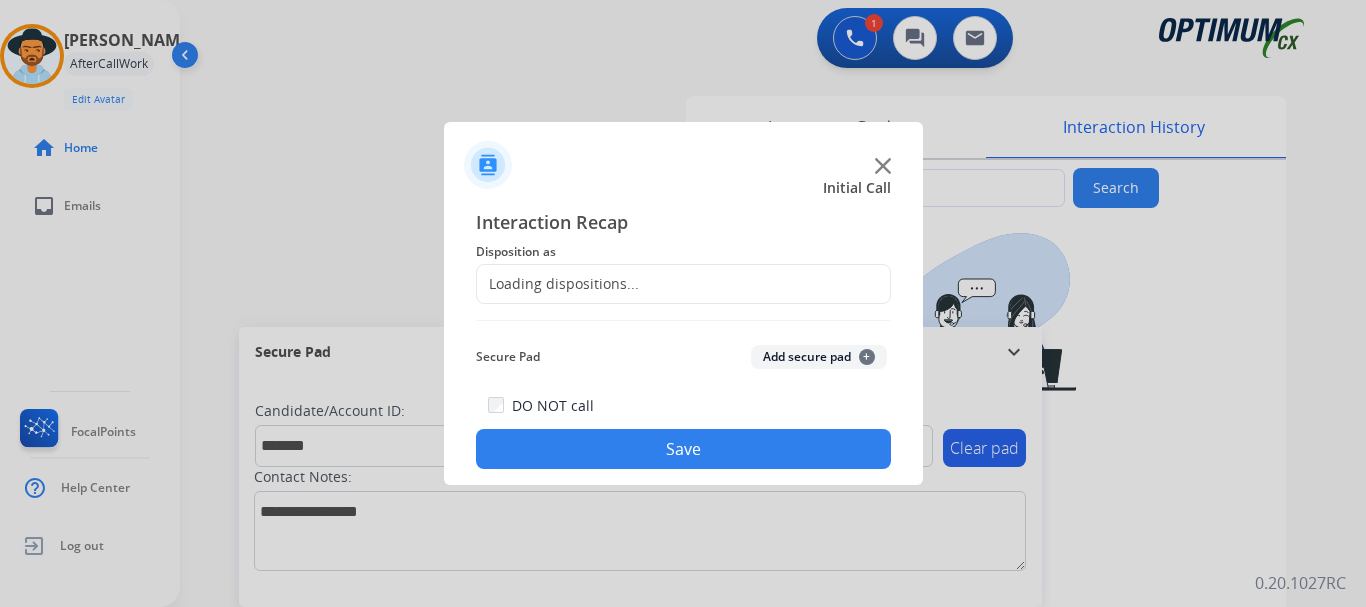 click 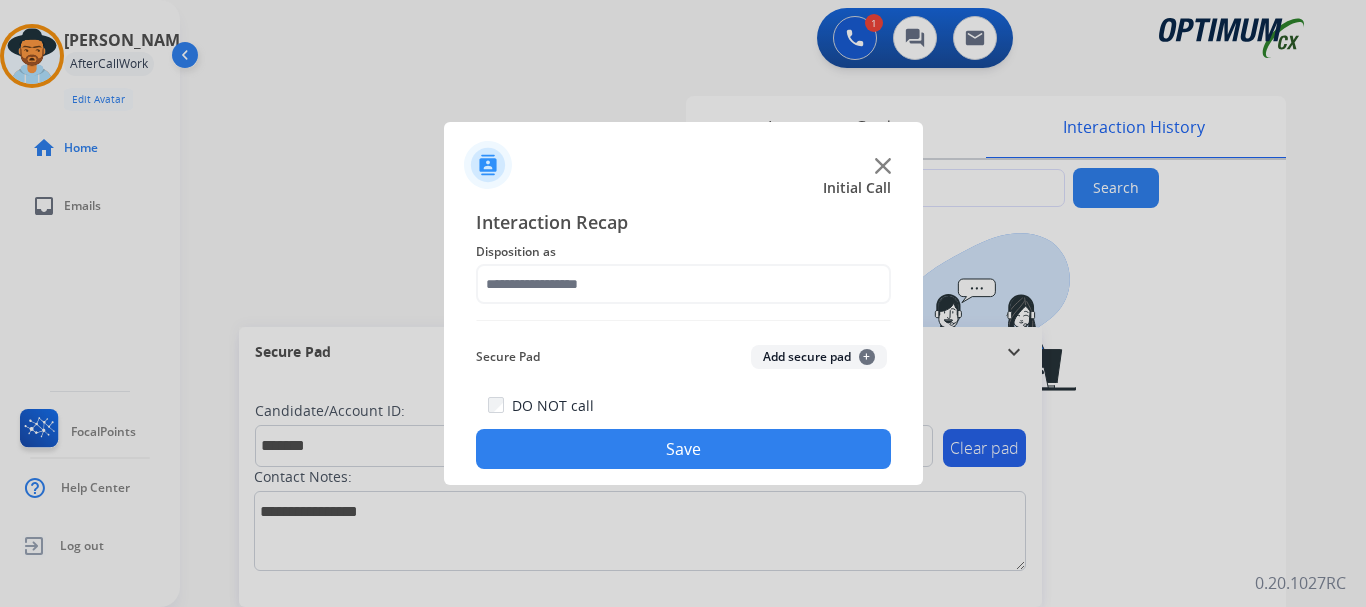 click on "Secure Pad  Add secure pad  +" 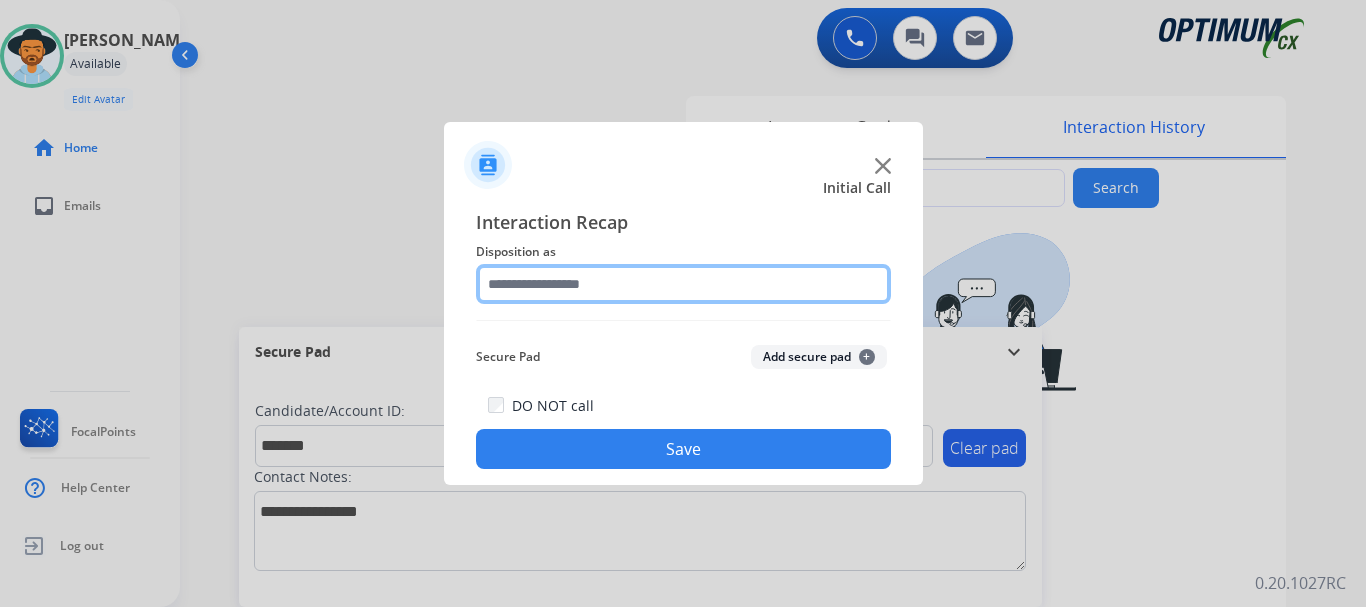 click 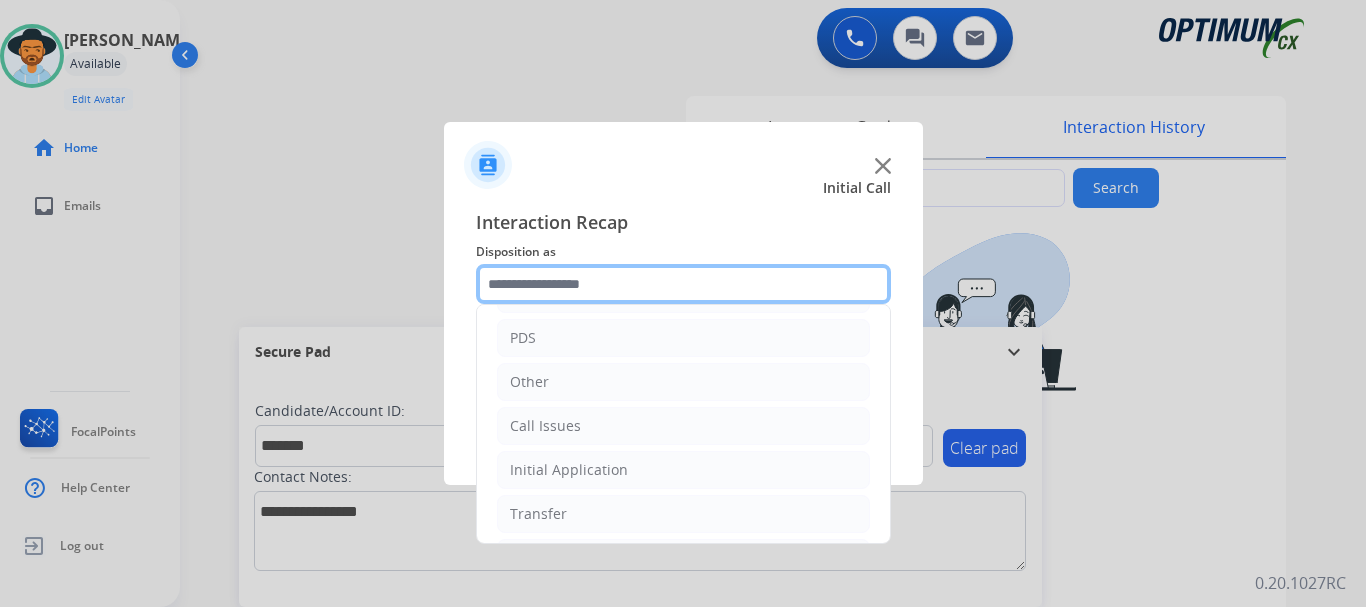 scroll, scrollTop: 136, scrollLeft: 0, axis: vertical 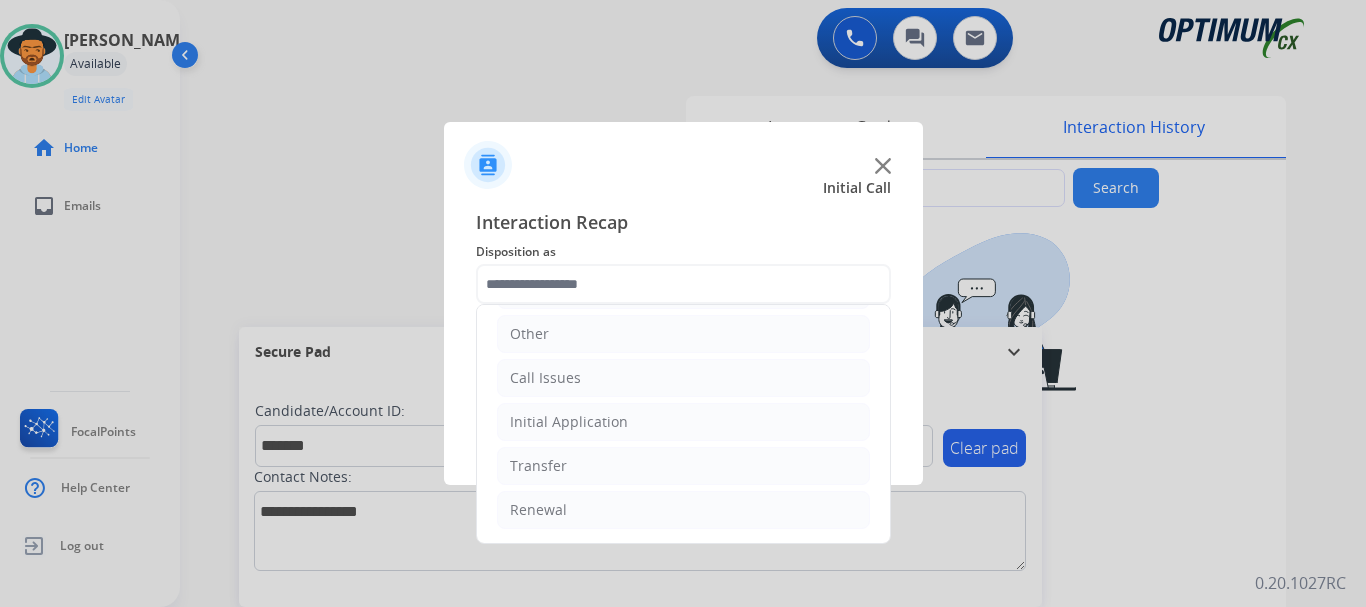 click on "Renewal" 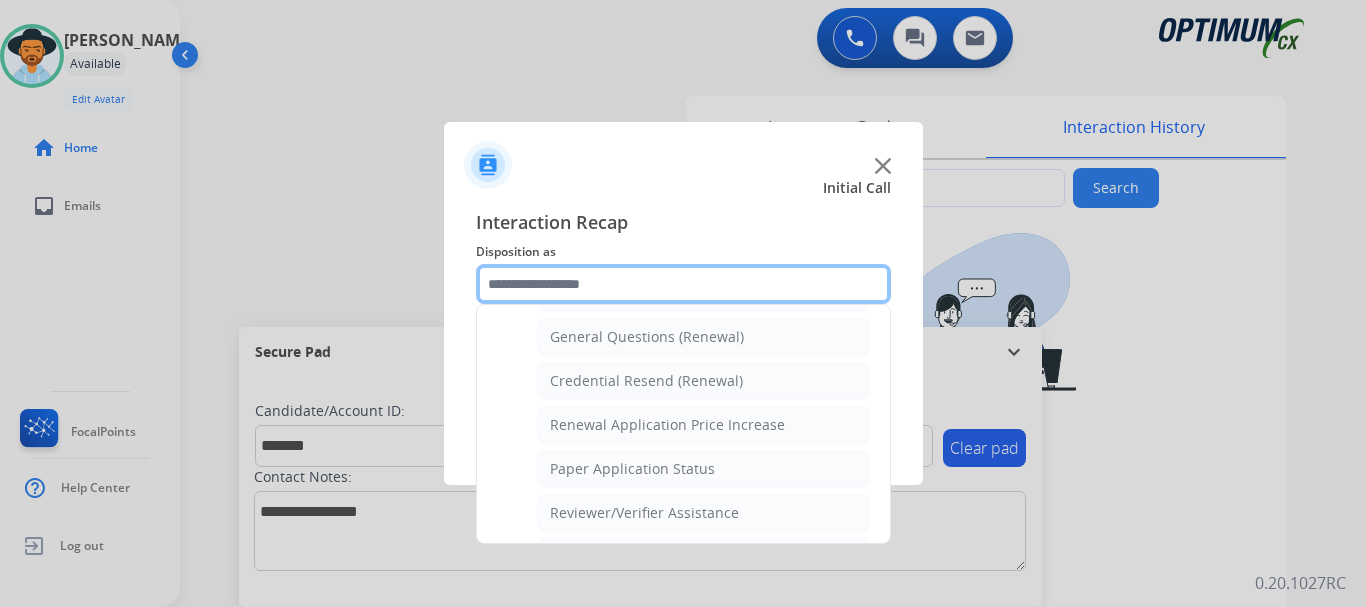 scroll, scrollTop: 772, scrollLeft: 0, axis: vertical 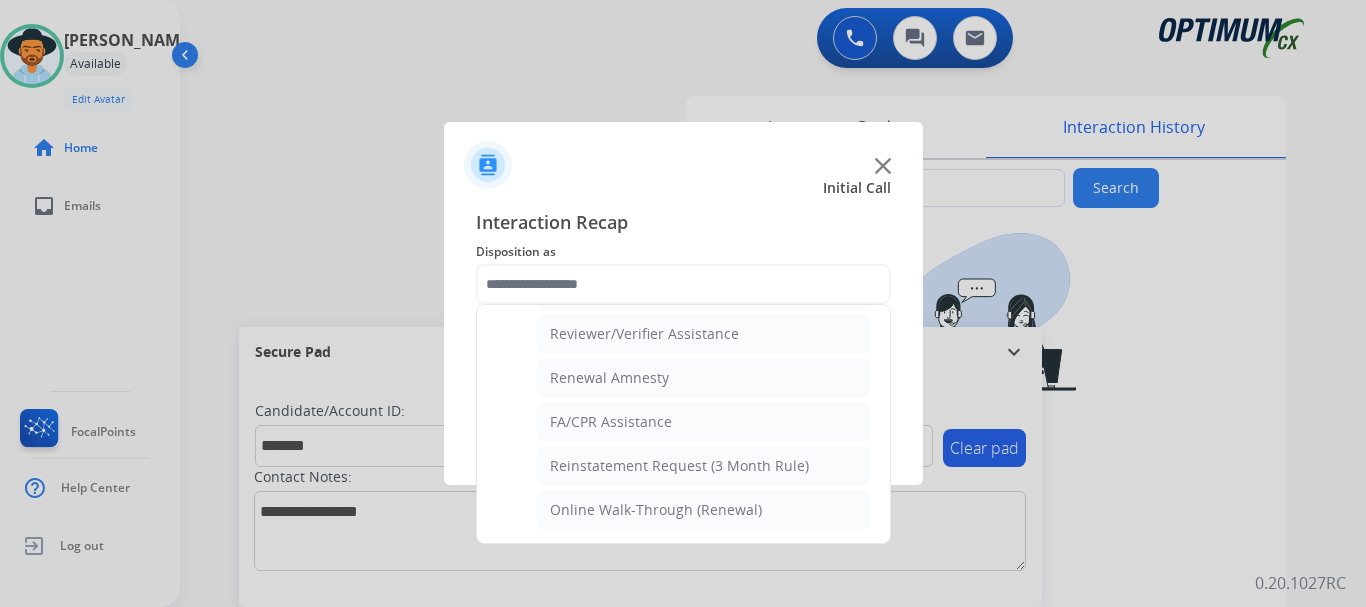 click on "Reviewer/Verifier Assistance" 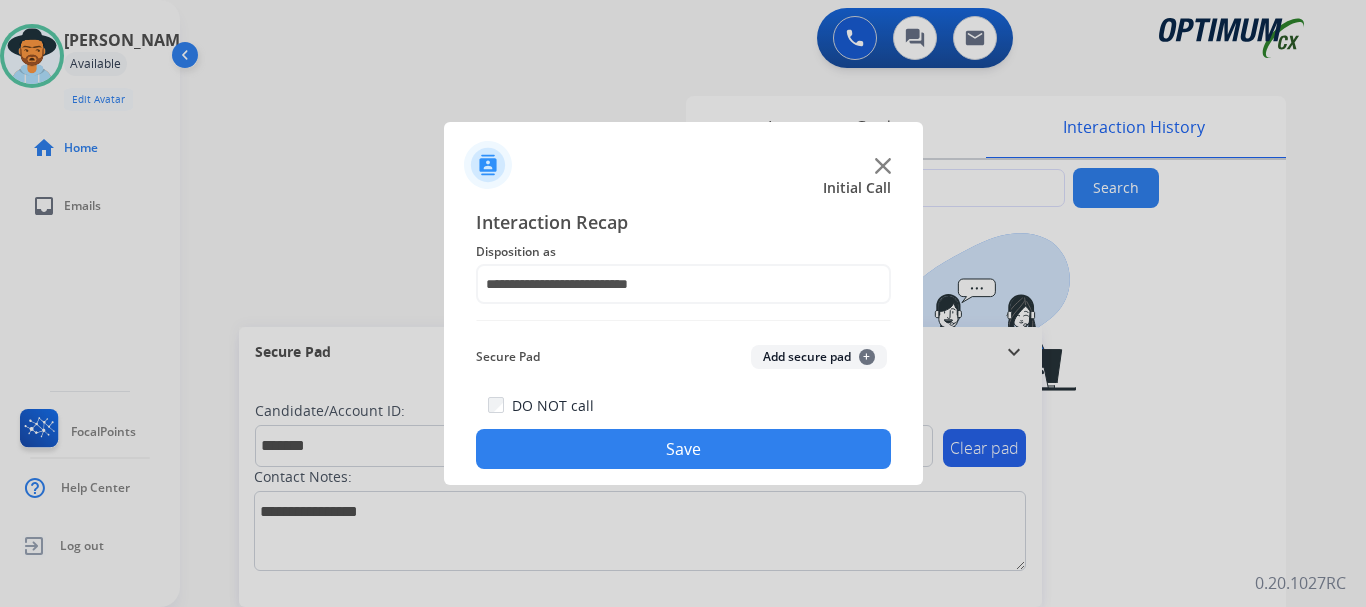click on "DO NOT call  Save" 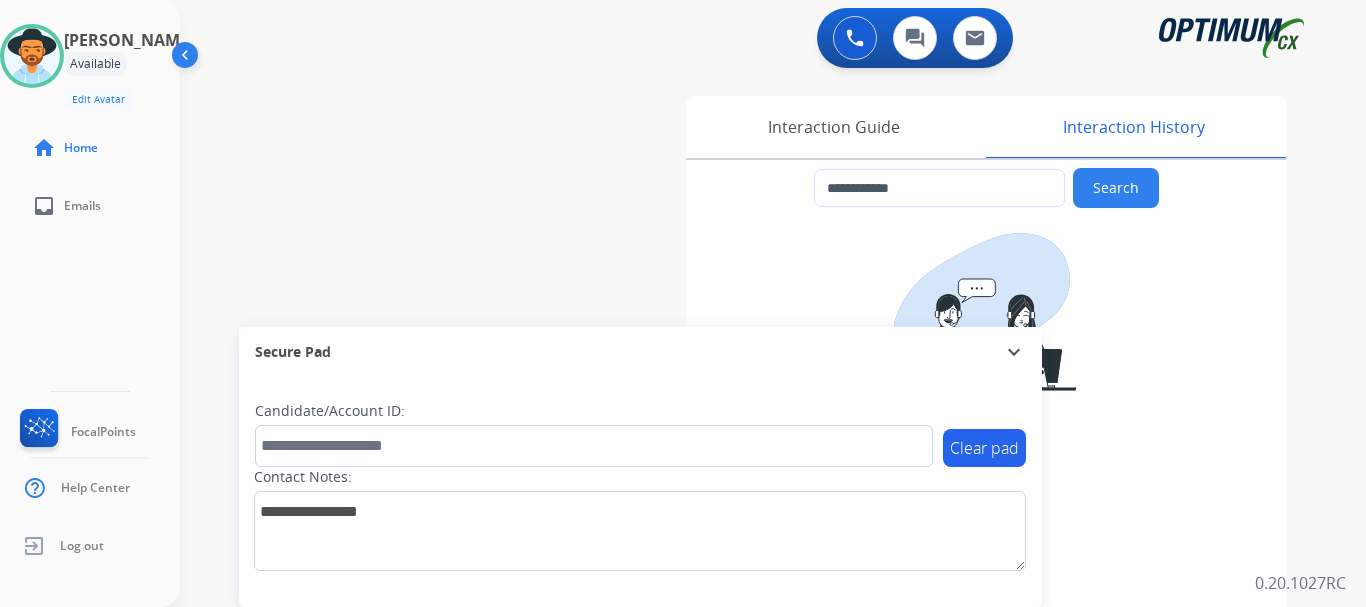 click on "**********" at bounding box center [749, 489] 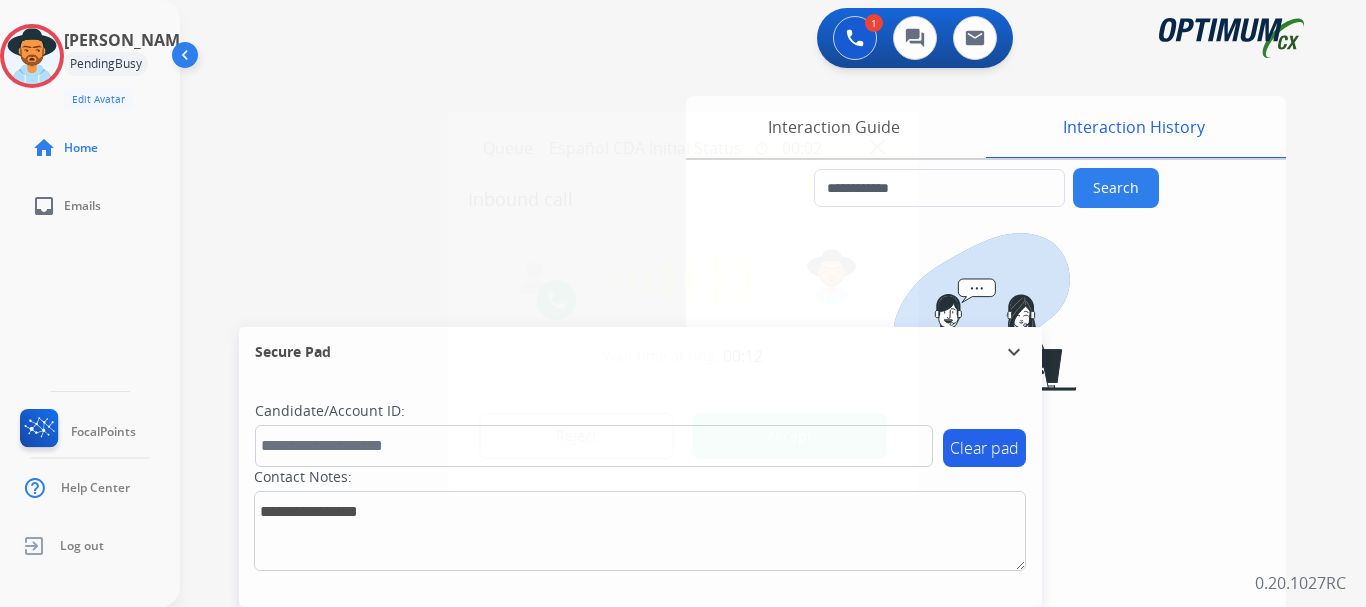 type on "**********" 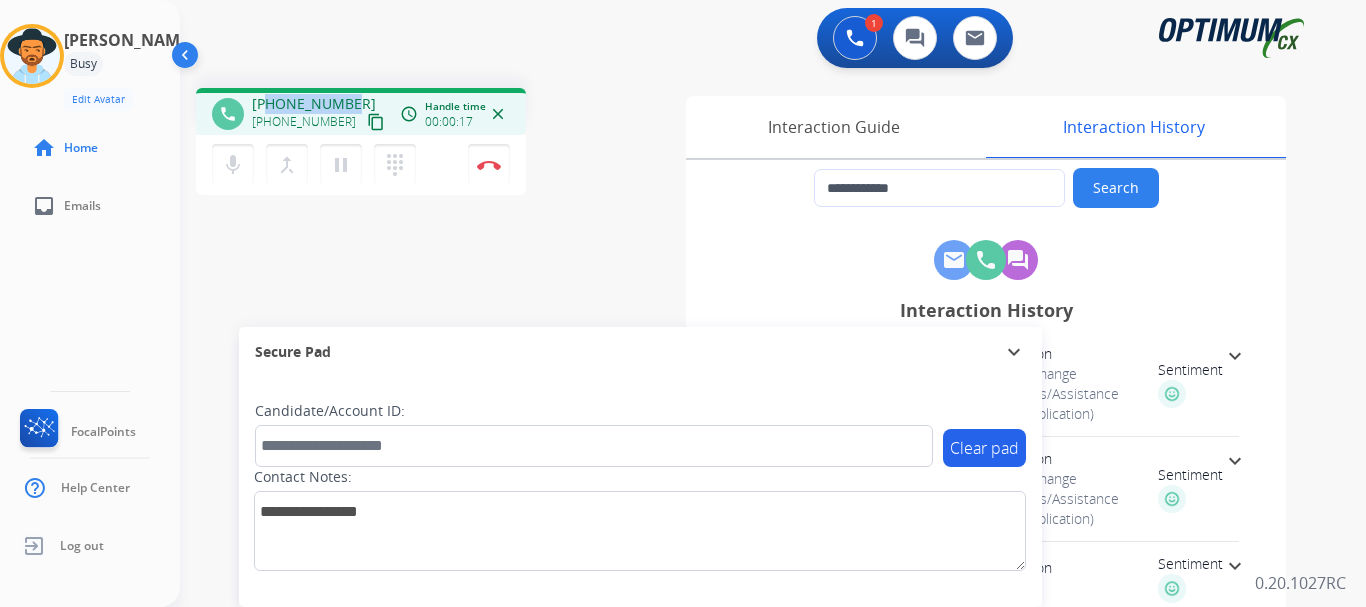 drag, startPoint x: 267, startPoint y: 96, endPoint x: 348, endPoint y: 95, distance: 81.00617 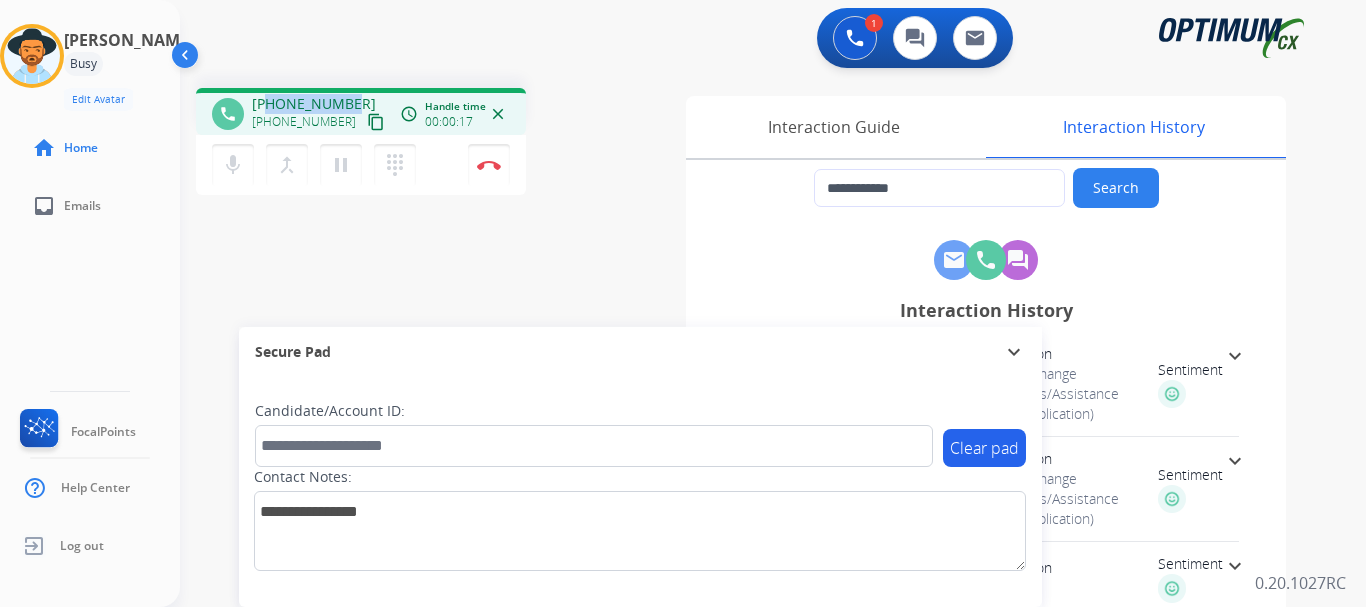click on "[PHONE_NUMBER]" at bounding box center (314, 104) 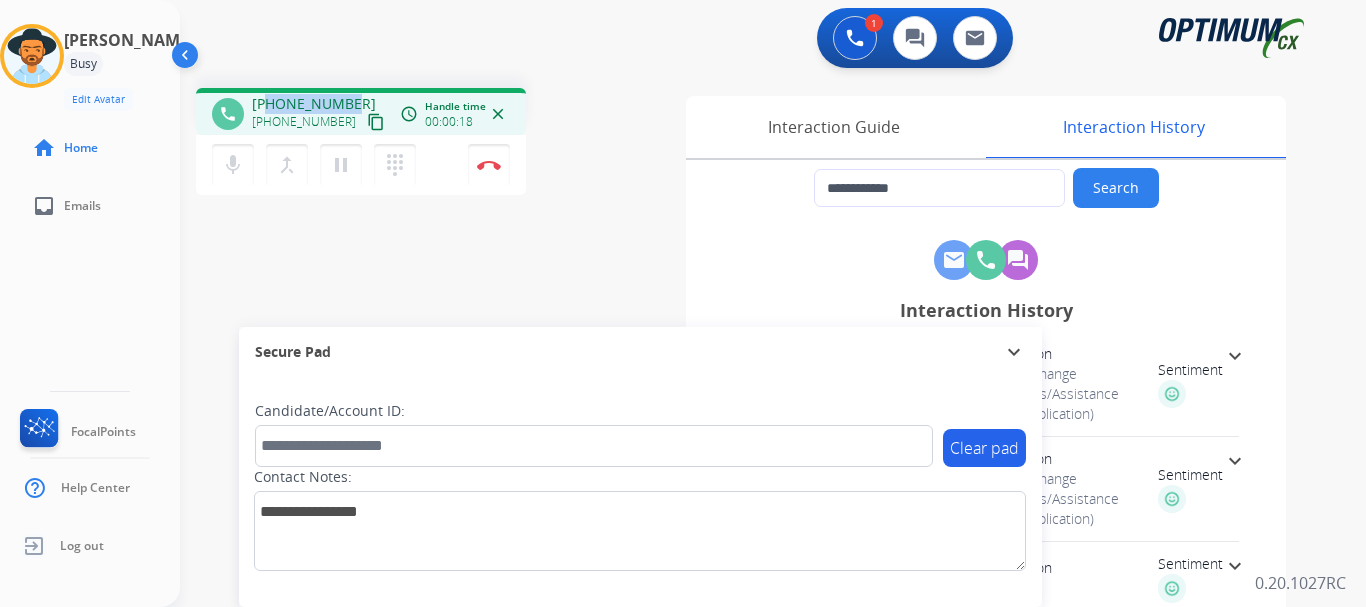 copy on "9015011755" 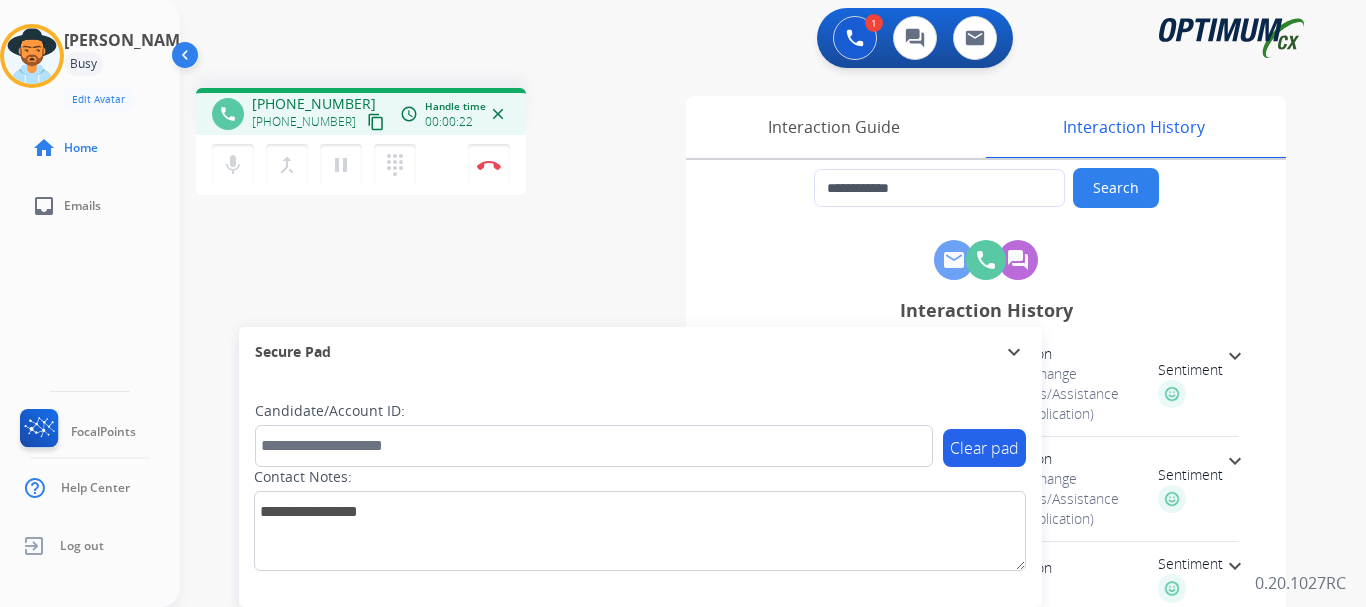 click on "Total" at bounding box center [390, 242] 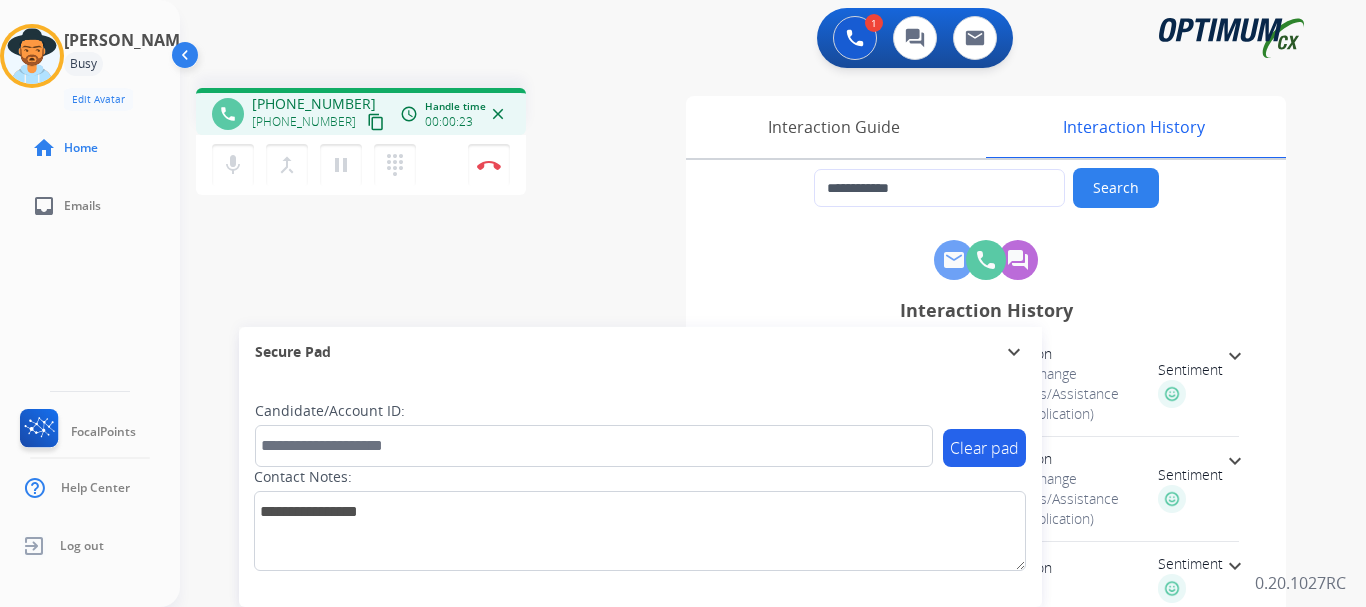 click on "**********" at bounding box center (749, 489) 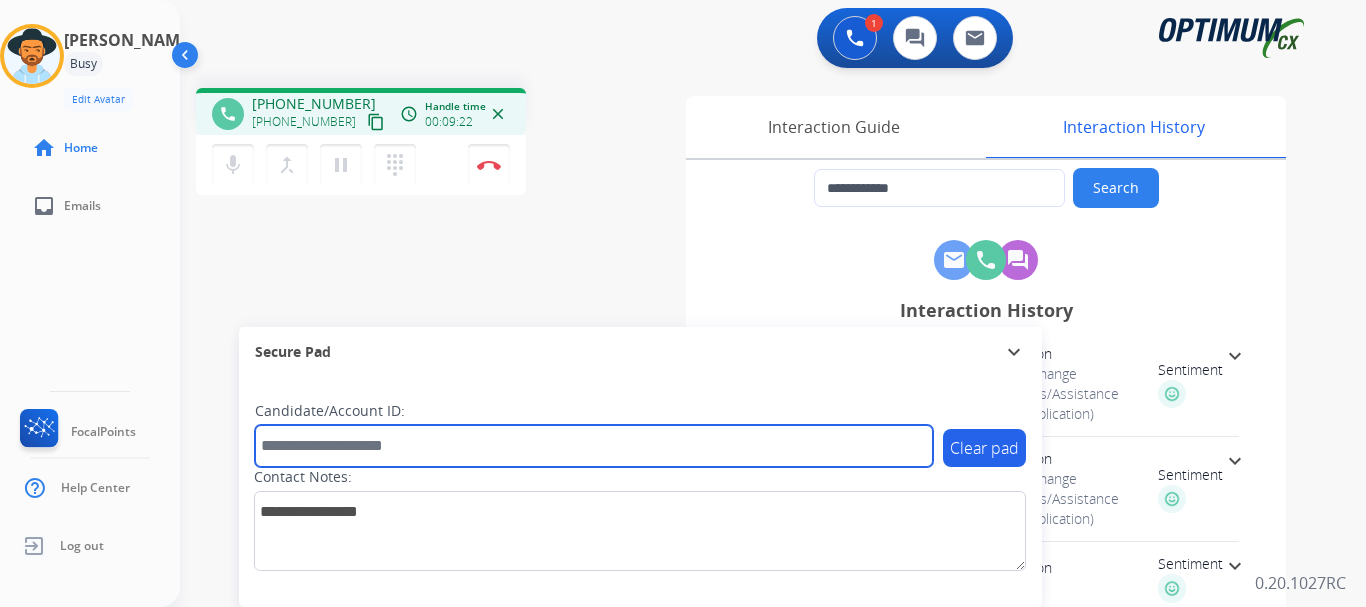click at bounding box center (594, 446) 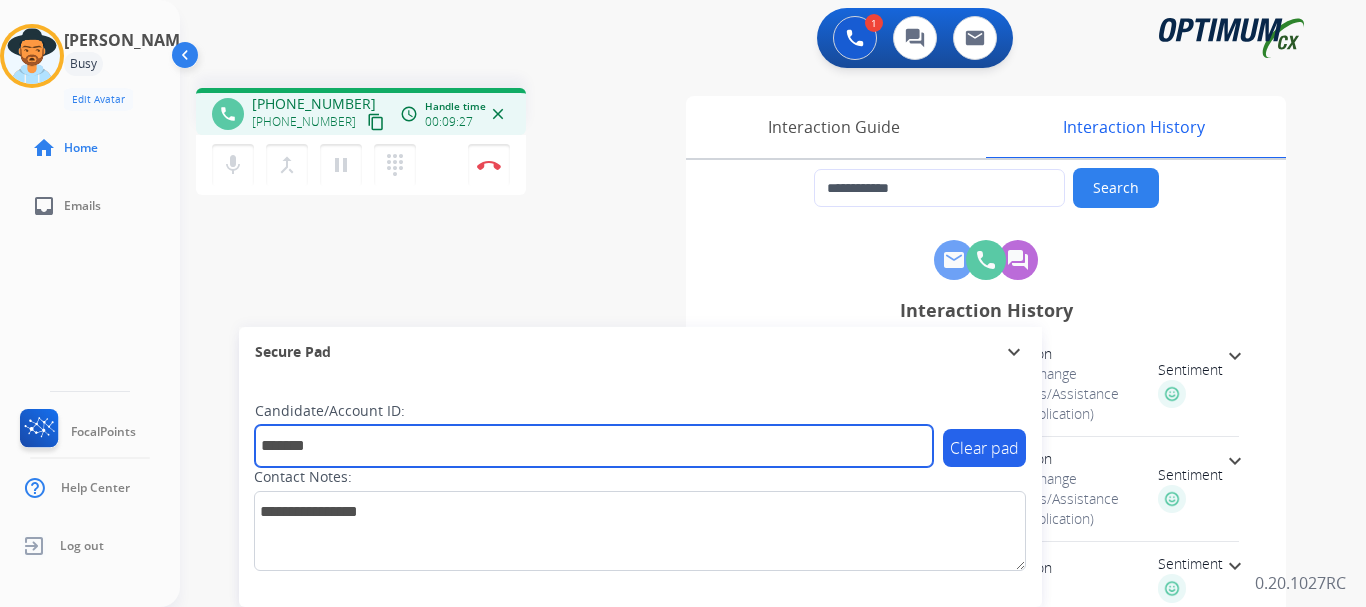 type on "*******" 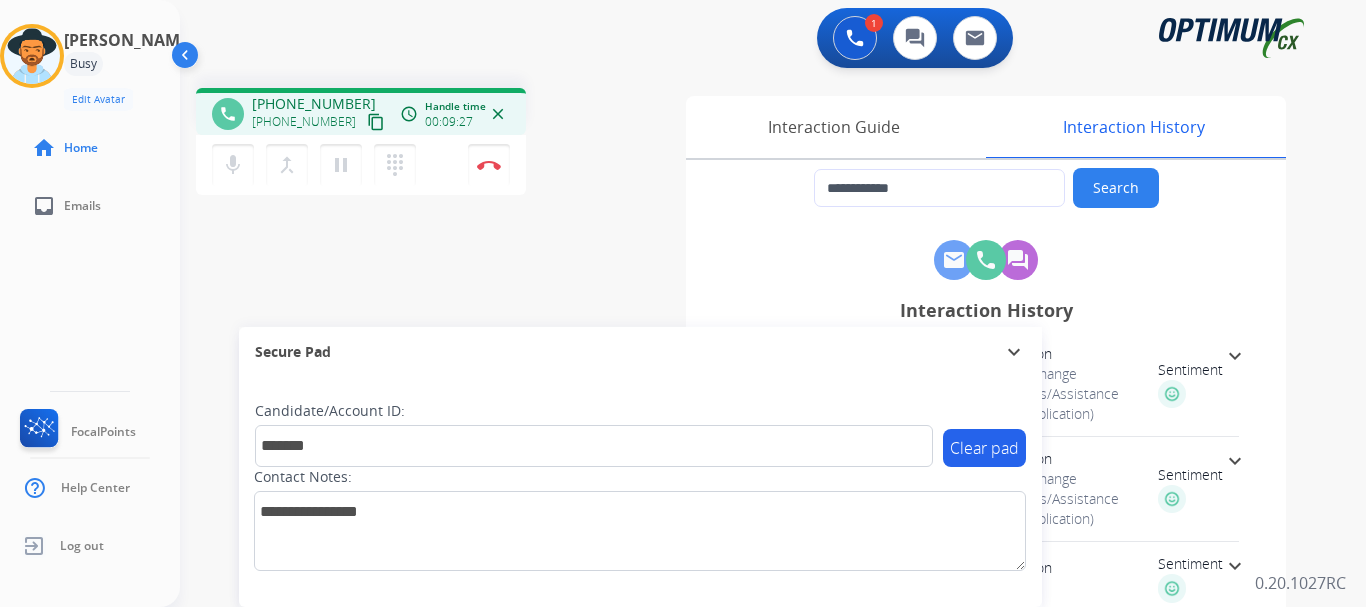 click on "Disconnect" at bounding box center [489, 165] 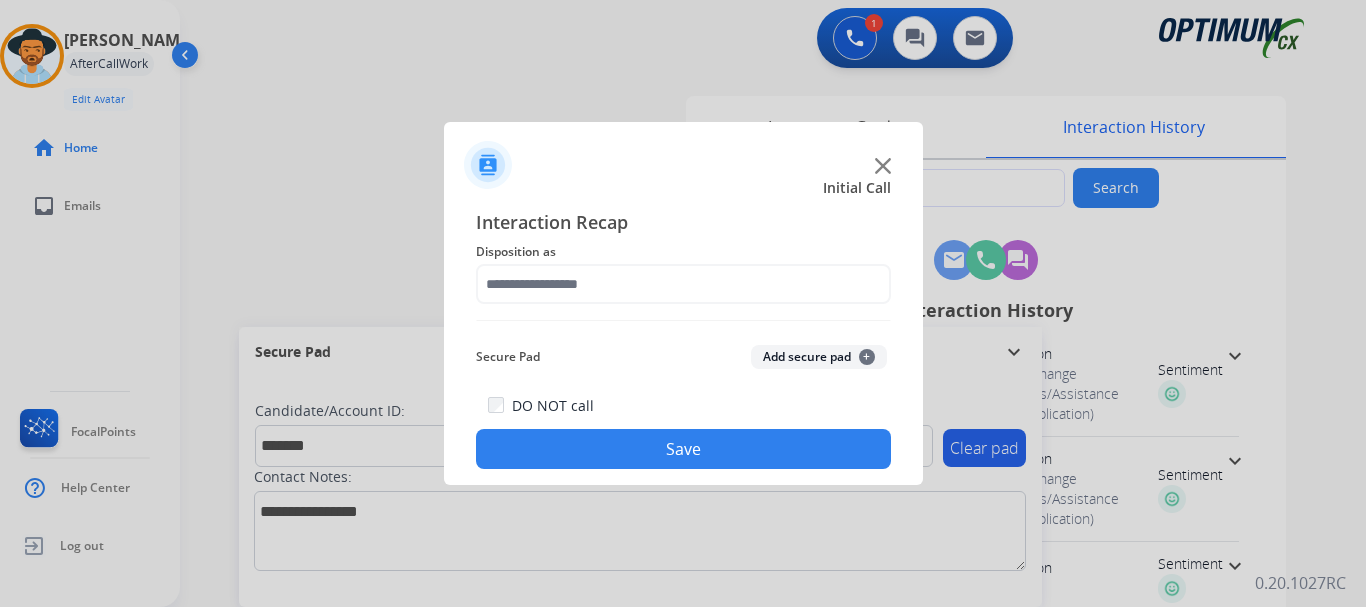 click on "Add secure pad  +" 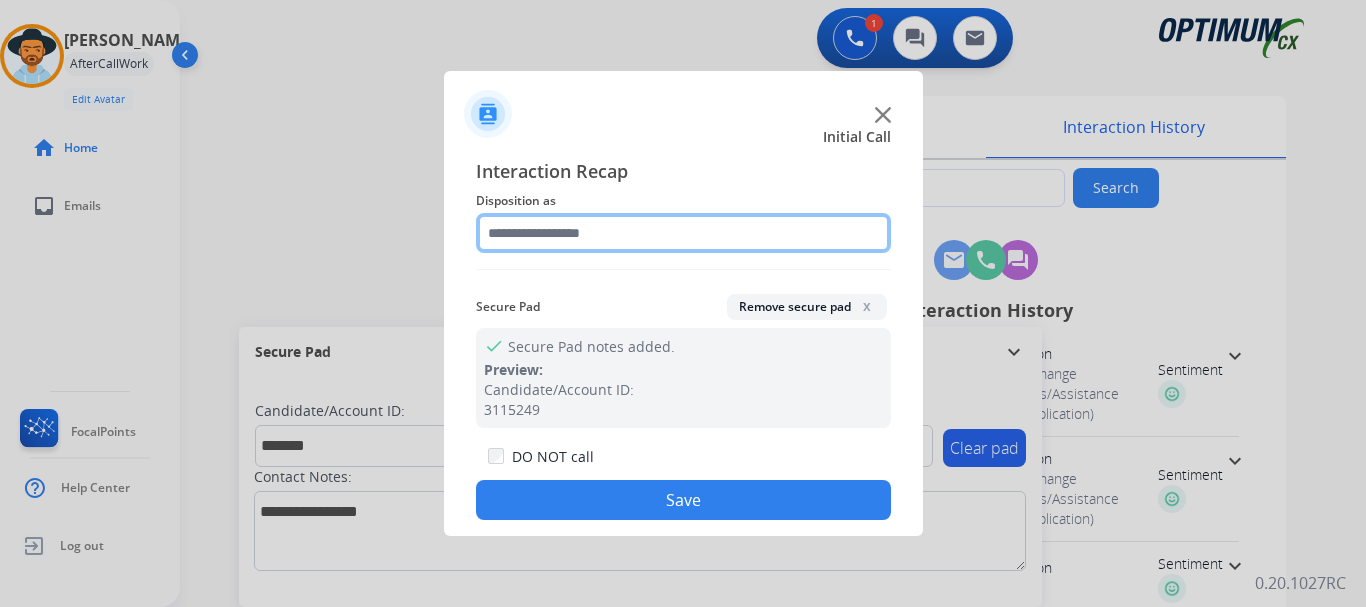 click 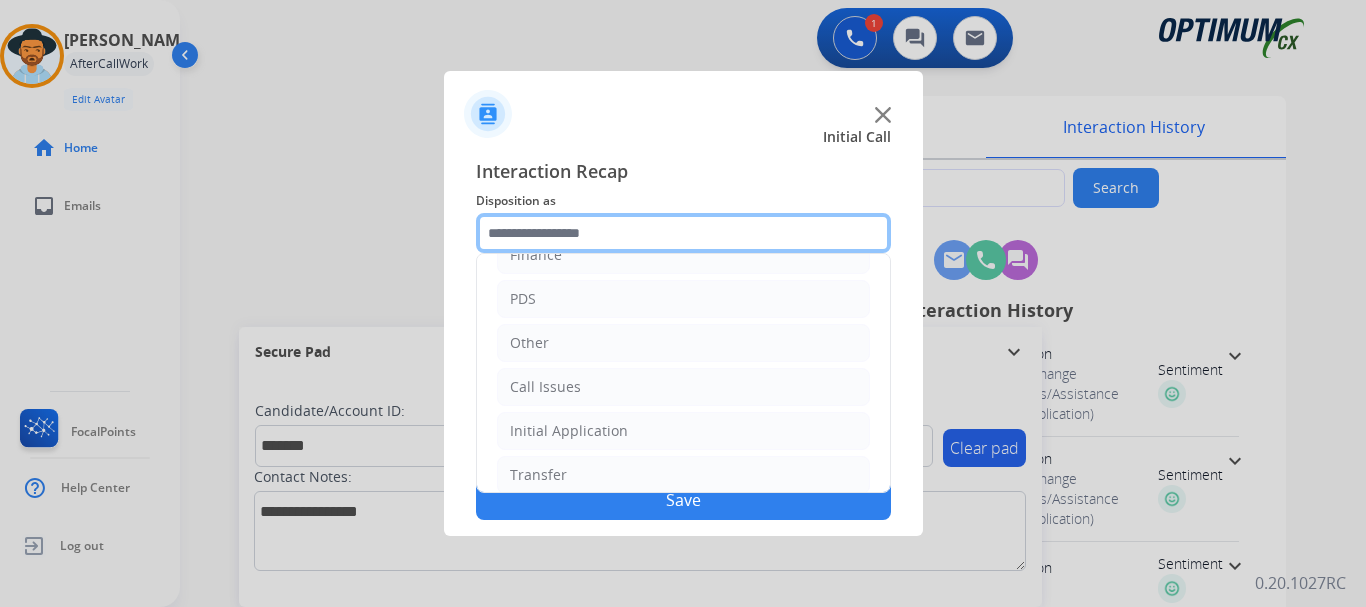 scroll, scrollTop: 136, scrollLeft: 0, axis: vertical 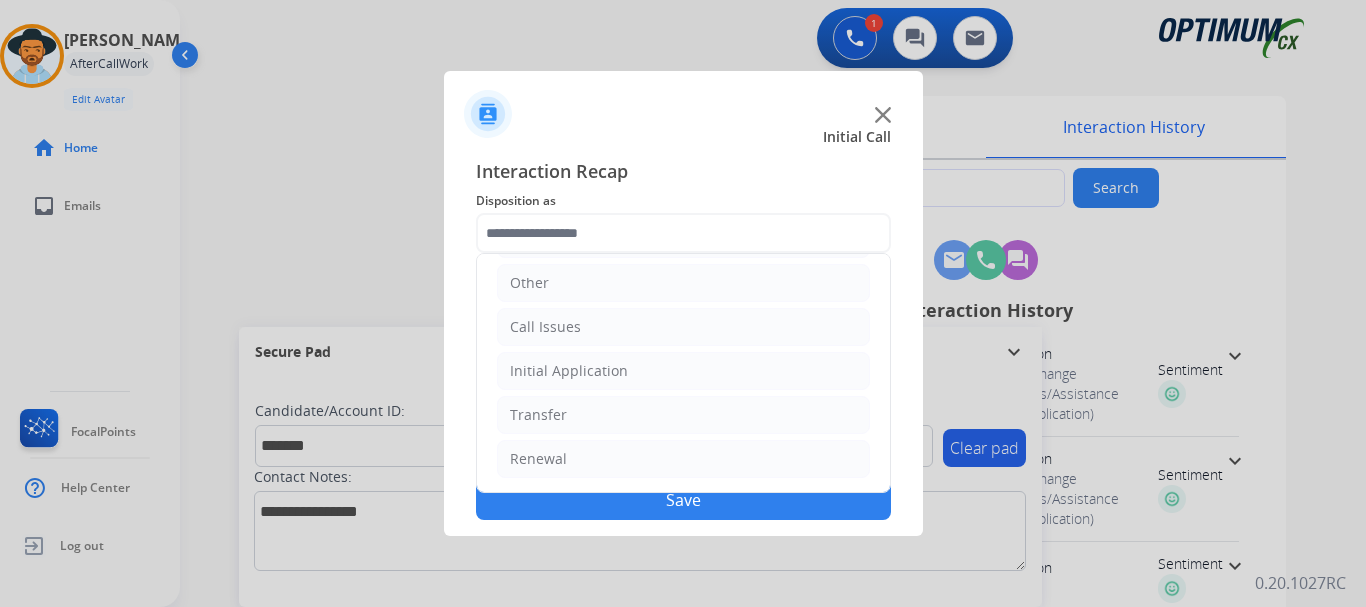 click on "Initial Application" 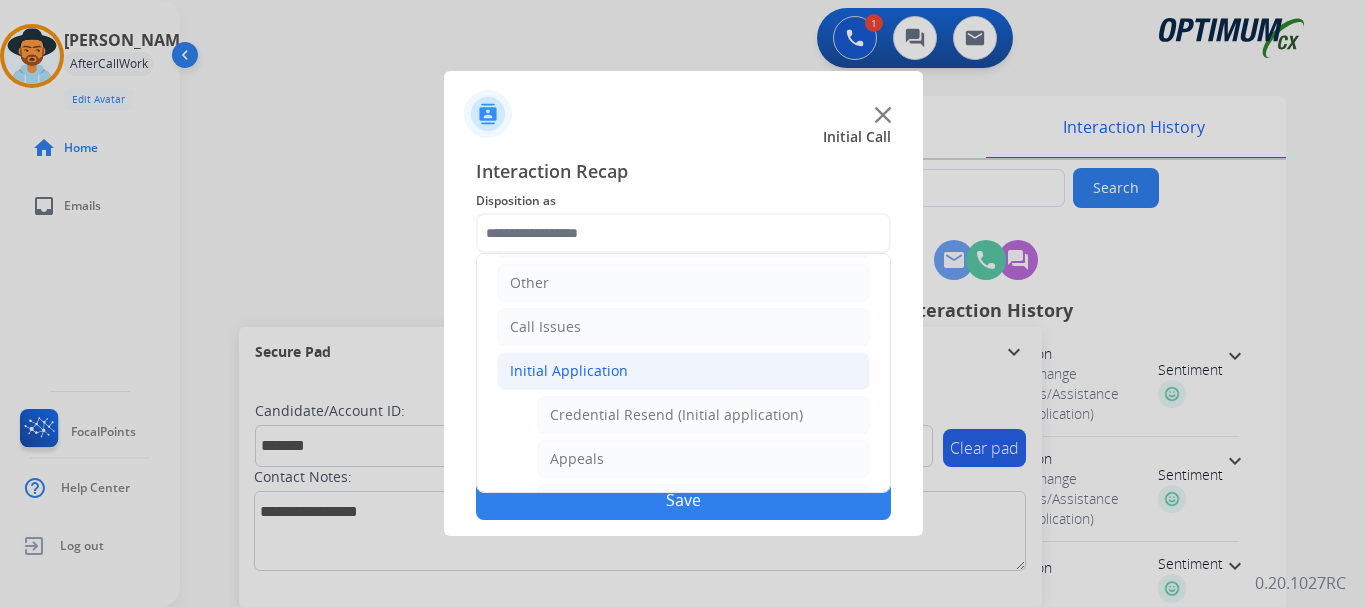 click on "Appeals" 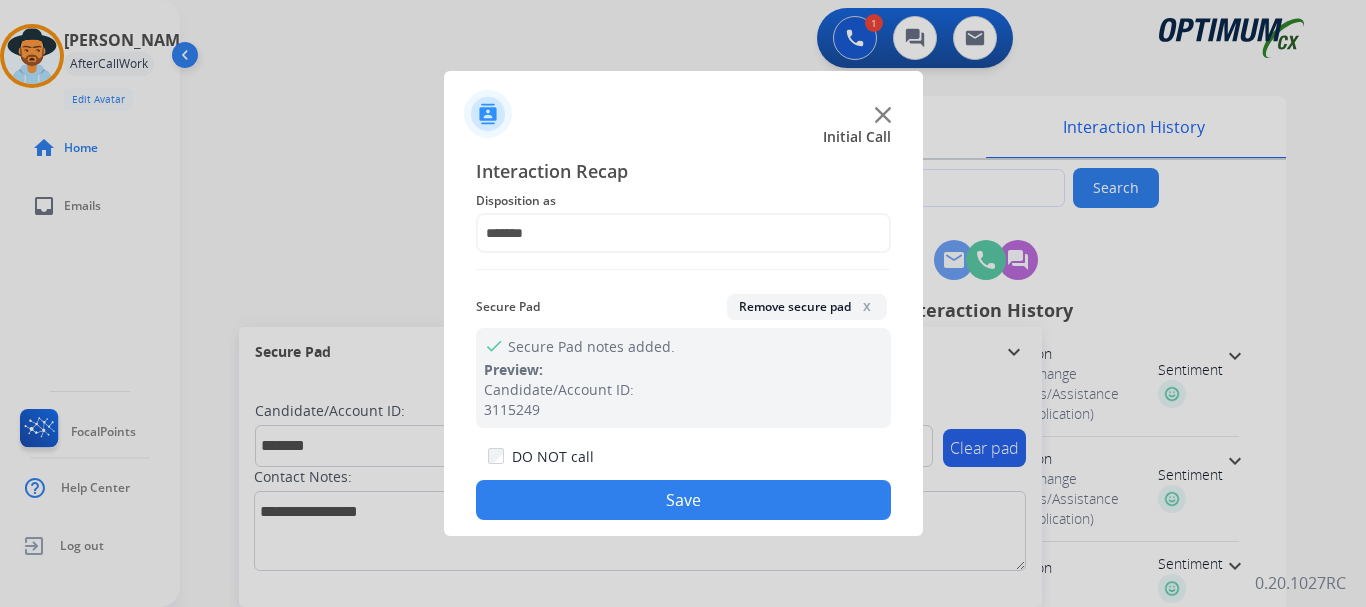 click on "Save" 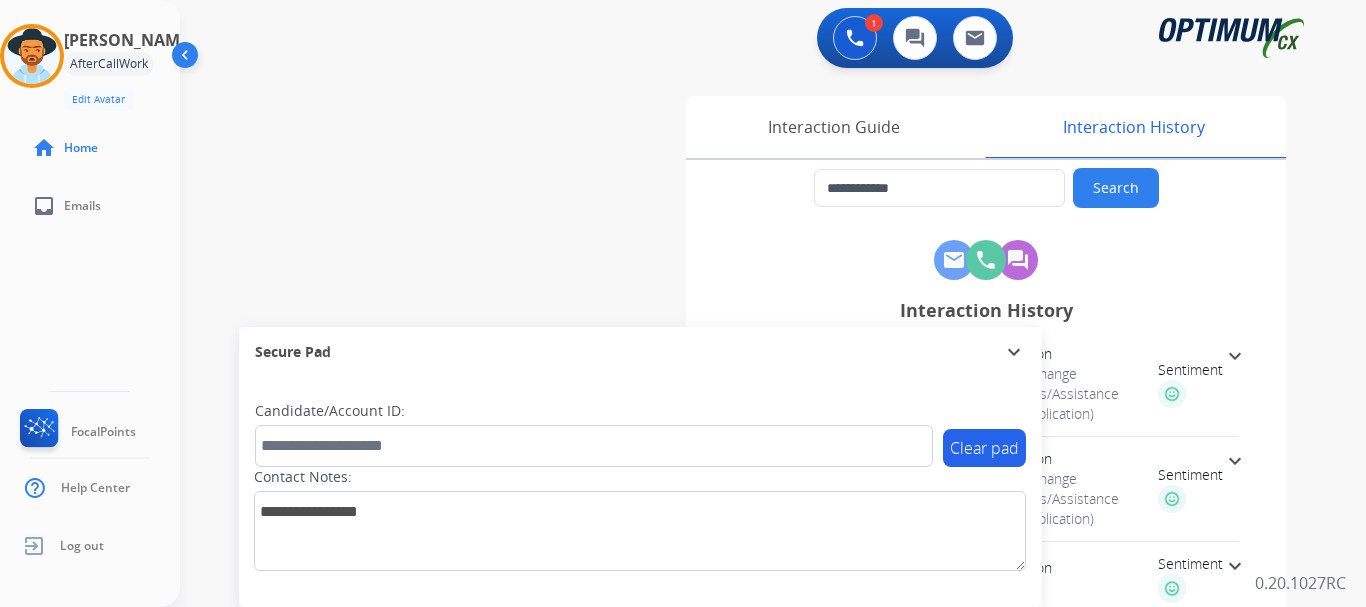 click on "**********" at bounding box center (749, 489) 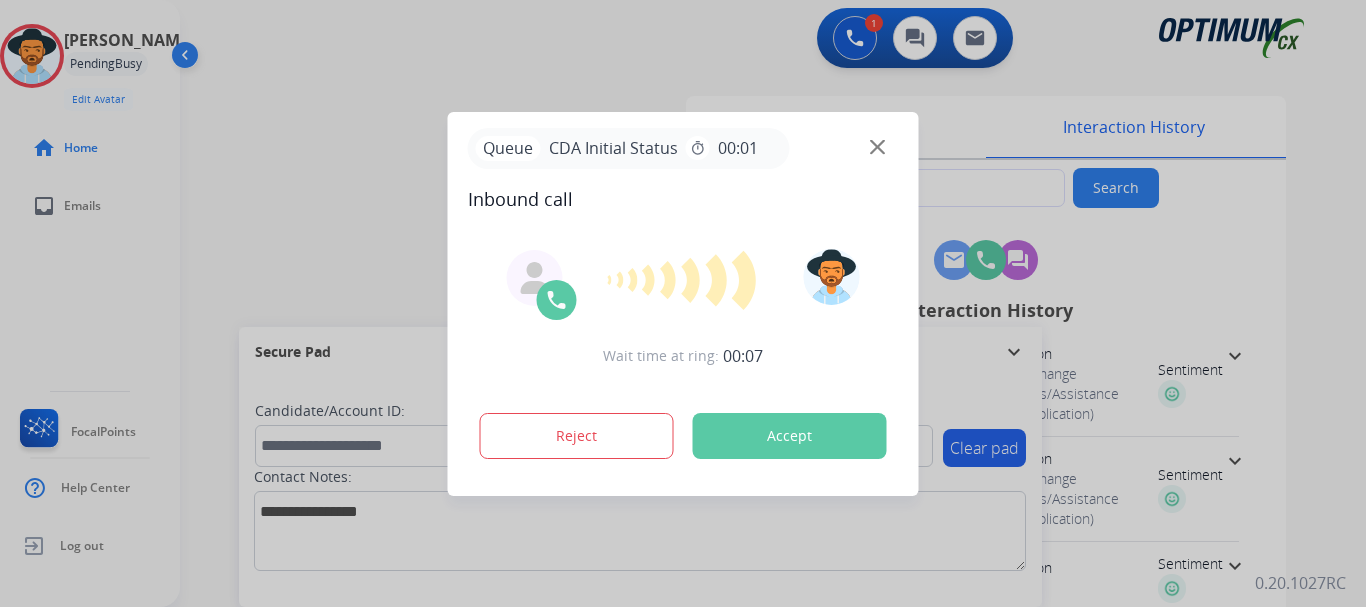 type on "**********" 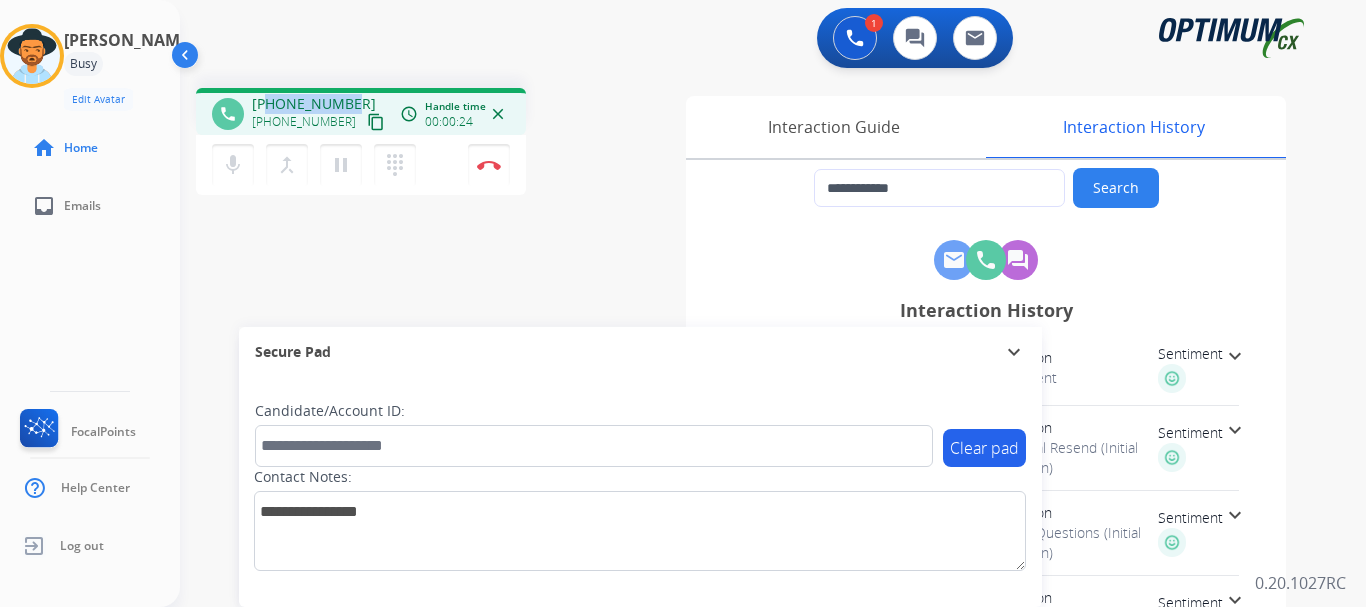 drag, startPoint x: 270, startPoint y: 102, endPoint x: 360, endPoint y: 93, distance: 90.44888 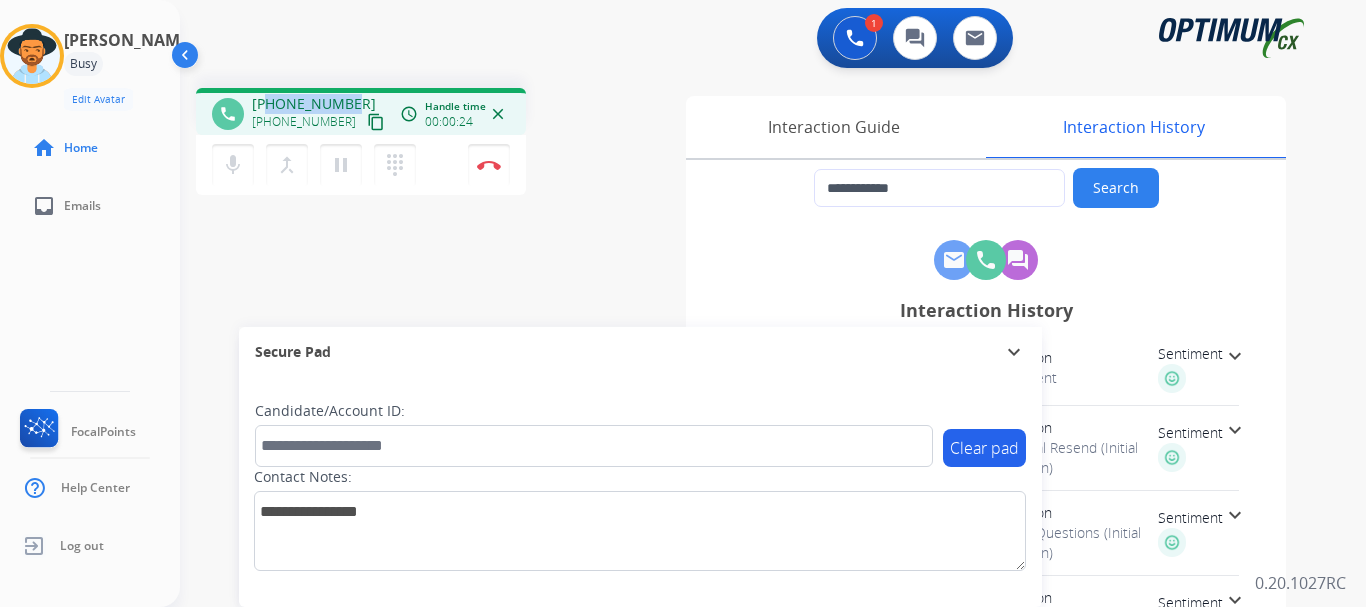 click on "phone [PHONE_NUMBER] [PHONE_NUMBER] content_copy access_time Call metrics Queue   00:10 Hold   00:00 Talk   00:16 Total   00:25 Handle time 00:00:24 close" at bounding box center (361, 111) 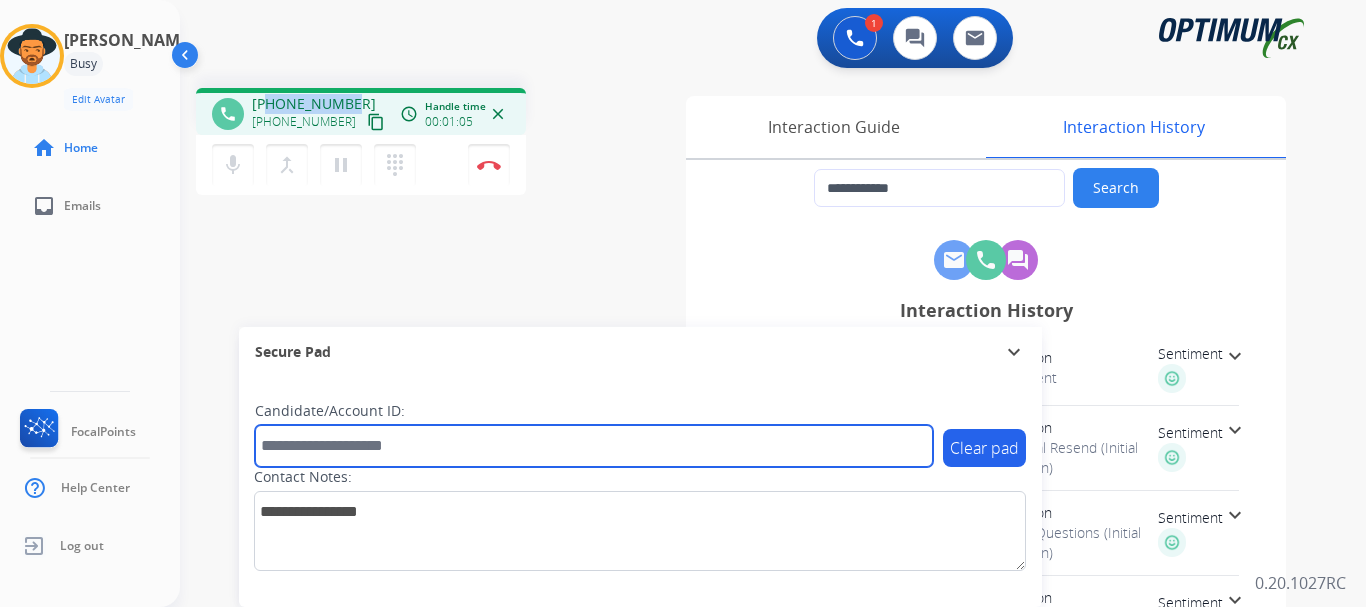 click at bounding box center [594, 446] 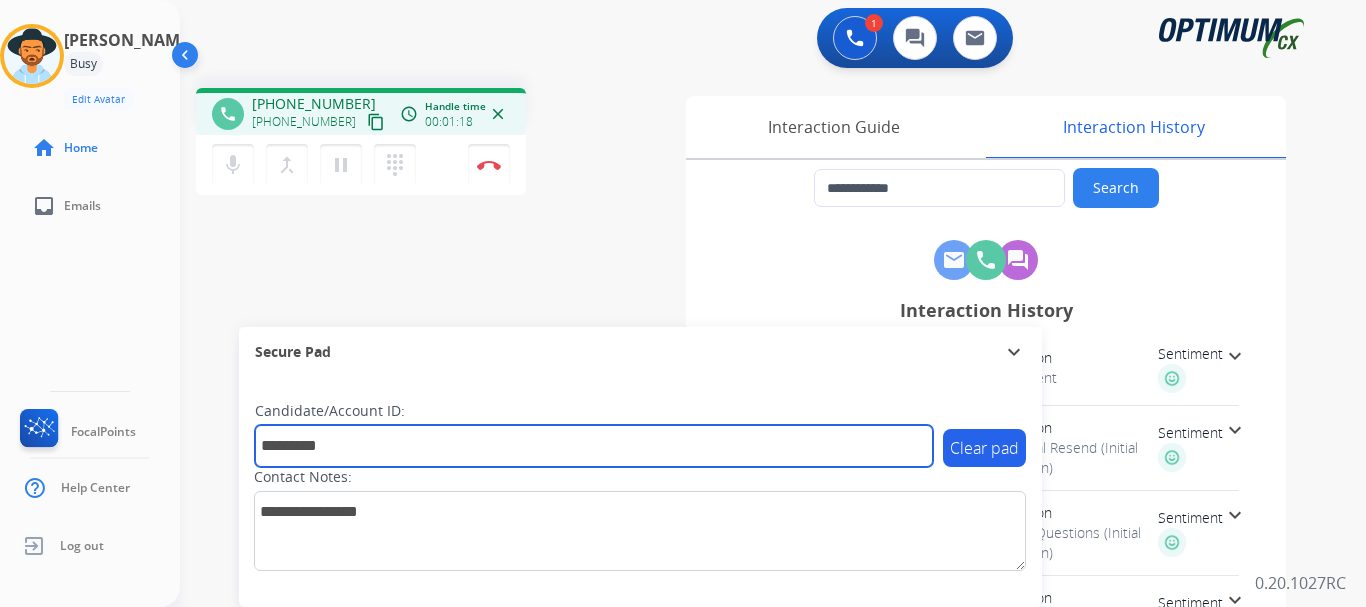 type on "**********" 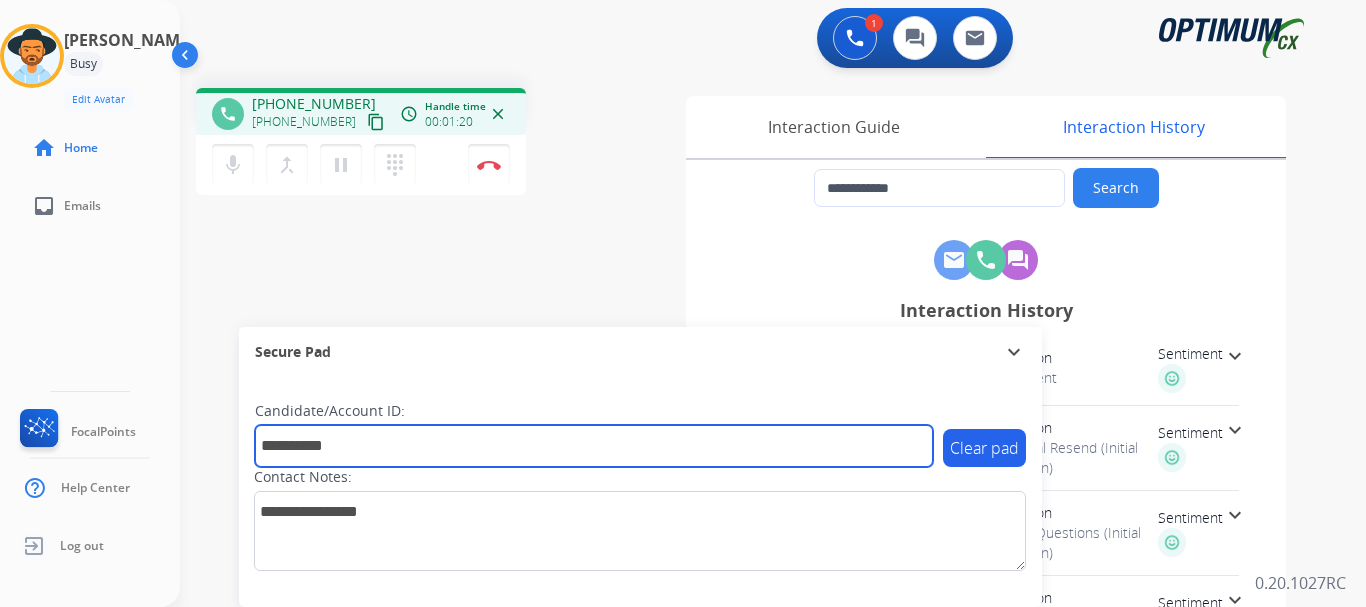 type 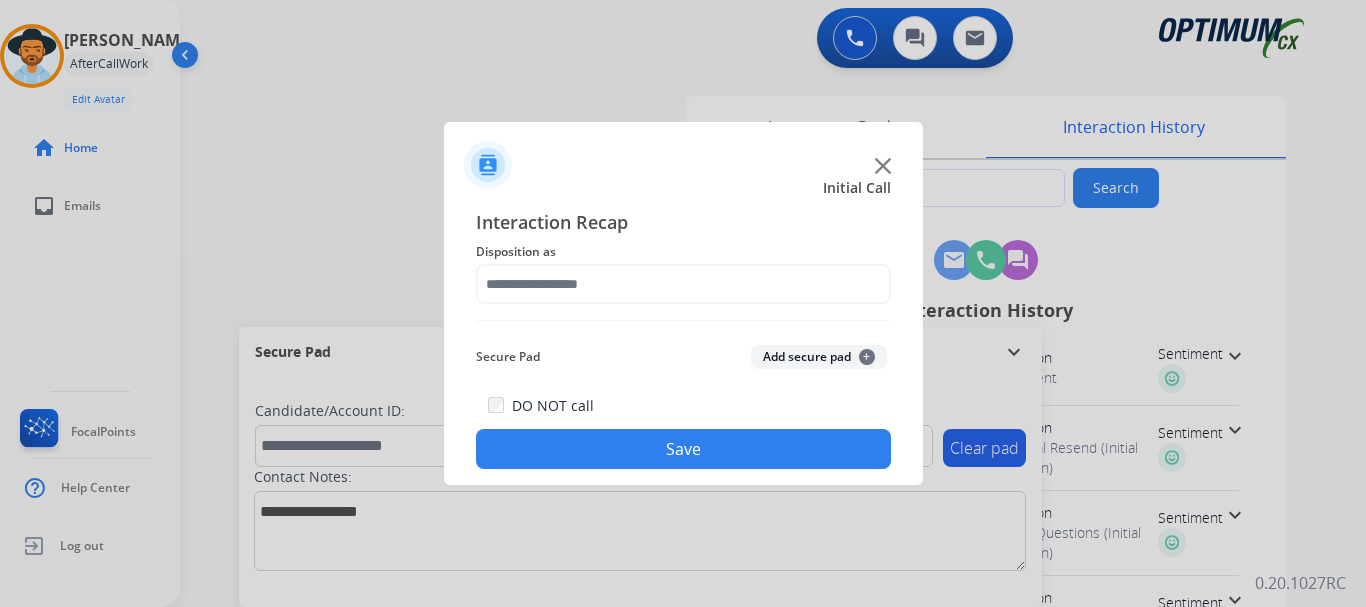 click on "Add secure pad  +" 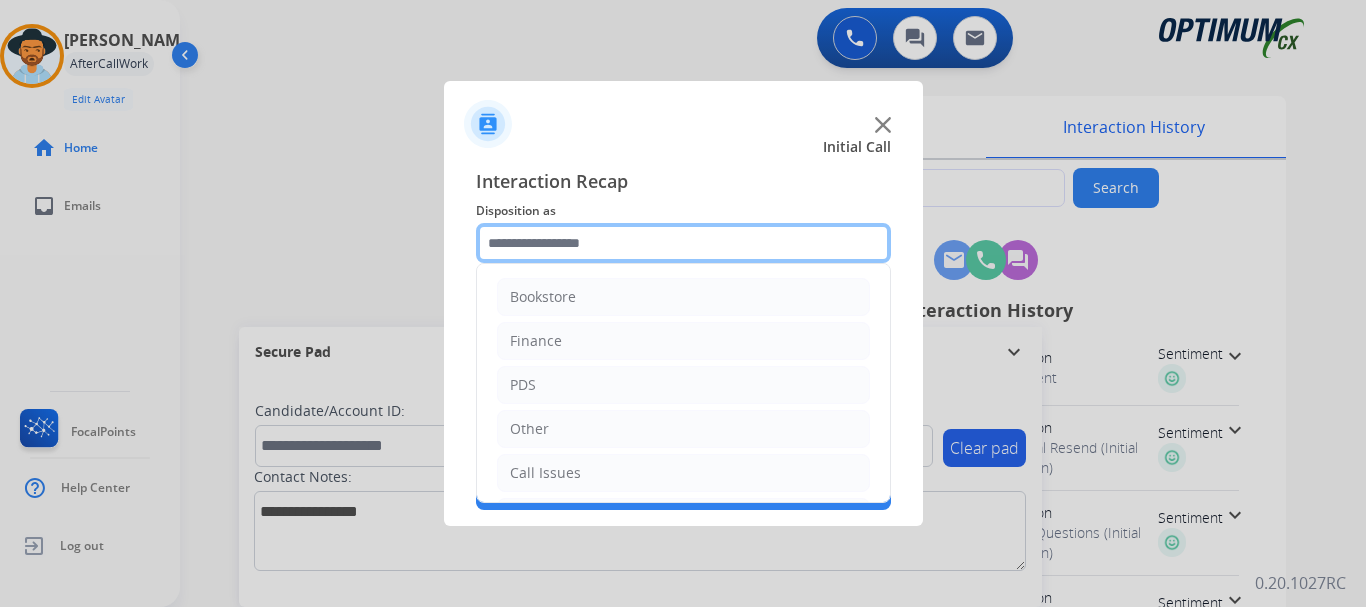click 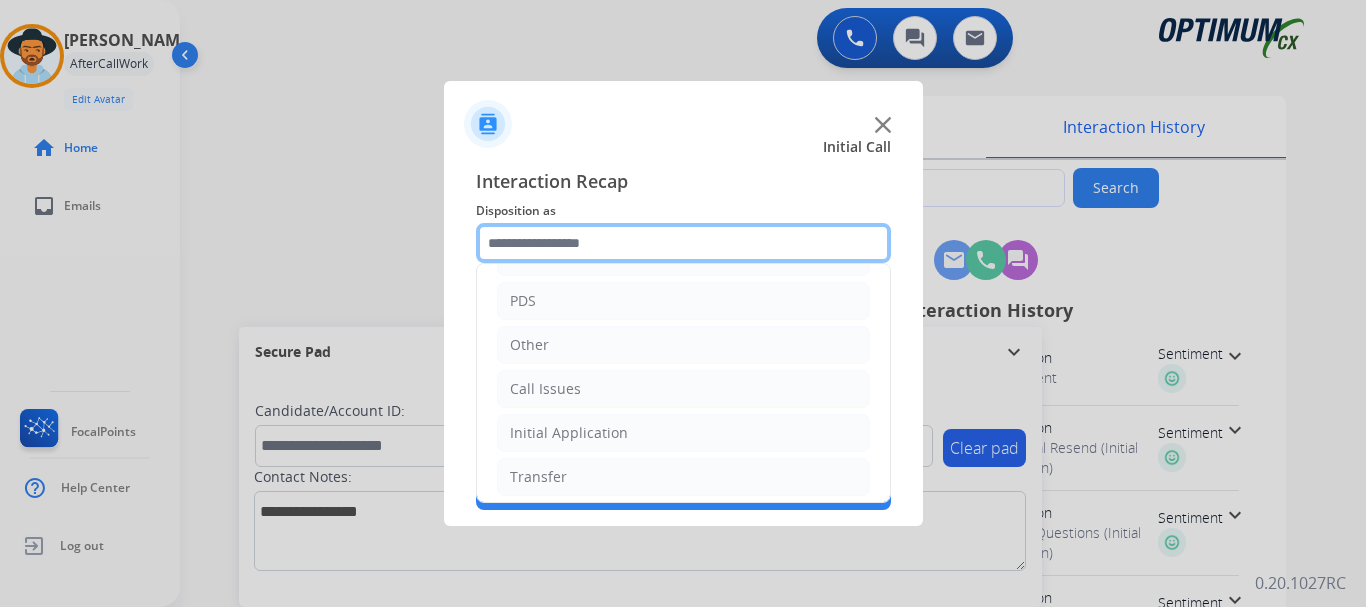scroll, scrollTop: 136, scrollLeft: 0, axis: vertical 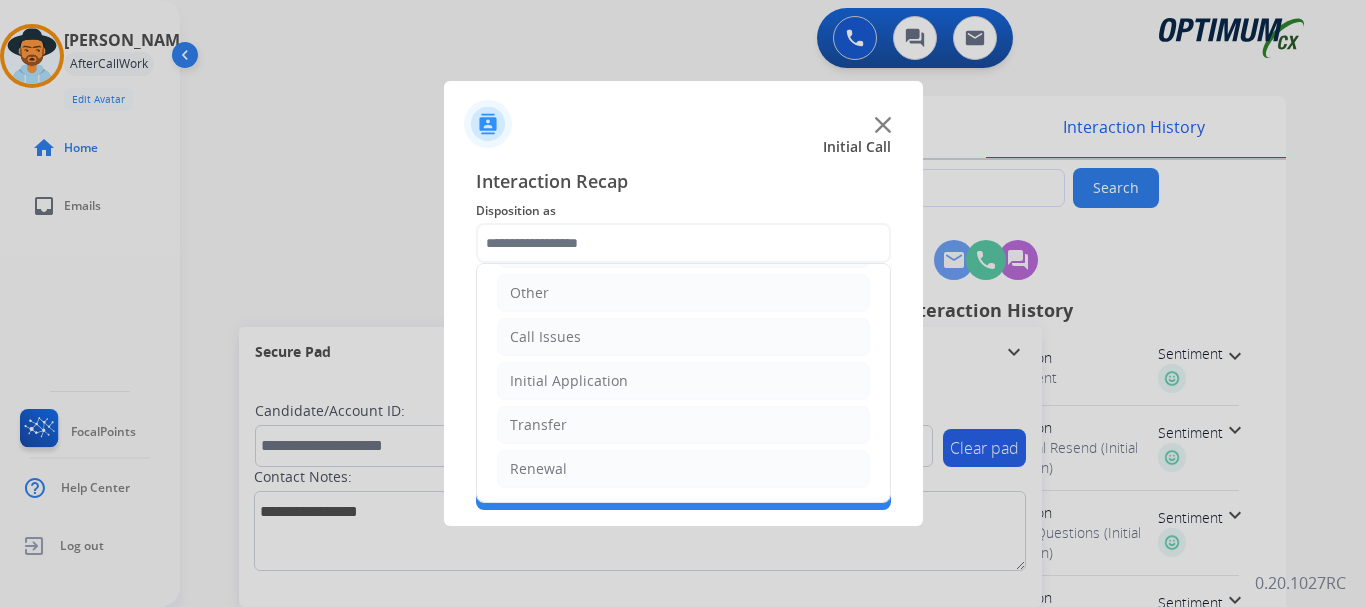 click on "Initial Application" 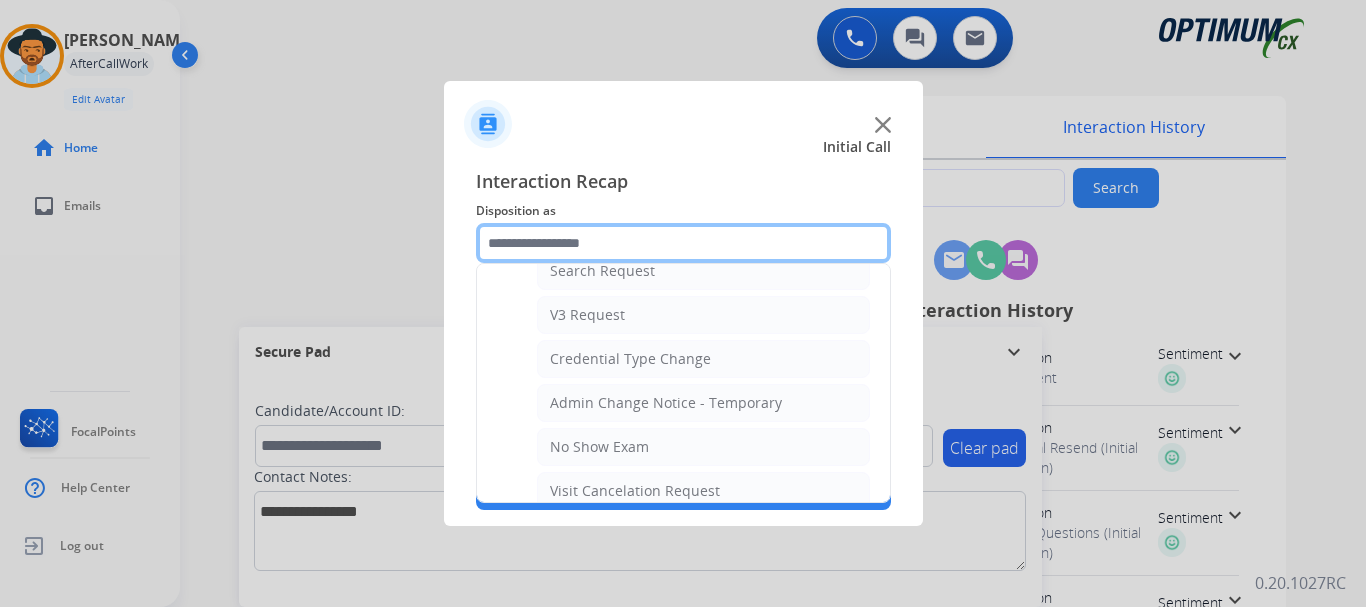 scroll, scrollTop: 755, scrollLeft: 0, axis: vertical 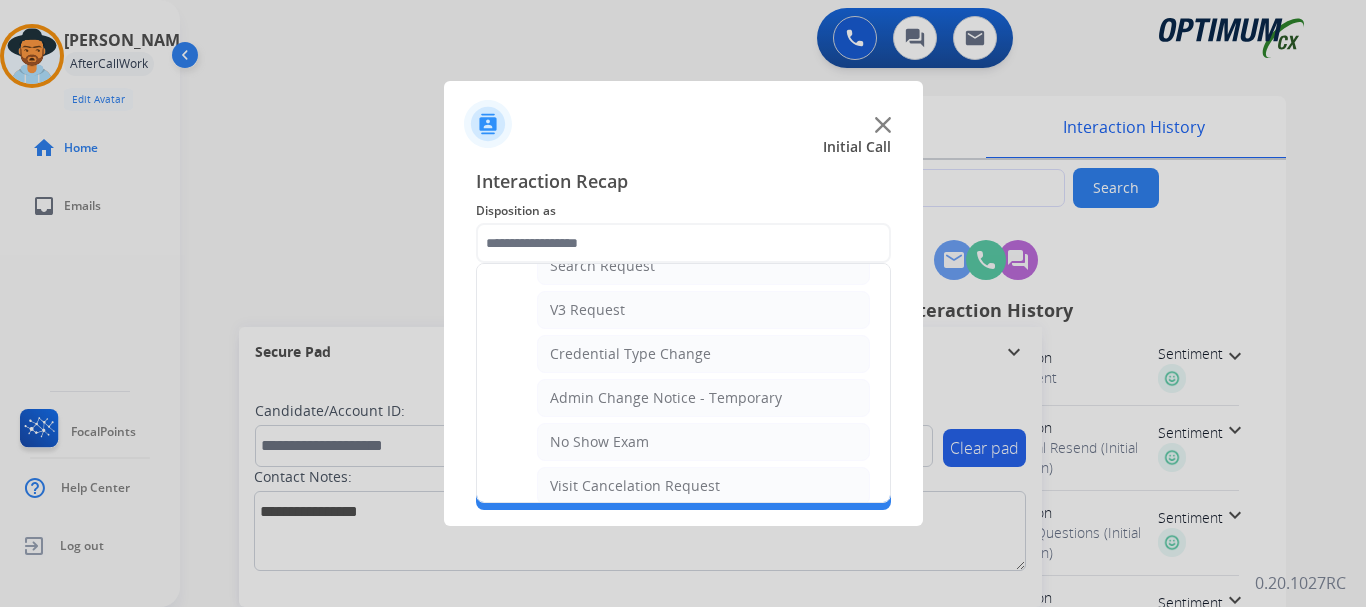 click on "No Show Exam" 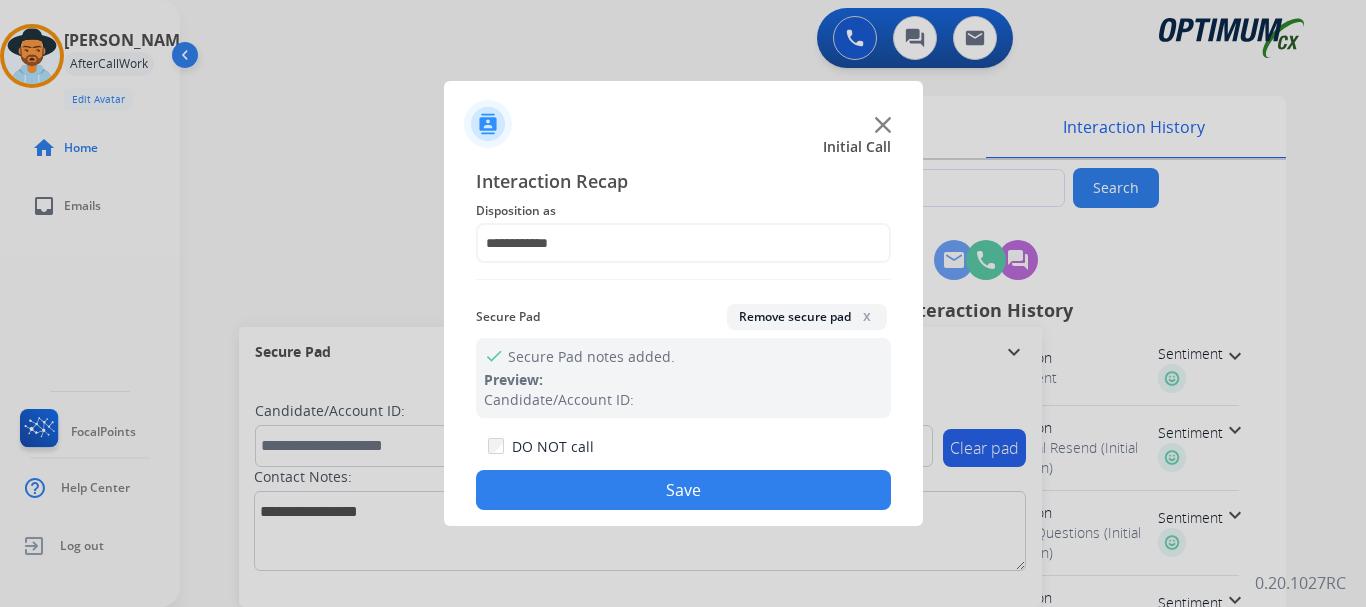 click on "Save" 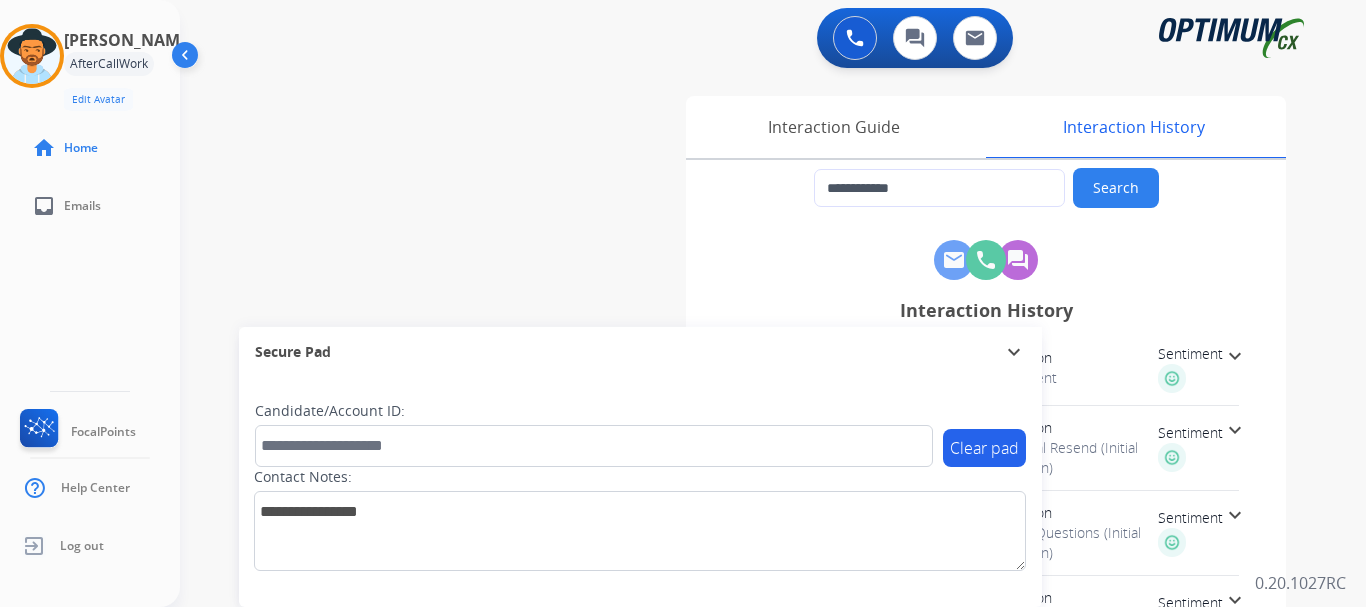 click on "**********" at bounding box center (749, 489) 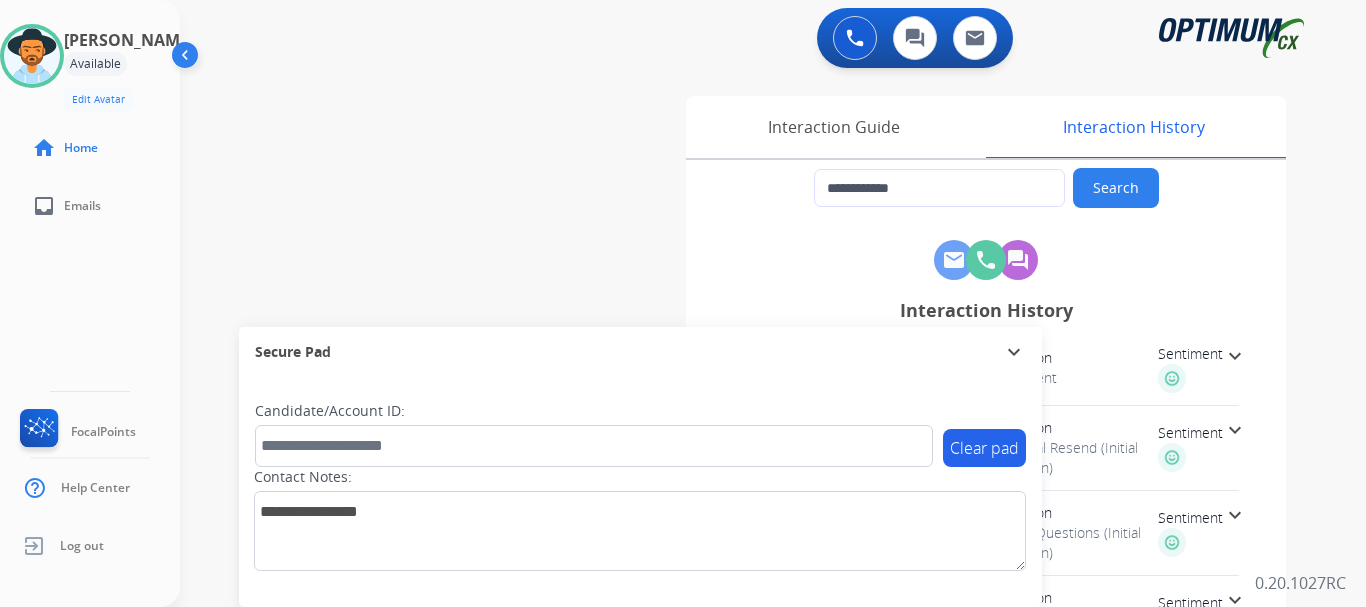 click at bounding box center (32, 56) 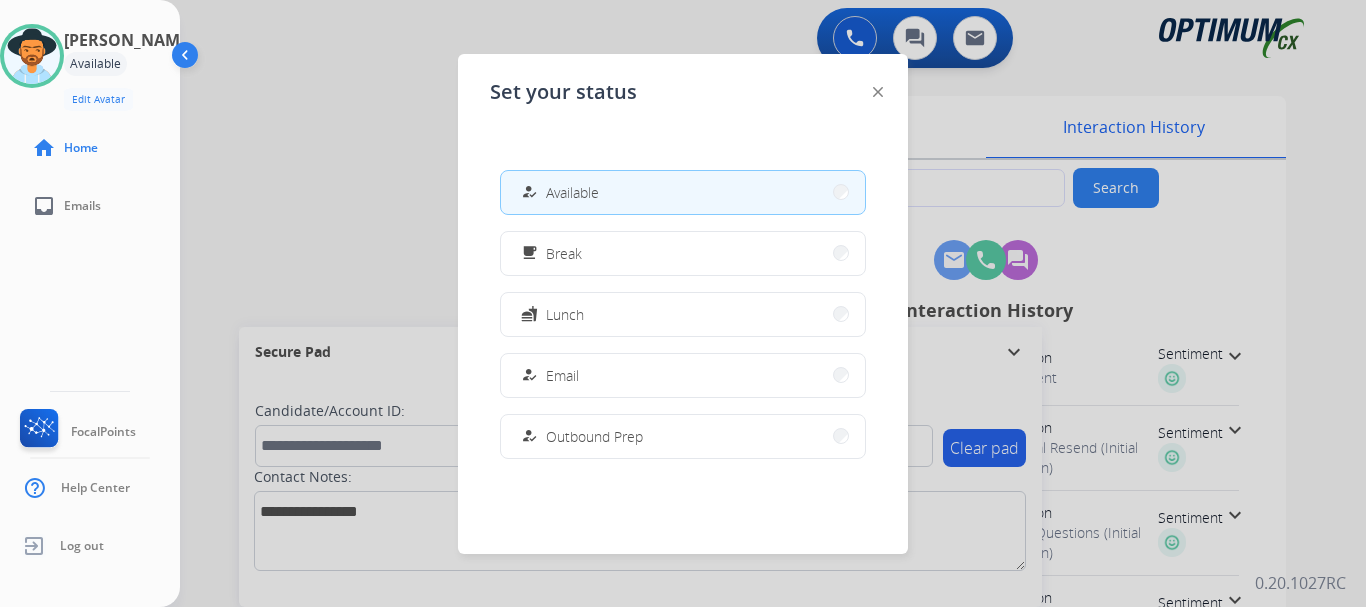 click on "free_breakfast Break" at bounding box center (683, 253) 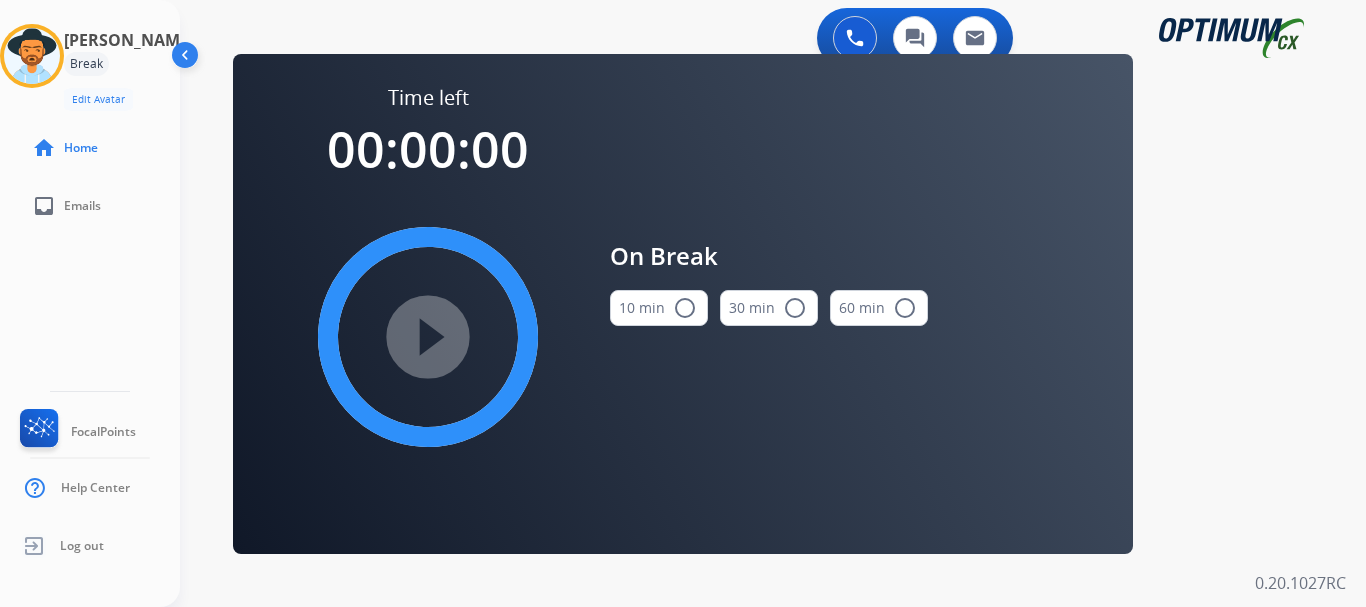 click on "10 min  radio_button_unchecked" at bounding box center (659, 308) 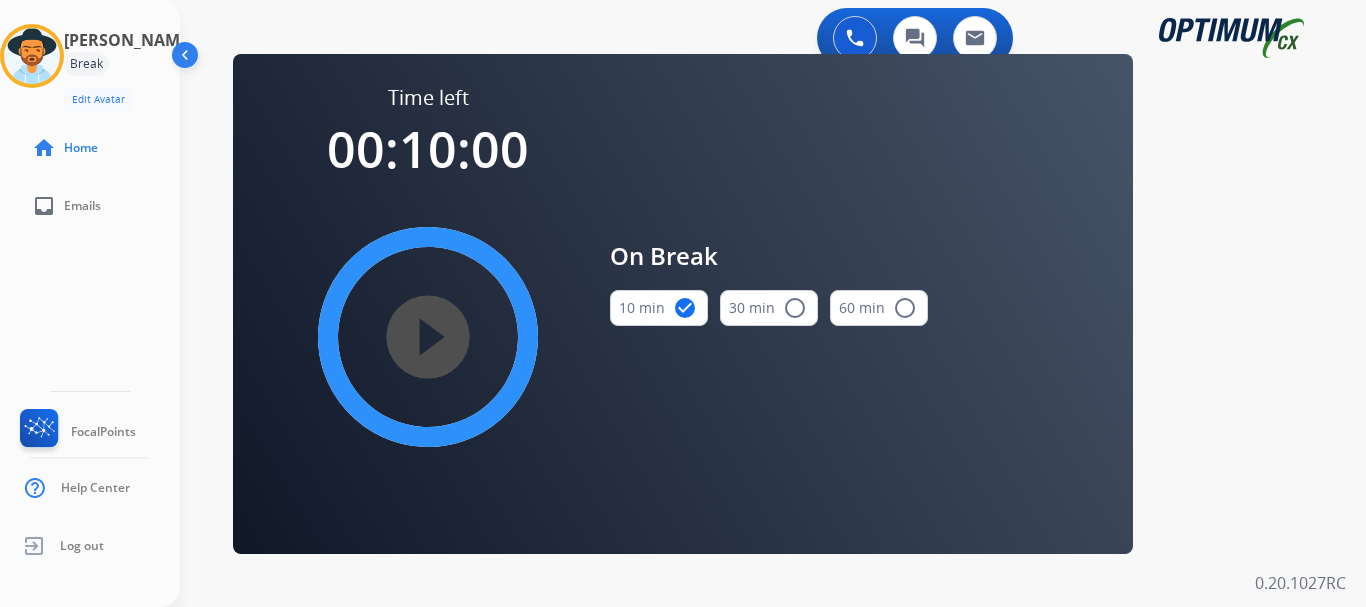 click on "play_circle_filled" at bounding box center [428, 337] 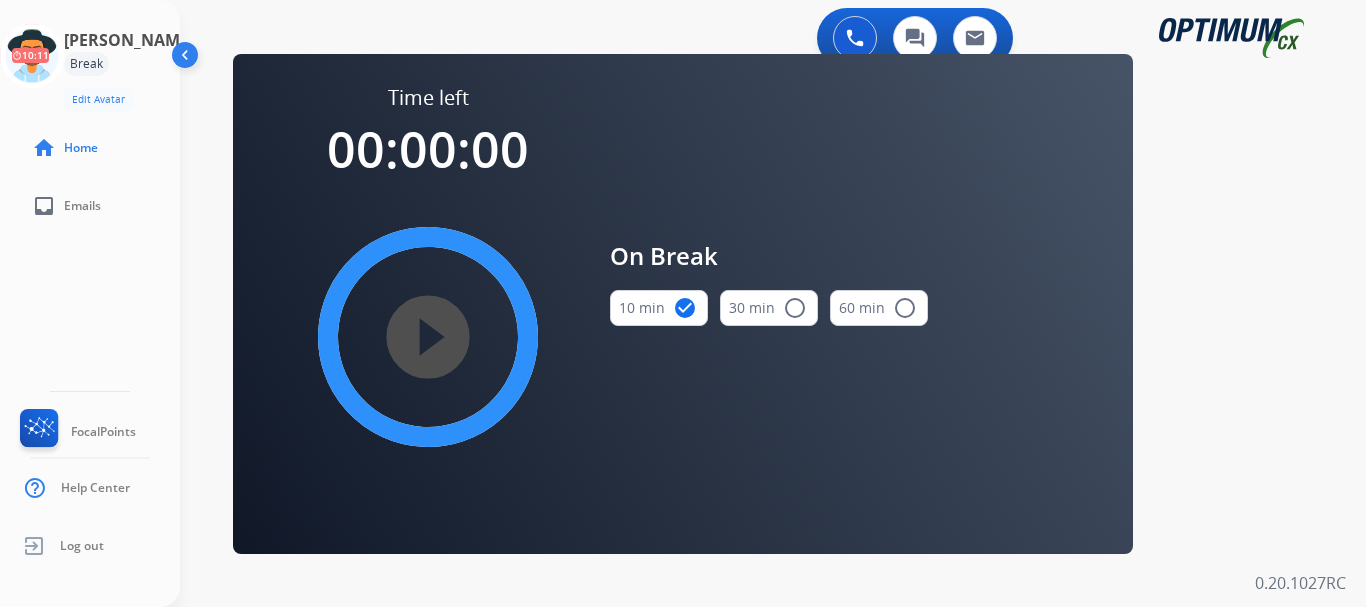 click 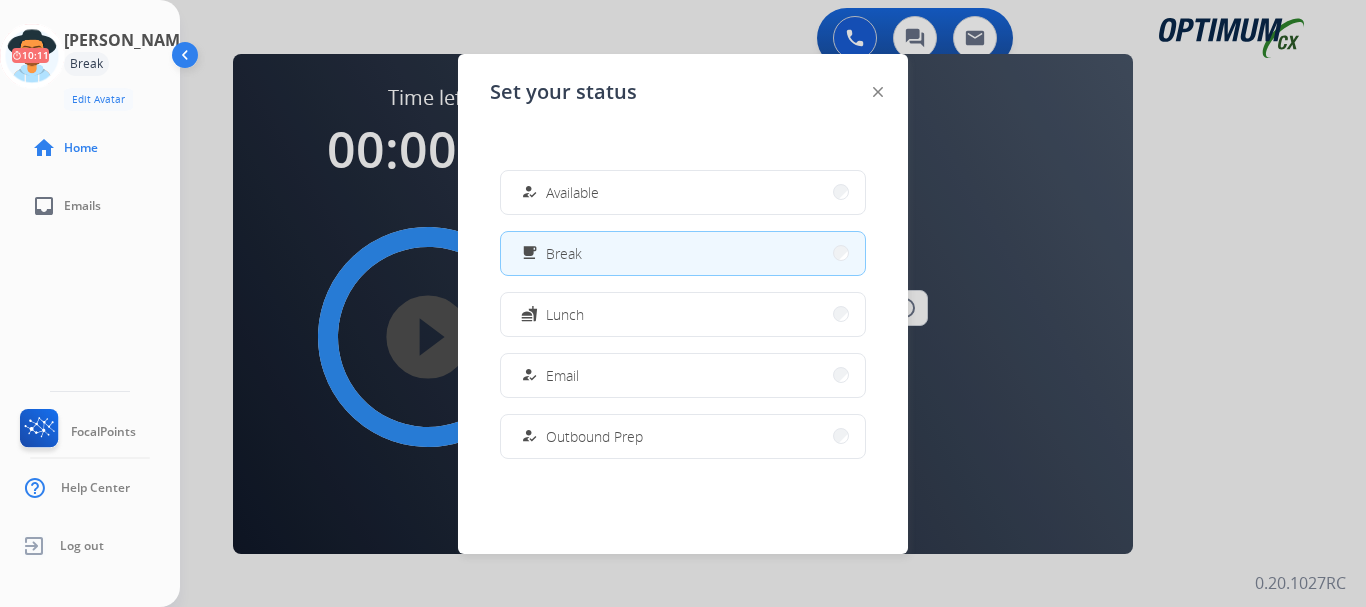 click on "free_breakfast Break" at bounding box center [683, 253] 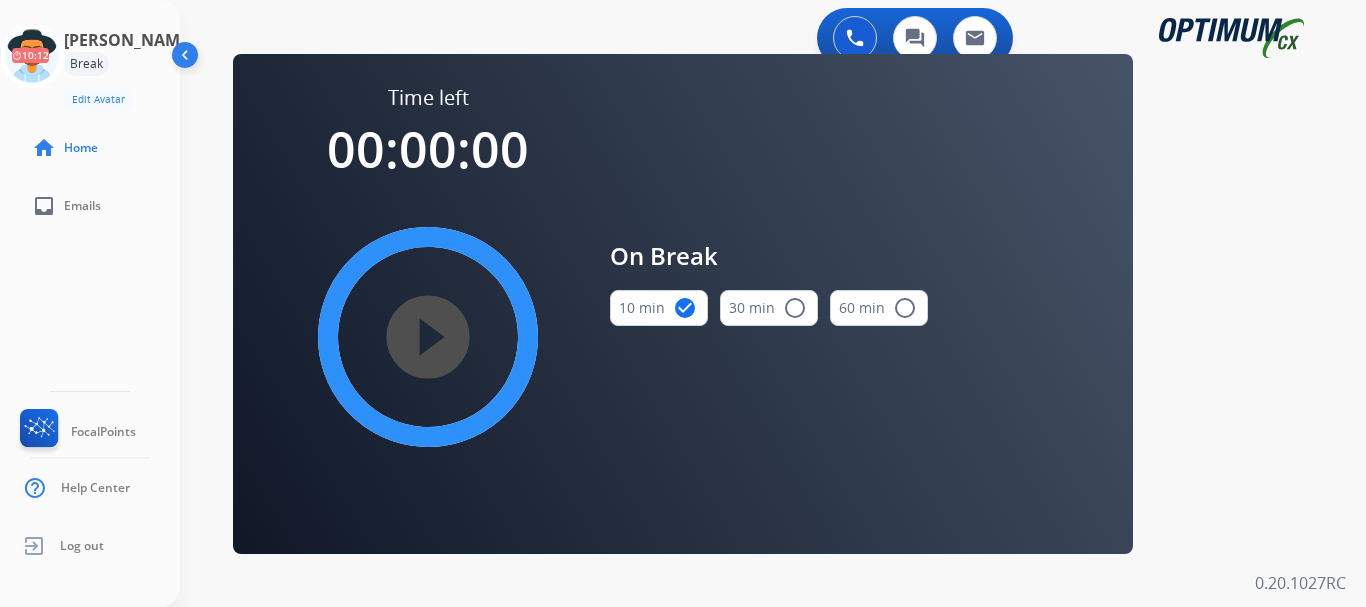 click 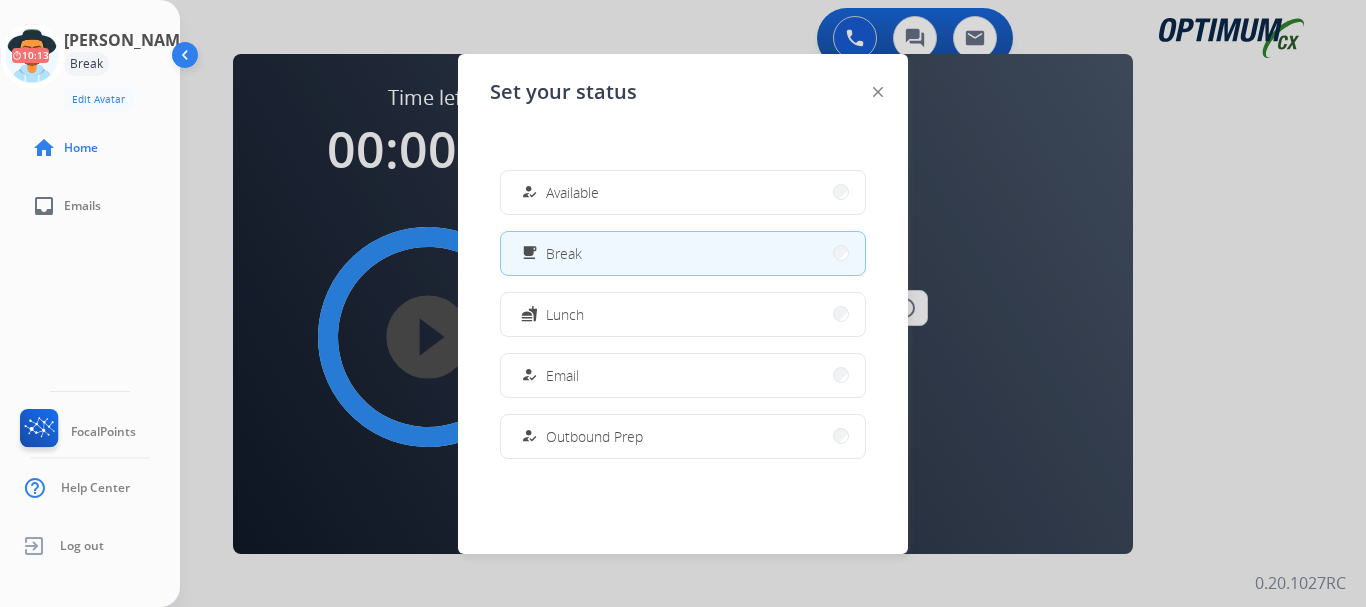 click on "how_to_reg Available" at bounding box center [683, 192] 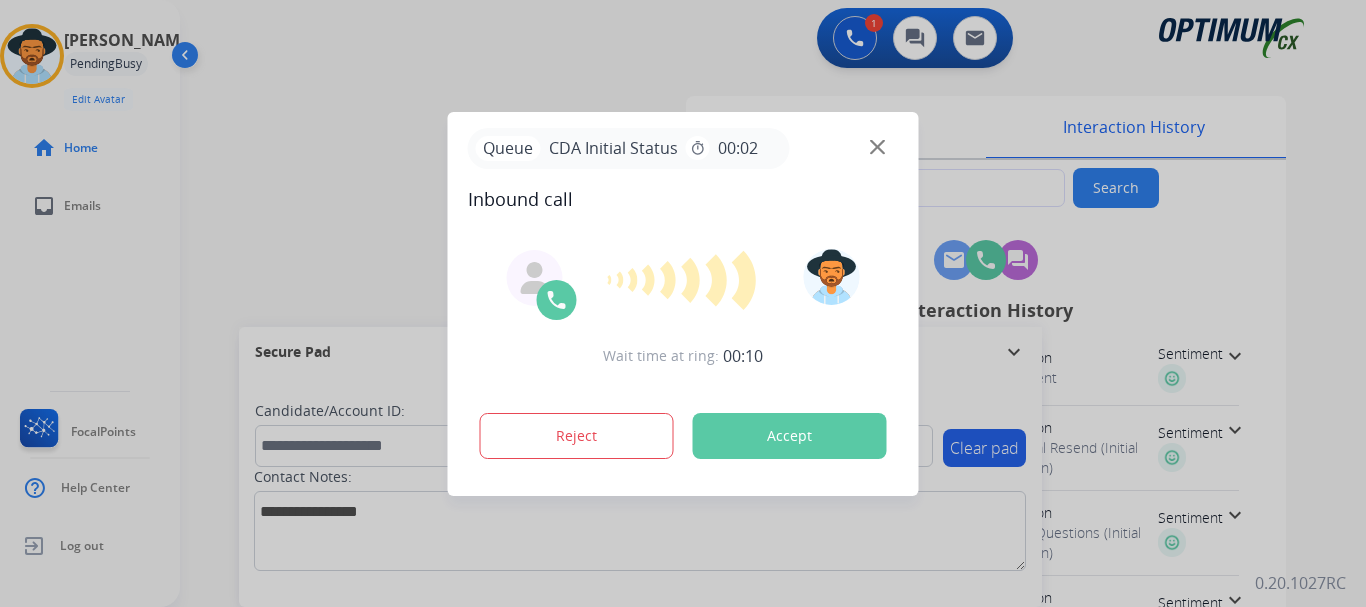 type on "**********" 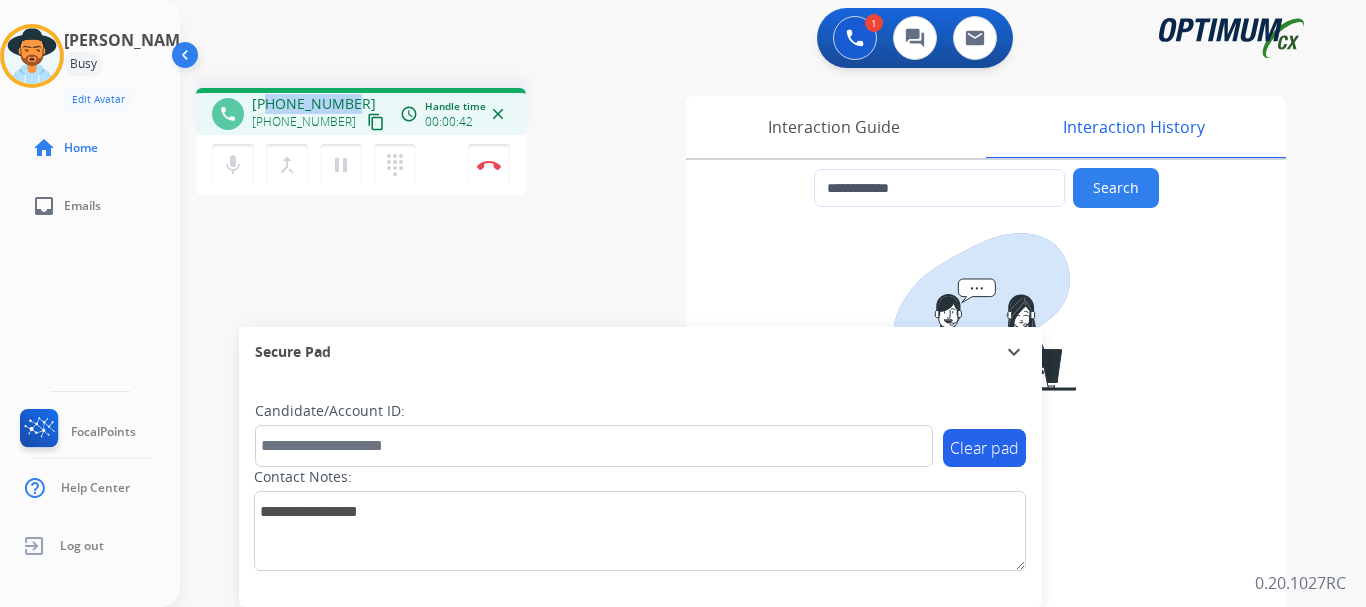 drag, startPoint x: 268, startPoint y: 103, endPoint x: 346, endPoint y: 92, distance: 78.77182 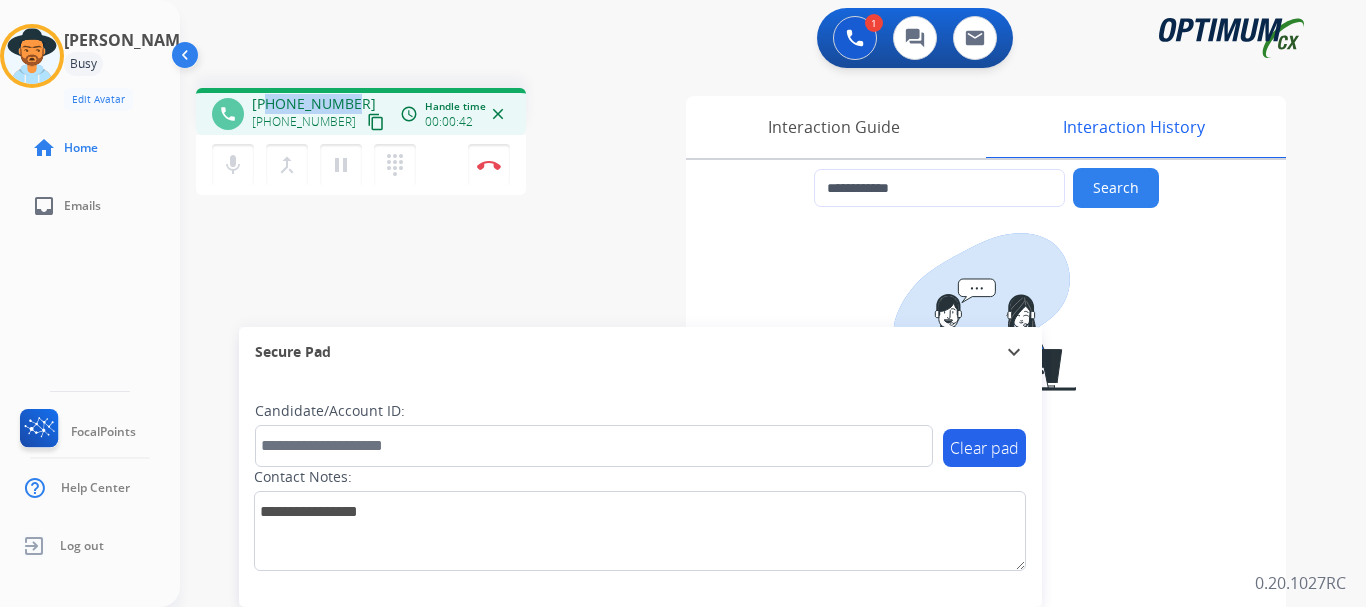 click on "phone [PHONE_NUMBER] [PHONE_NUMBER] content_copy access_time Call metrics Queue   00:12 Hold   00:00 Talk   00:43 Total   00:54 Handle time 00:00:42 close" at bounding box center (361, 111) 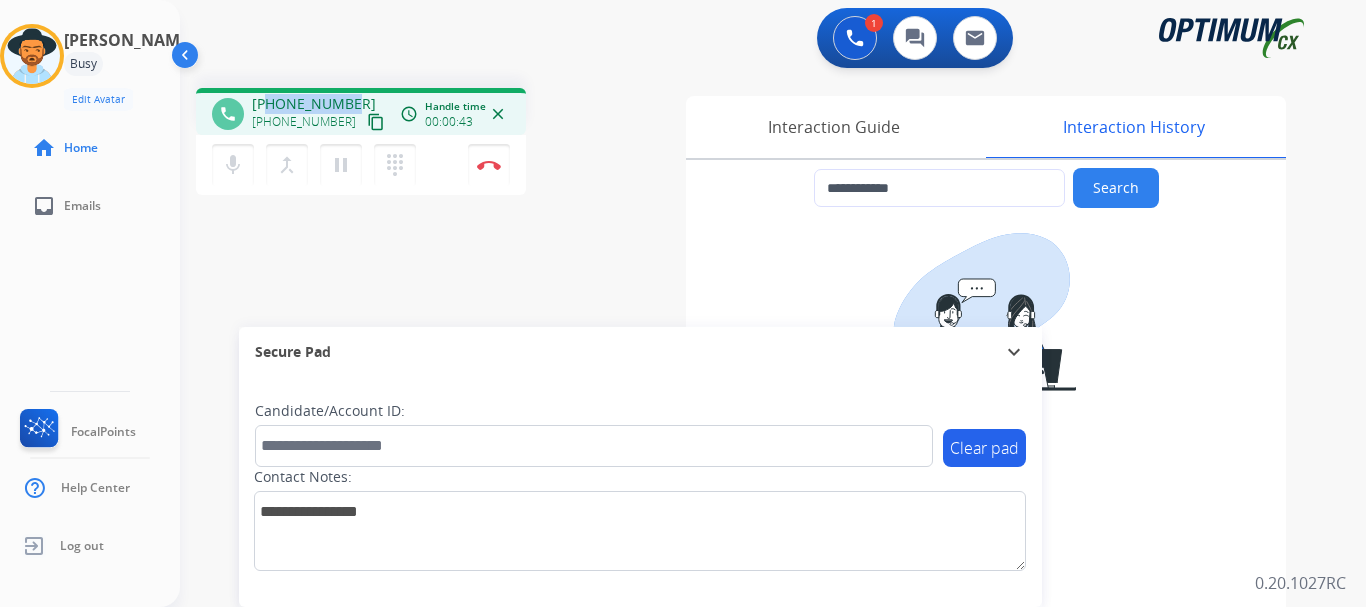 copy on "2154360828" 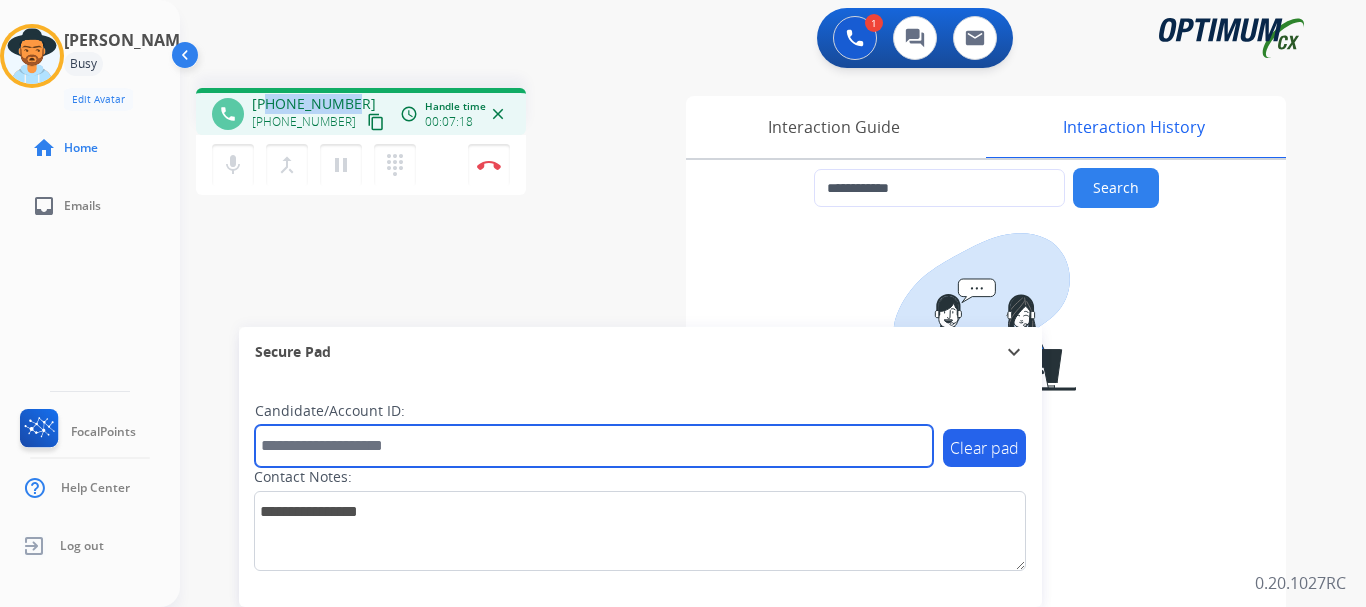 click at bounding box center [594, 446] 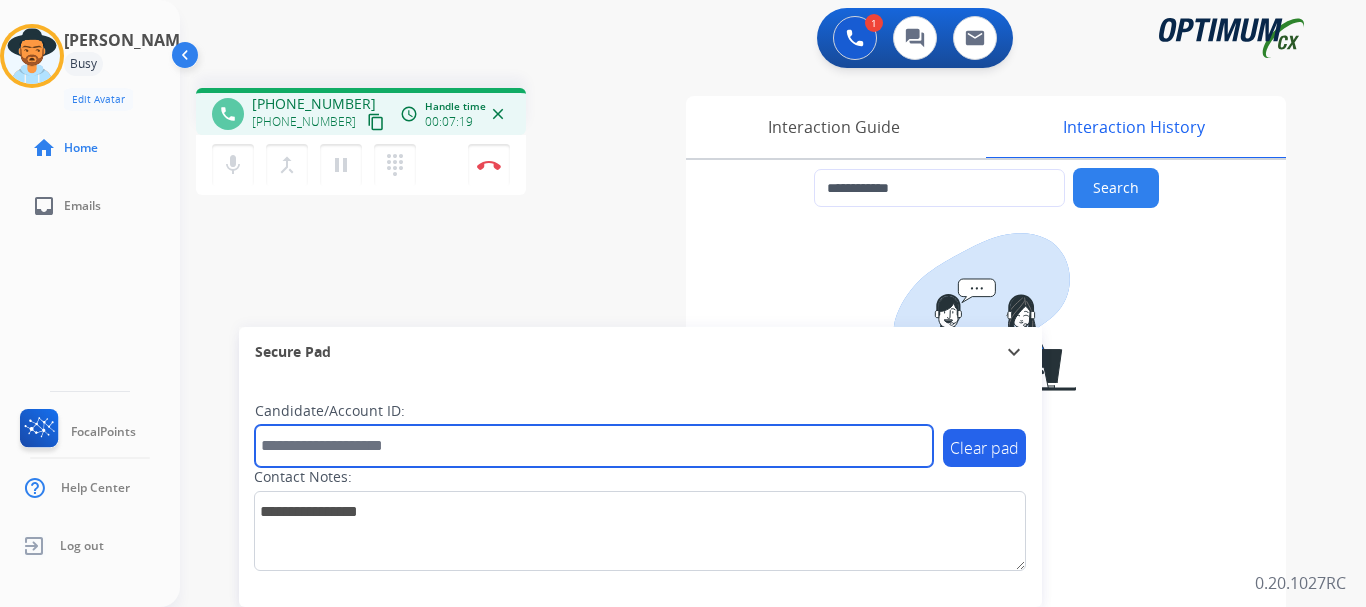 paste on "*******" 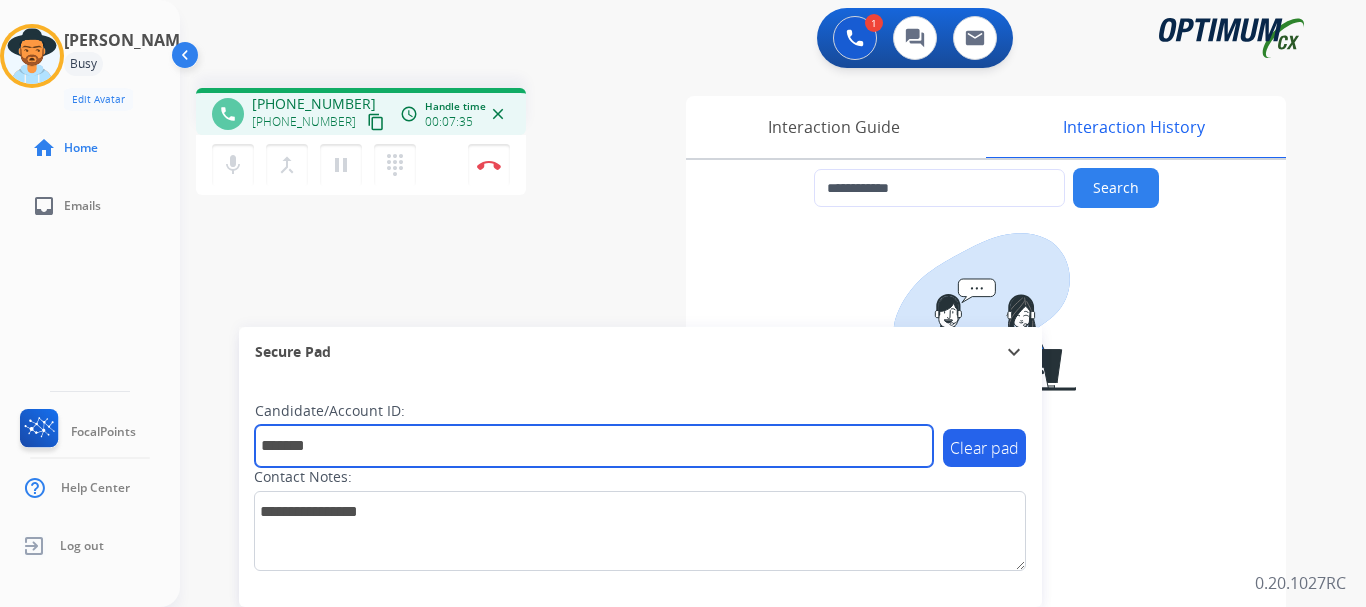 type on "*******" 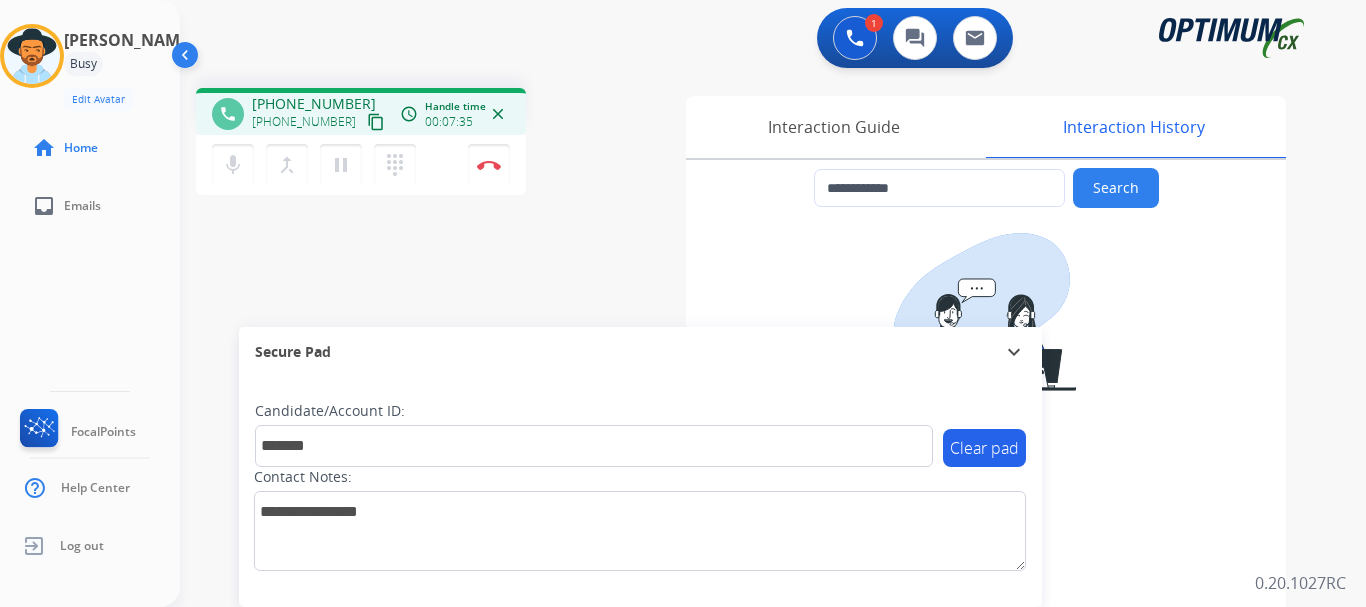 click on "1 Voice Interactions  0  Chat Interactions   0  Email Interactions" at bounding box center (761, 40) 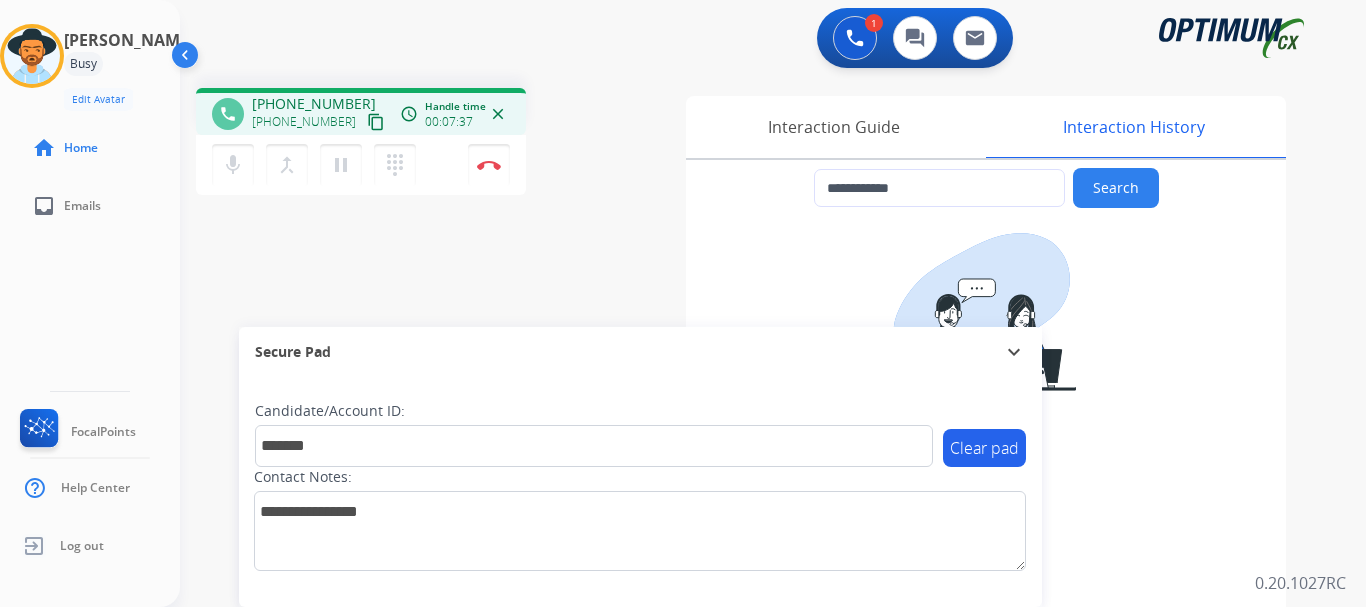 click on "1 Voice Interactions  0  Chat Interactions   0  Email Interactions" at bounding box center (761, 40) 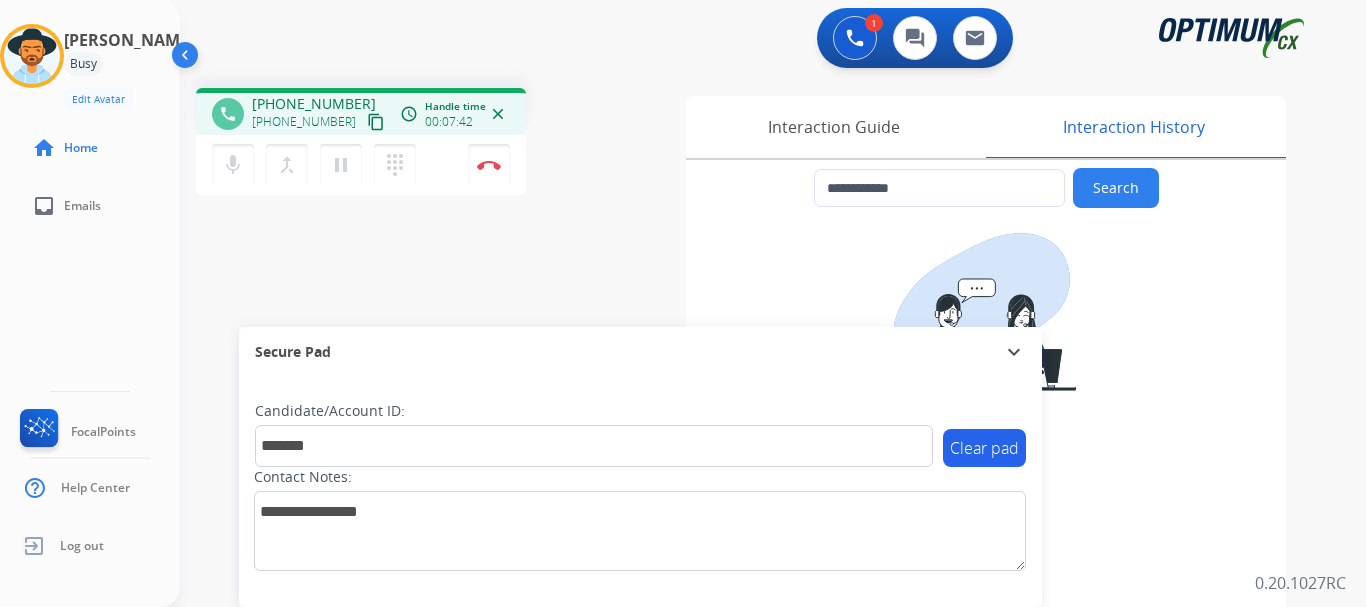 click on "Disconnect" at bounding box center [489, 165] 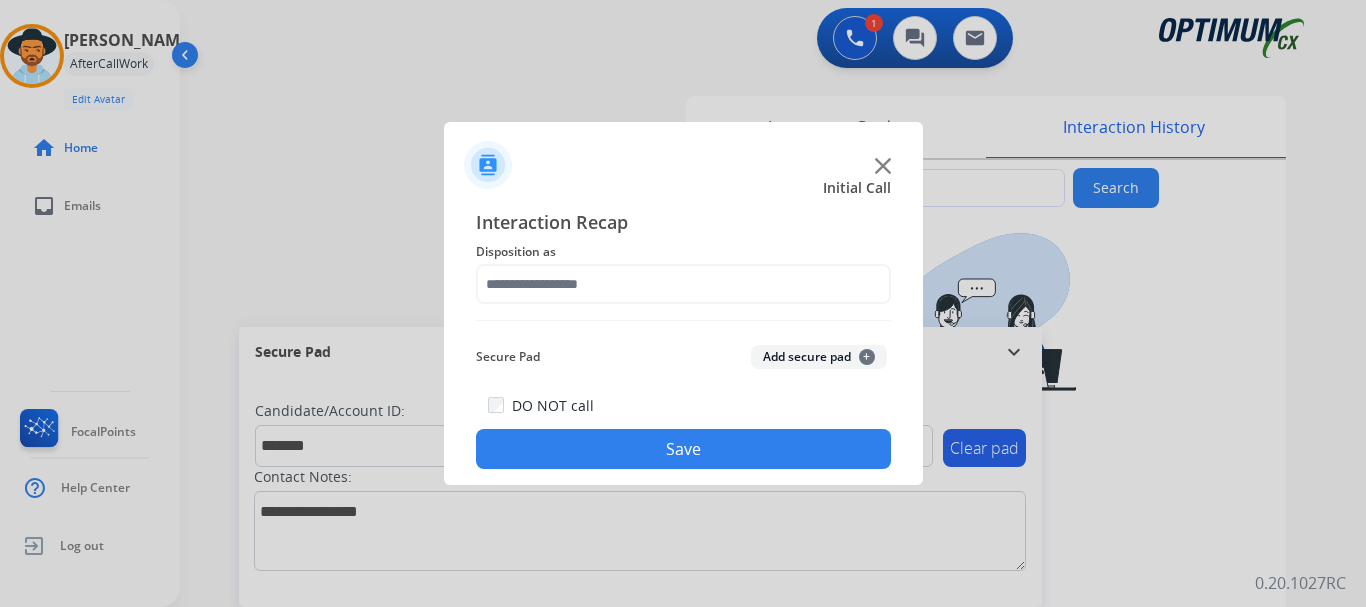 click on "Add secure pad  +" 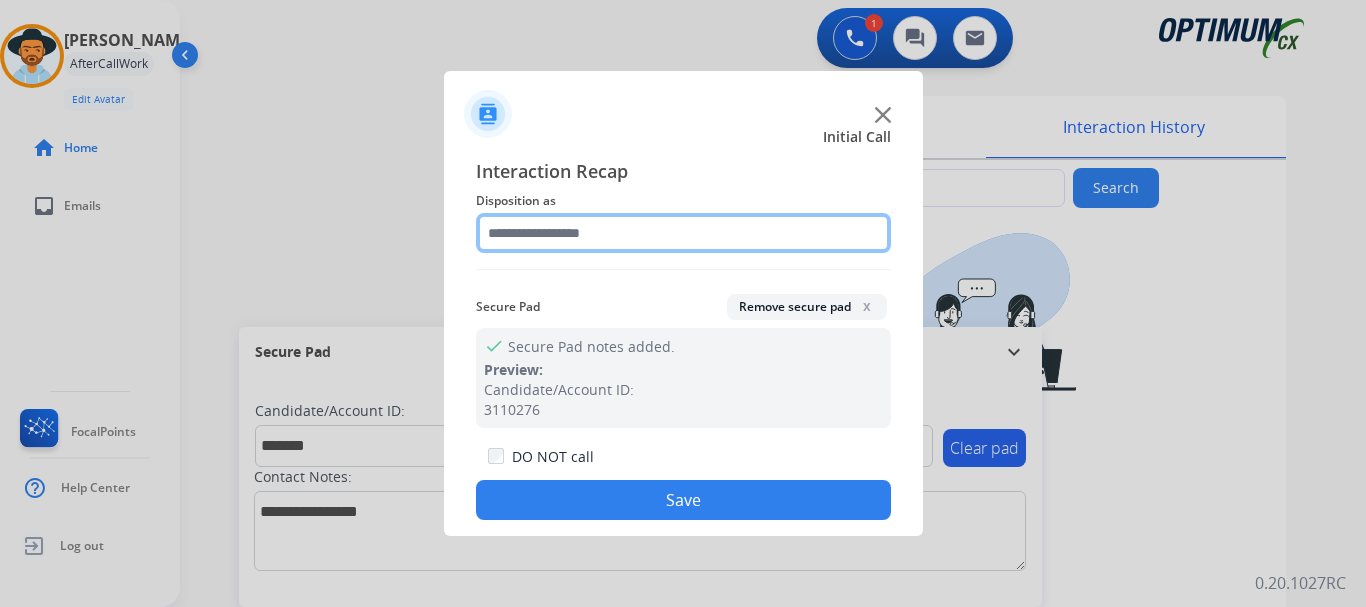 click 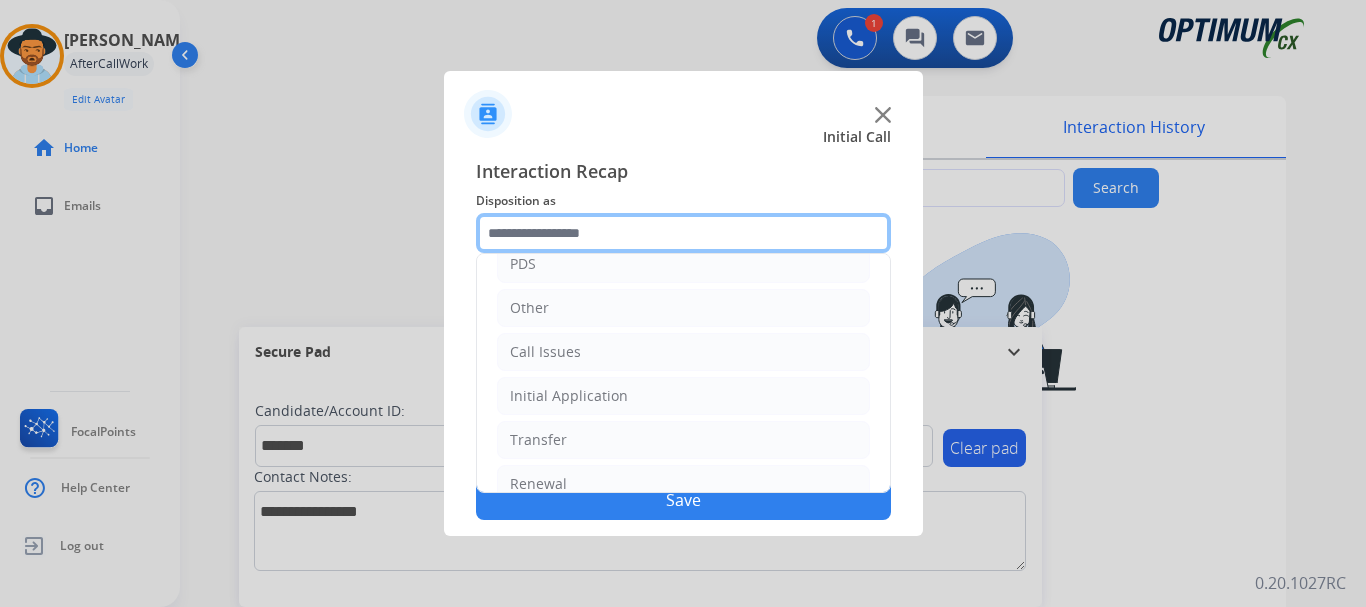 scroll, scrollTop: 136, scrollLeft: 0, axis: vertical 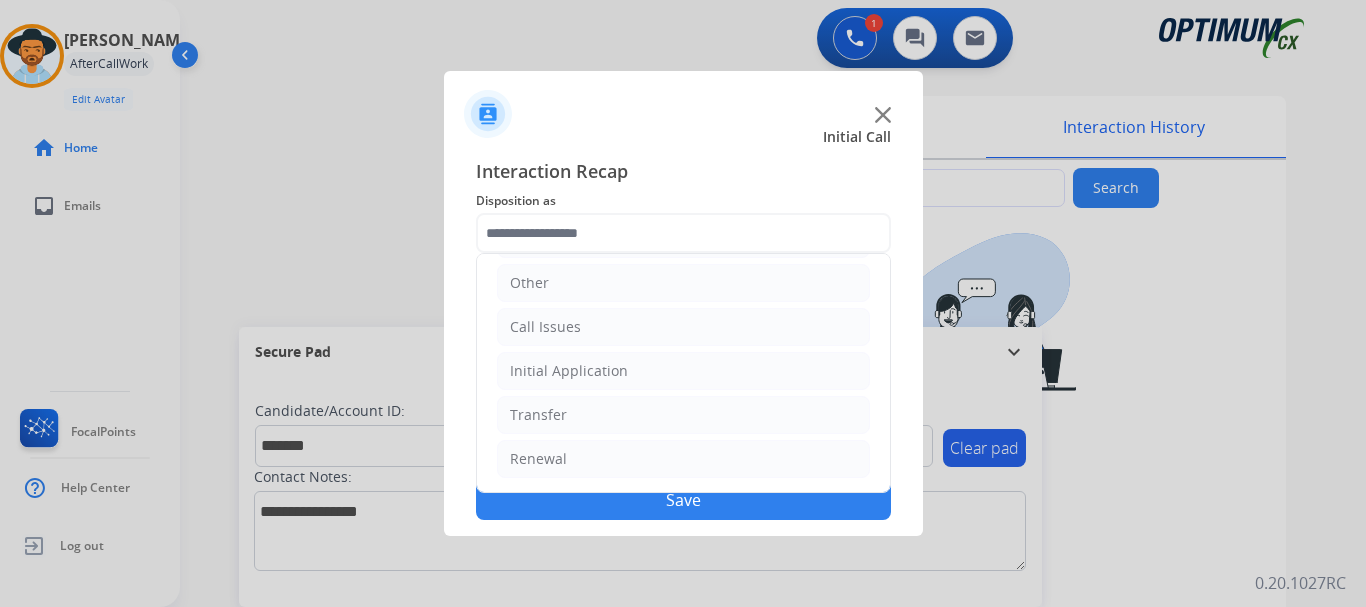 click on "Initial Application" 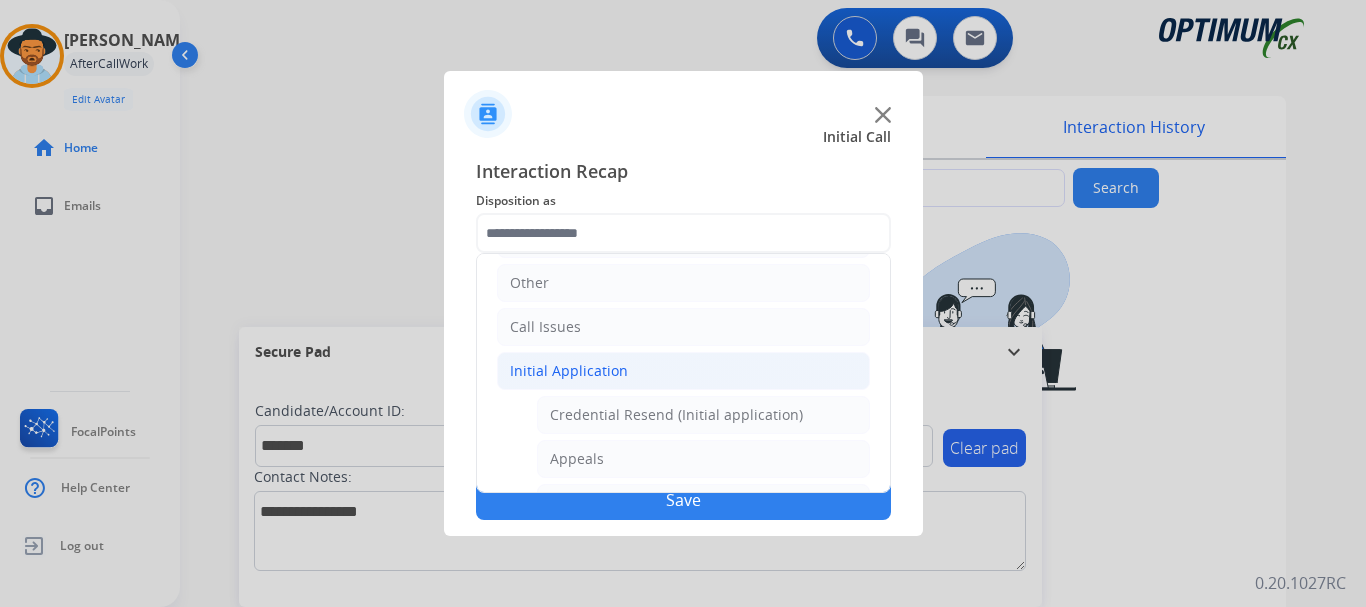 click on "Appeals" 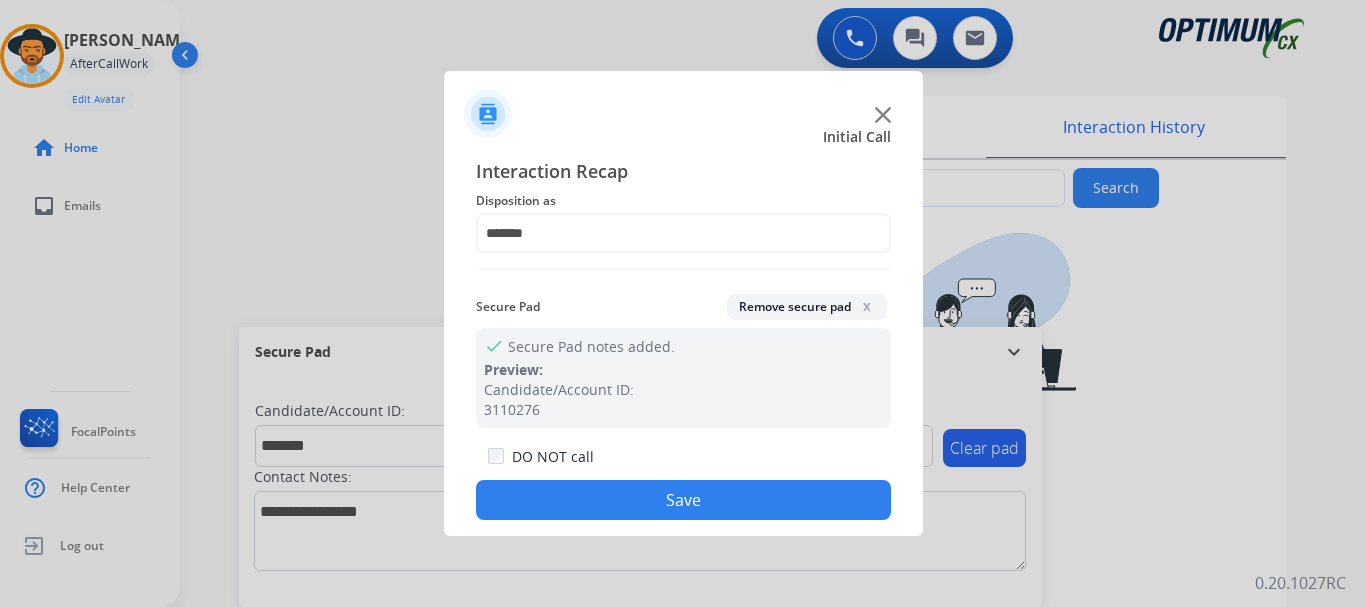 click on "Save" 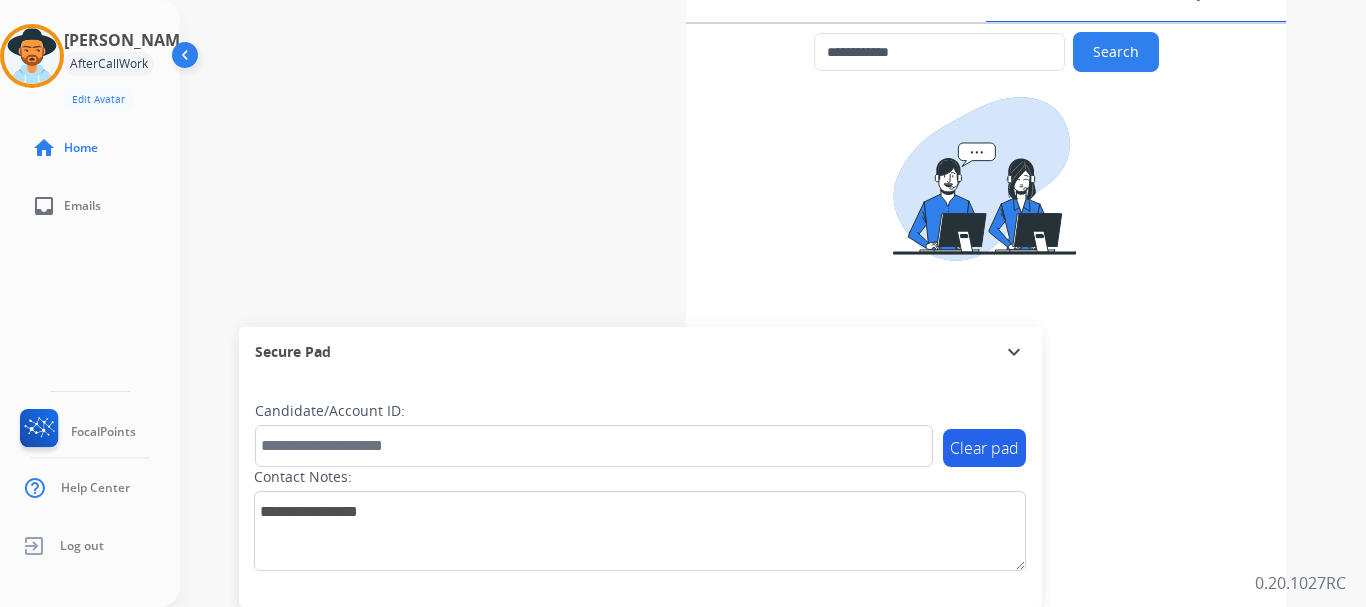 scroll, scrollTop: 299, scrollLeft: 0, axis: vertical 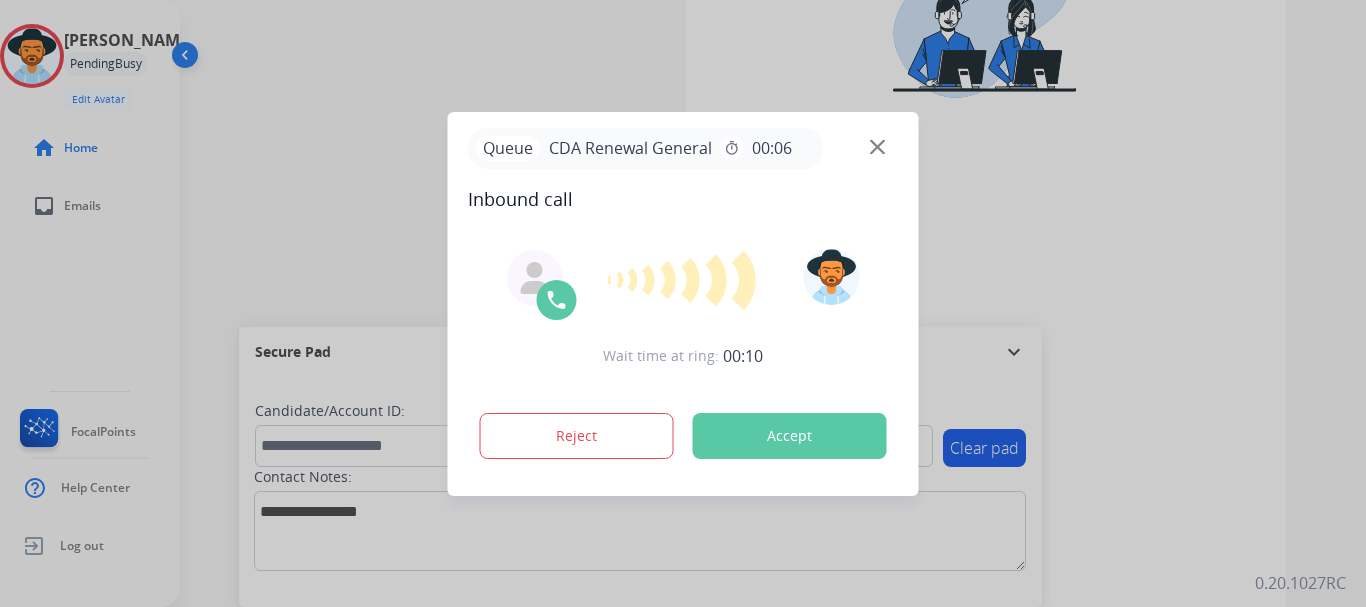 type on "**********" 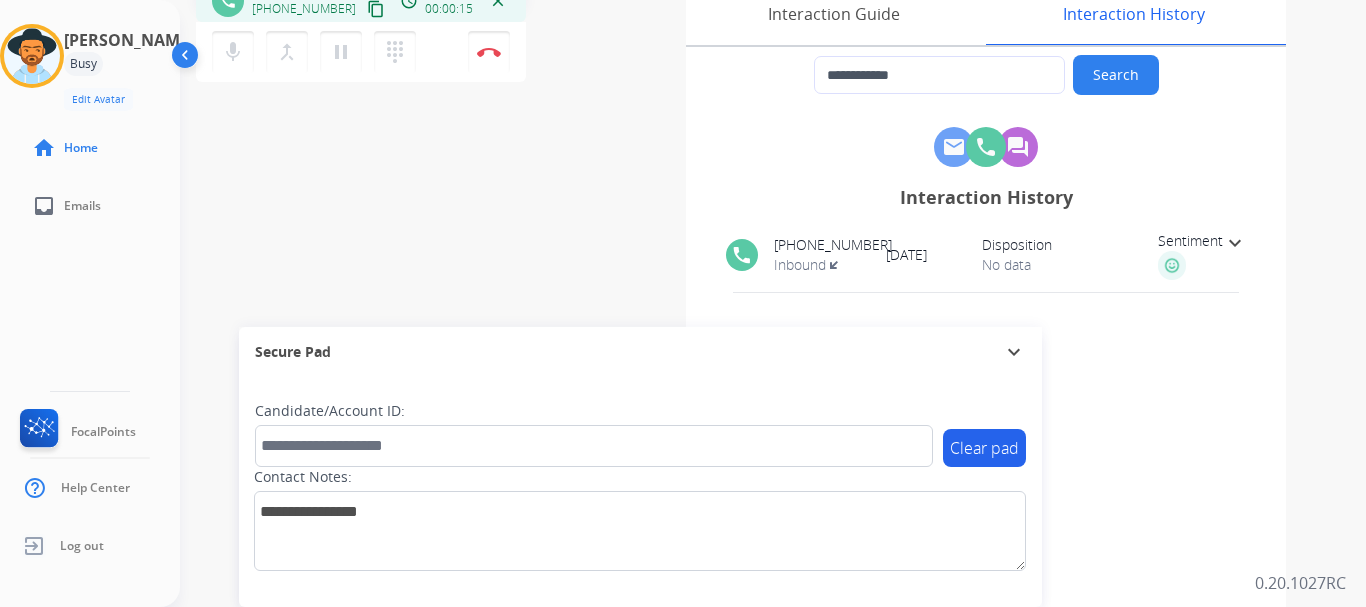 scroll, scrollTop: 0, scrollLeft: 0, axis: both 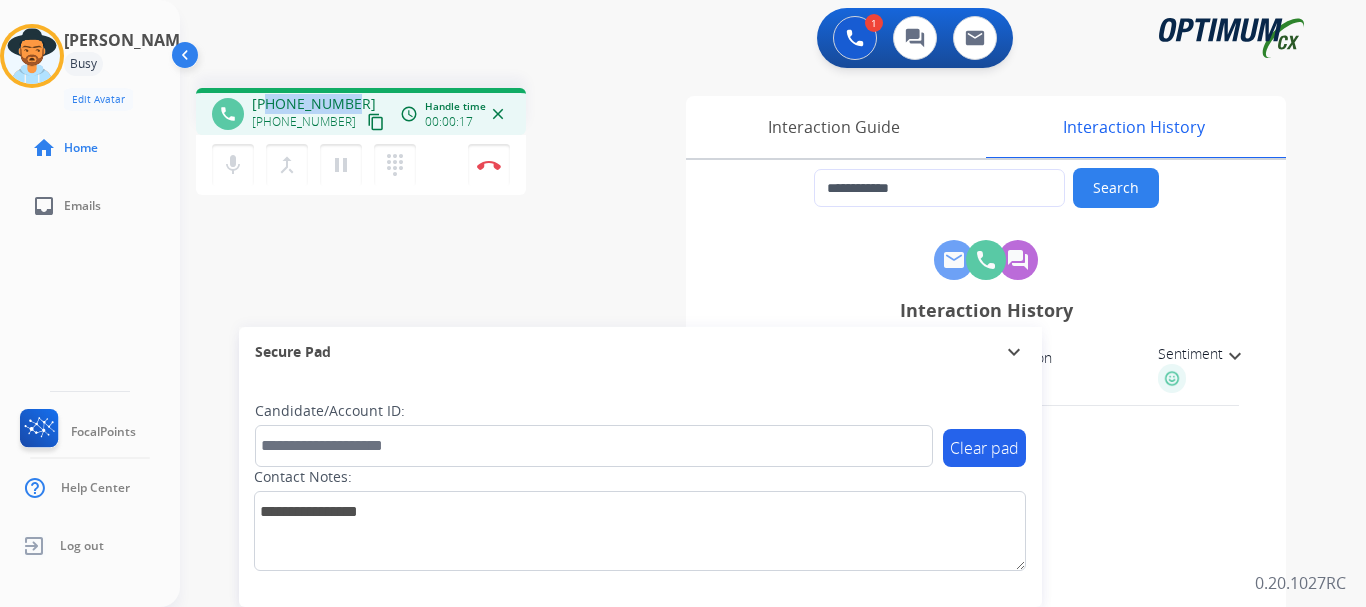 drag, startPoint x: 270, startPoint y: 101, endPoint x: 359, endPoint y: 95, distance: 89.20202 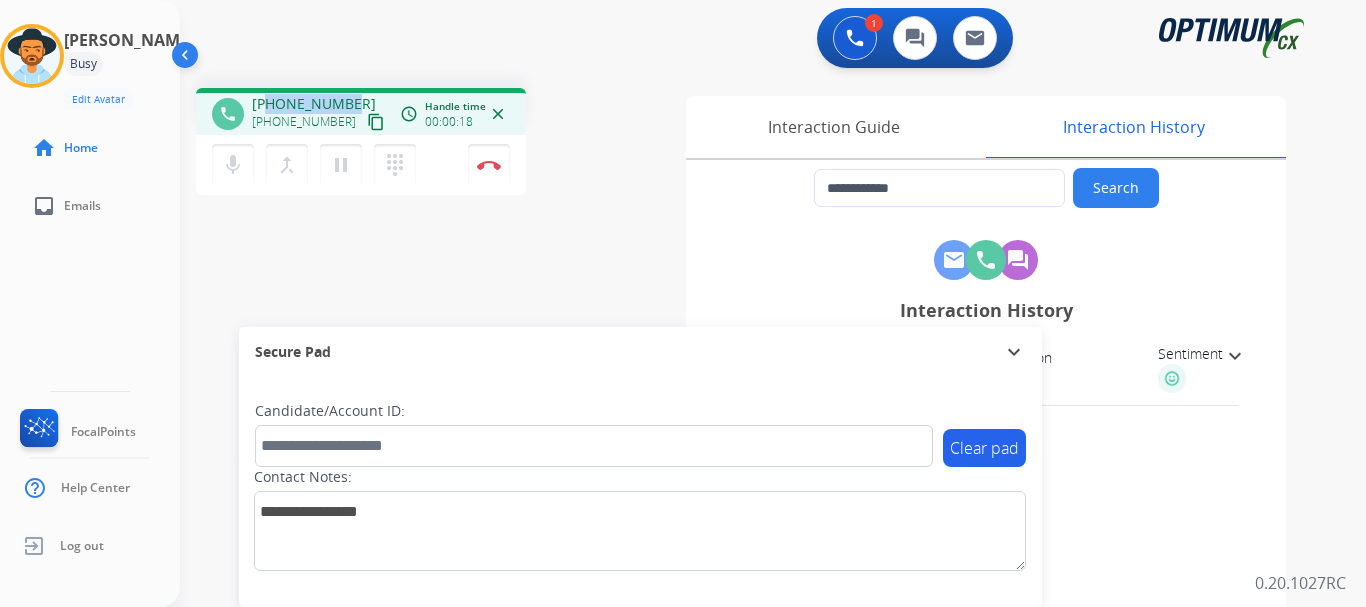 copy on "9046571878" 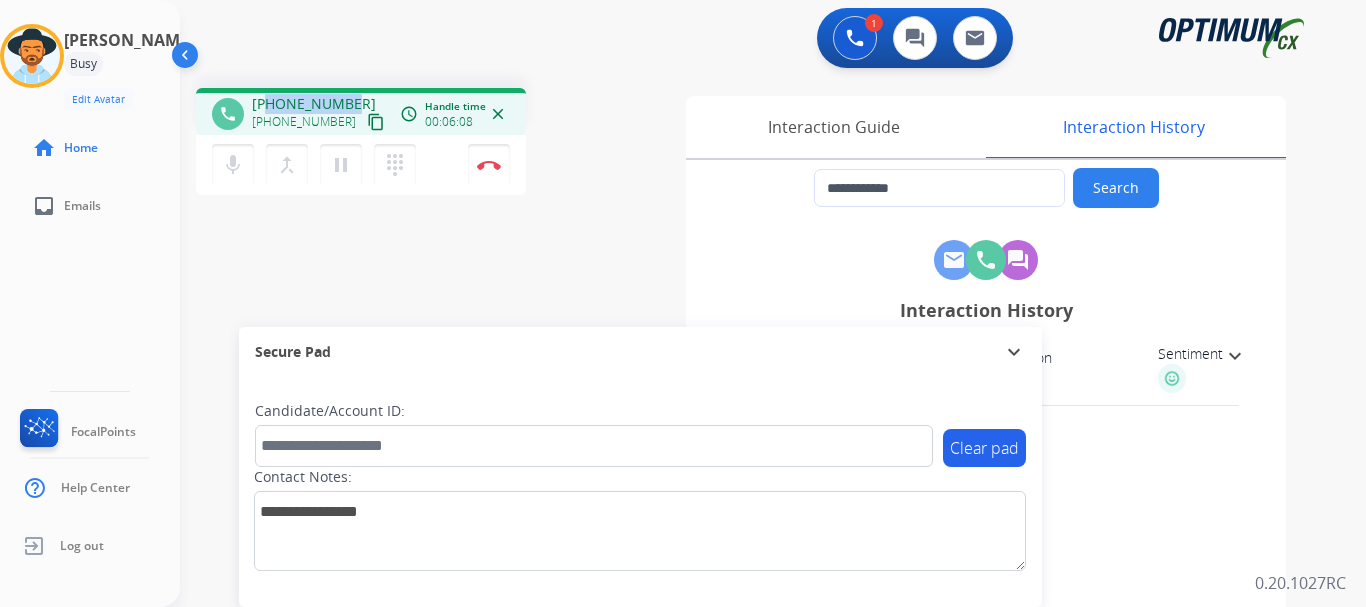 click on "Disconnect" at bounding box center [489, 165] 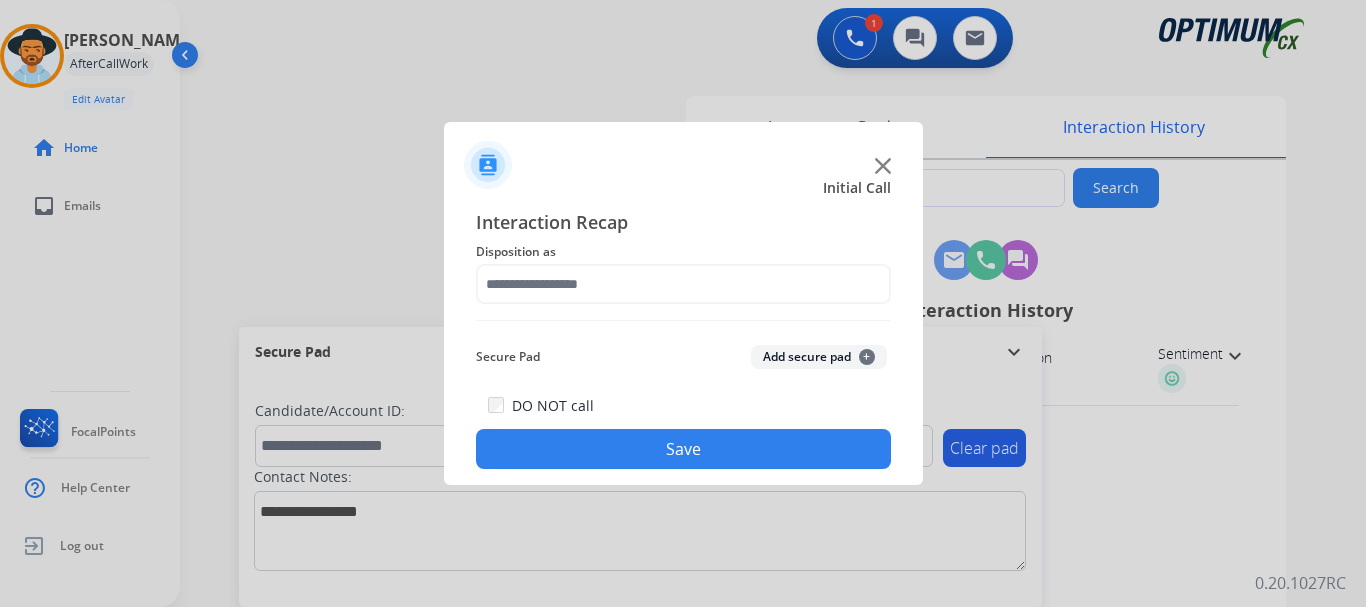 click on "Add secure pad  +" 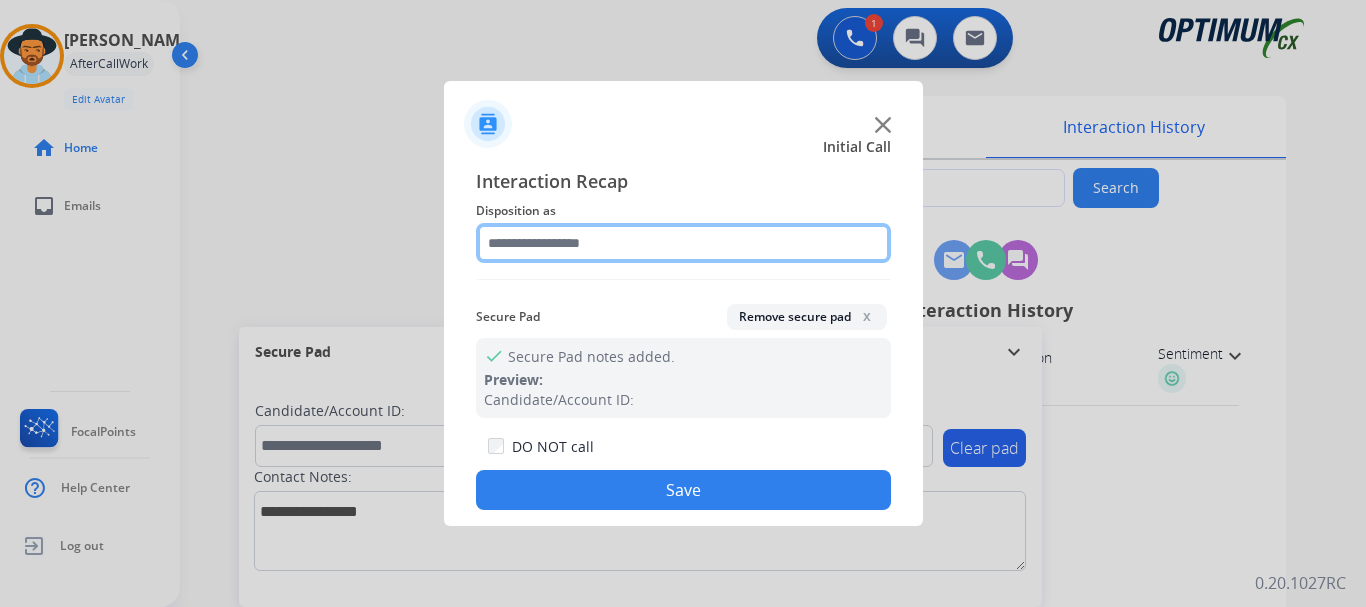 click 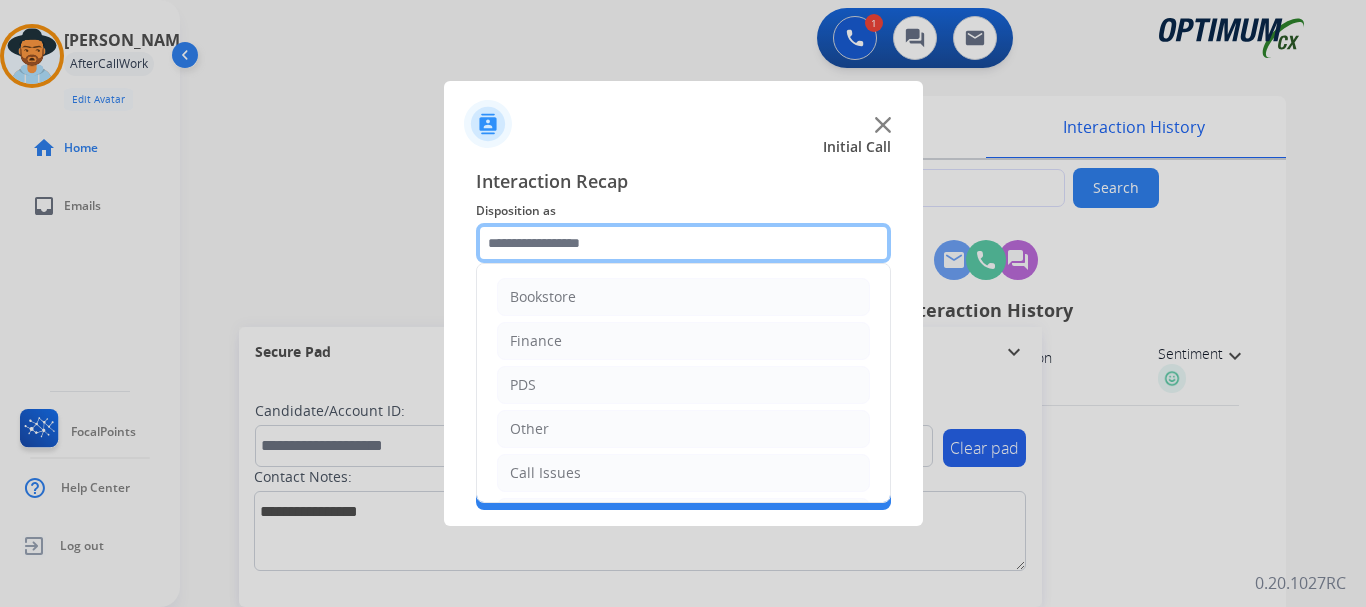 scroll, scrollTop: 136, scrollLeft: 0, axis: vertical 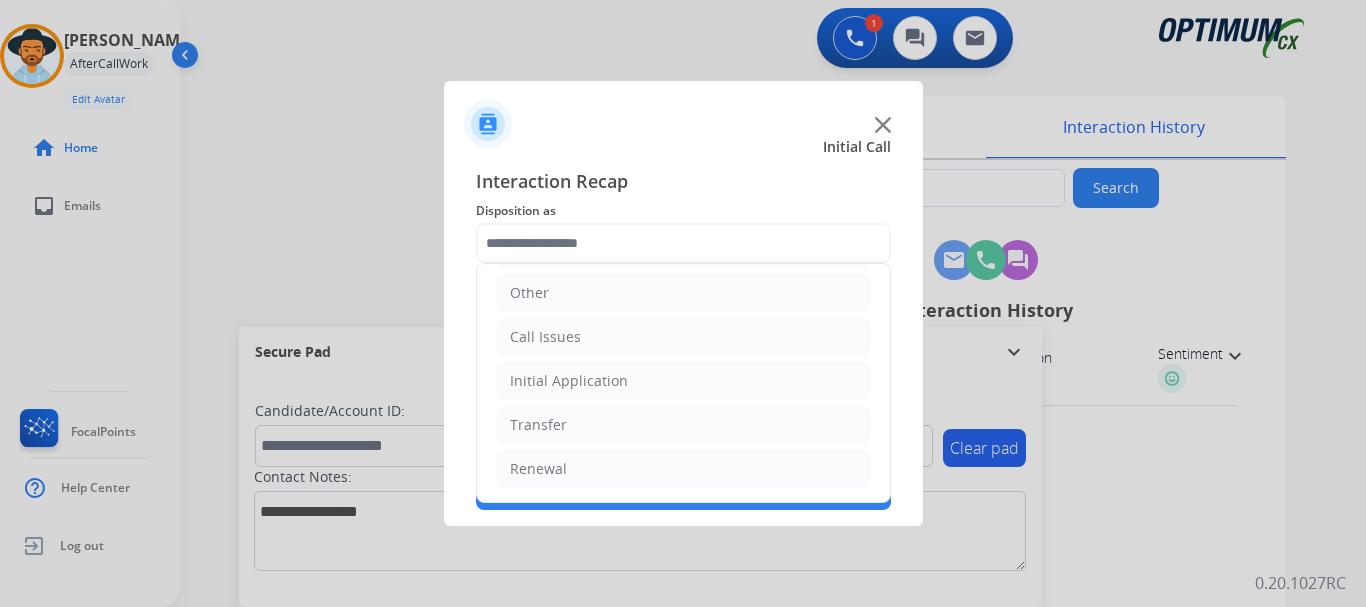 click on "Initial Application" 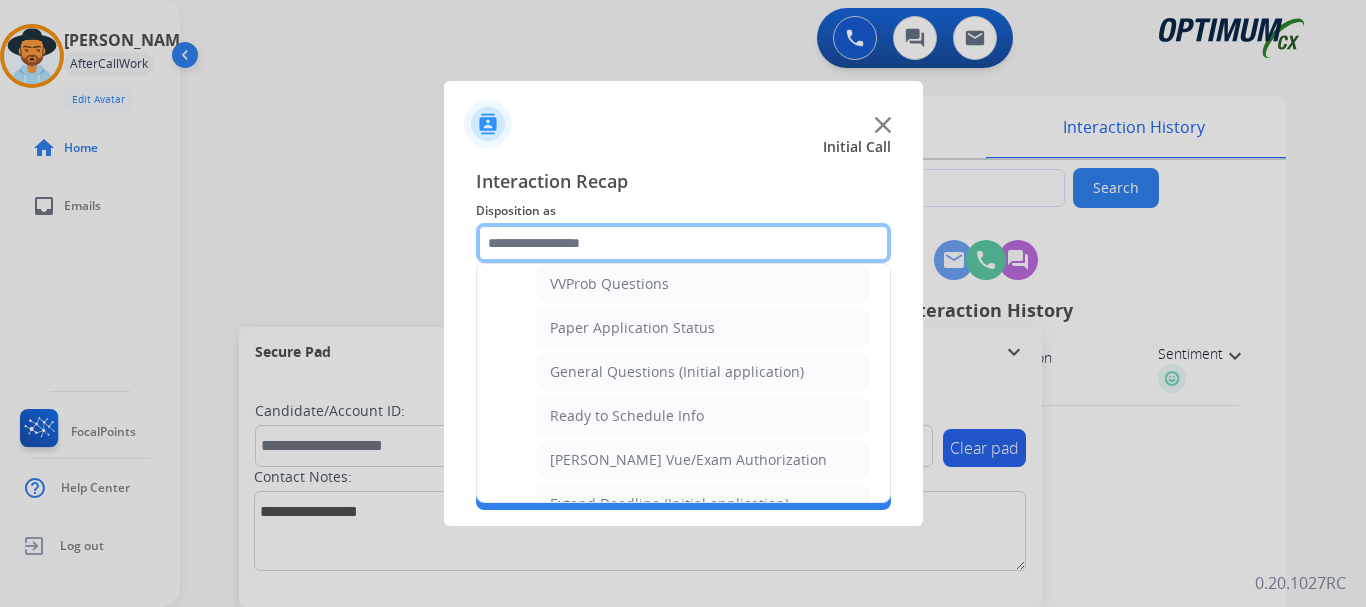 scroll, scrollTop: 1109, scrollLeft: 0, axis: vertical 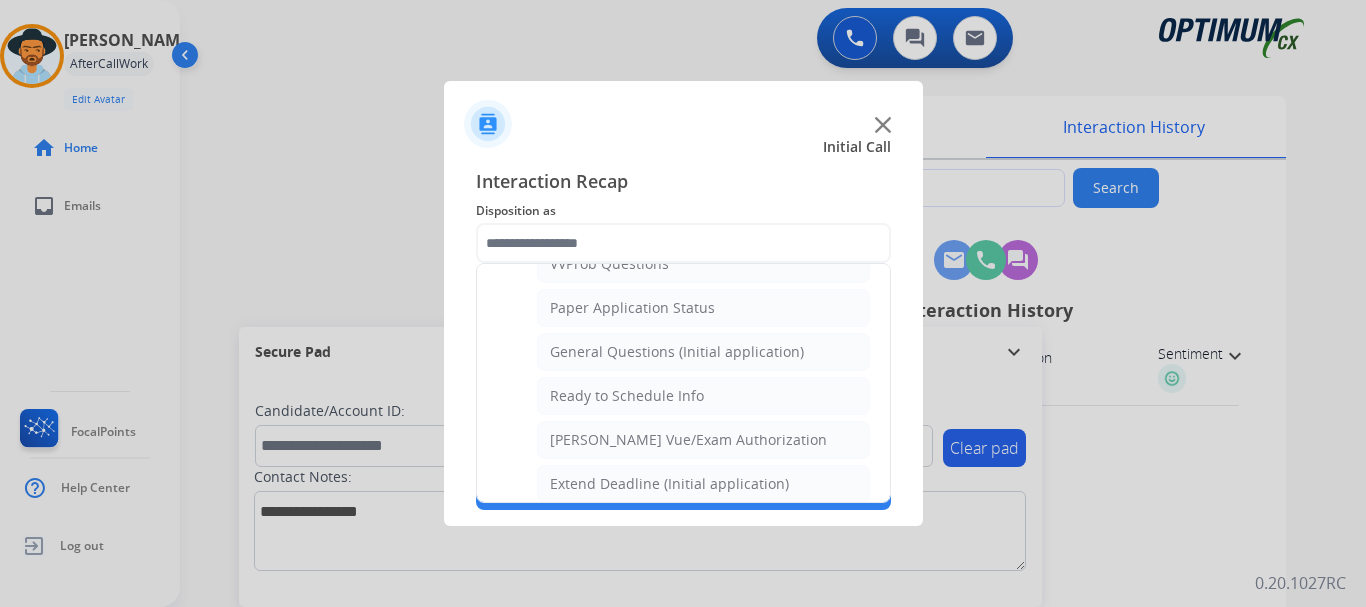 click on "General Questions (Initial application)" 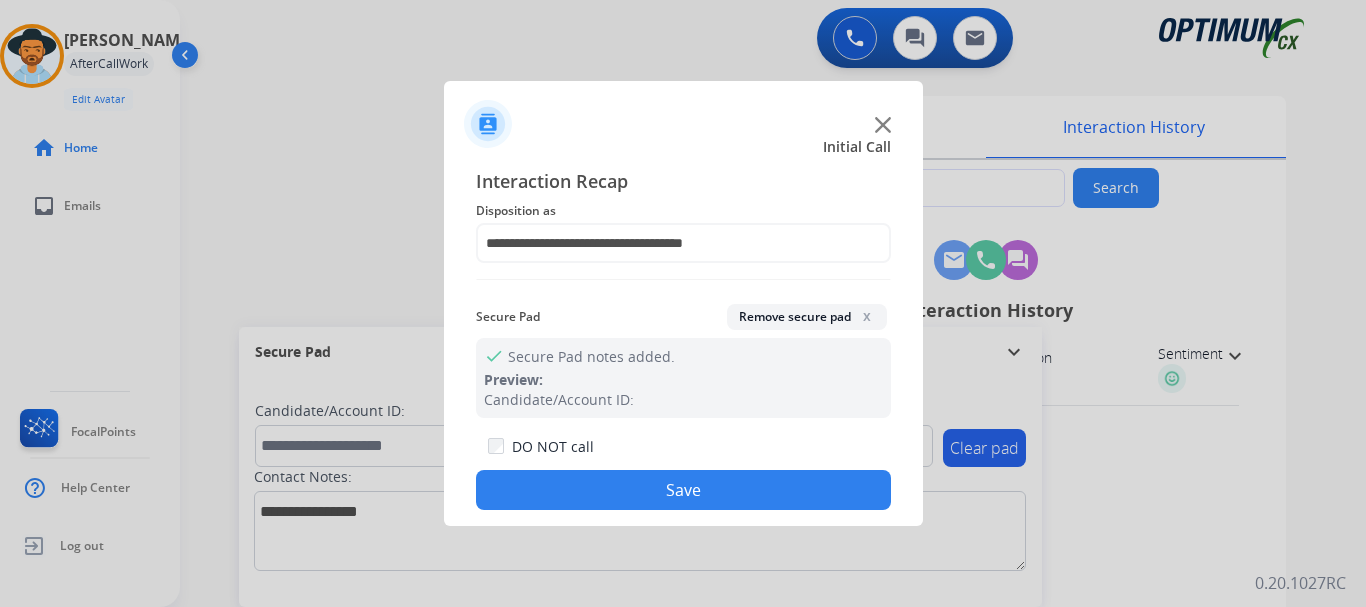 click on "Save" 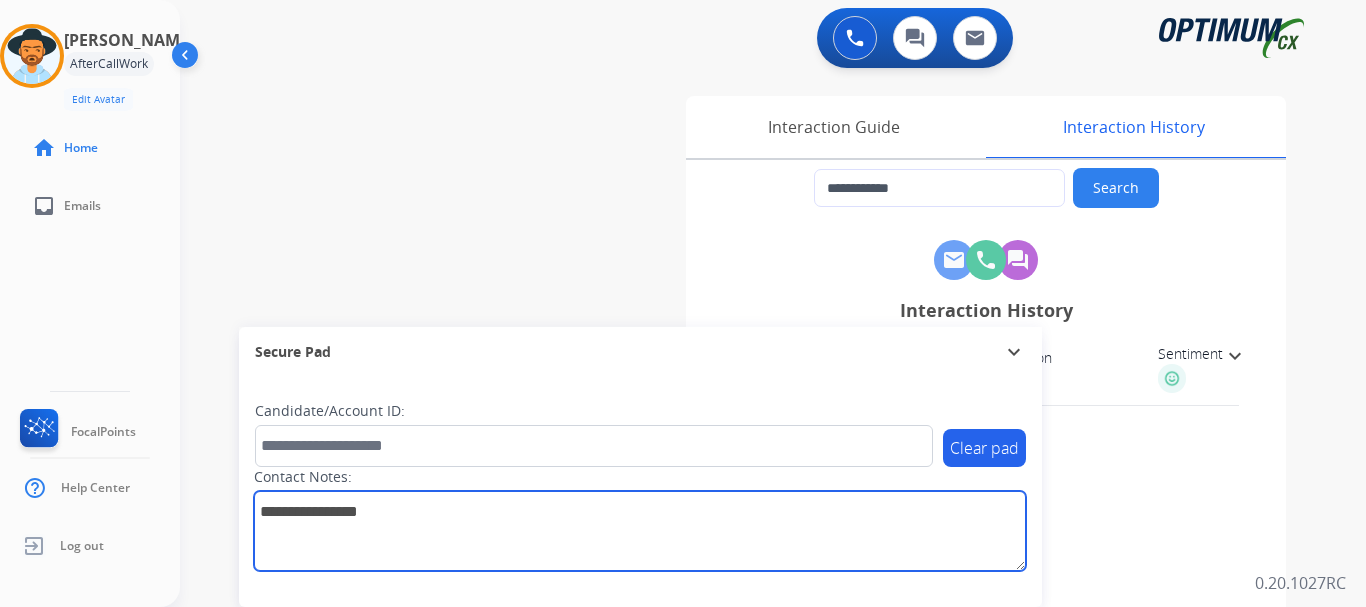 click at bounding box center (640, 531) 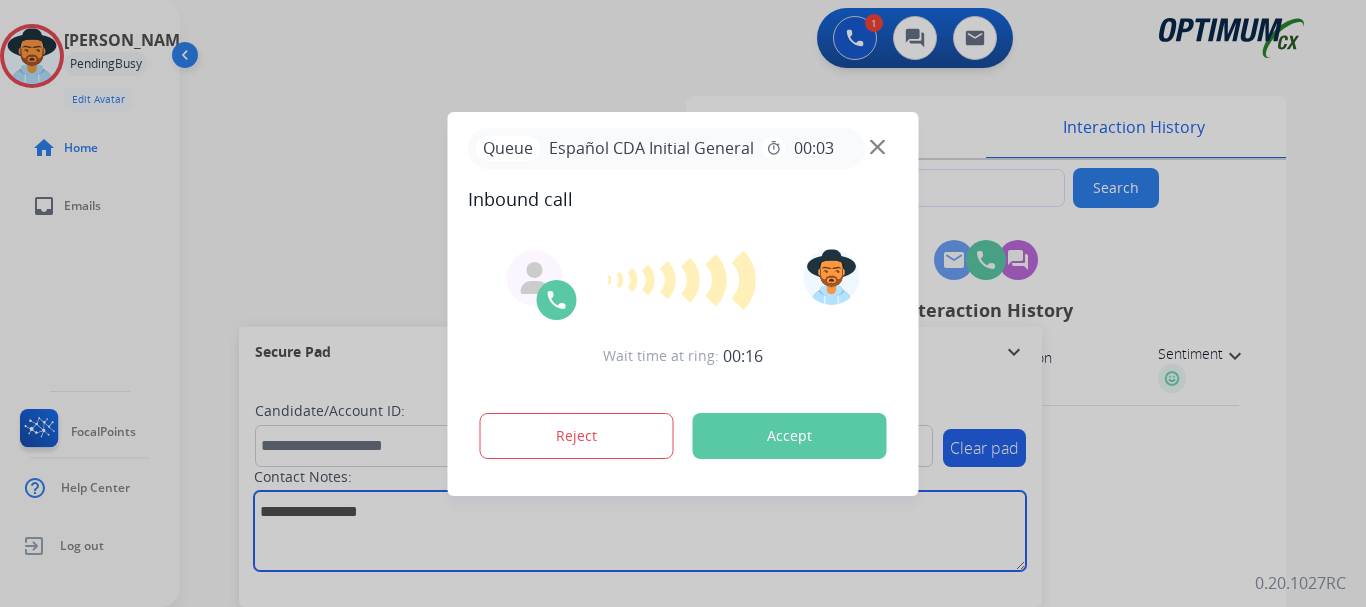 type on "**********" 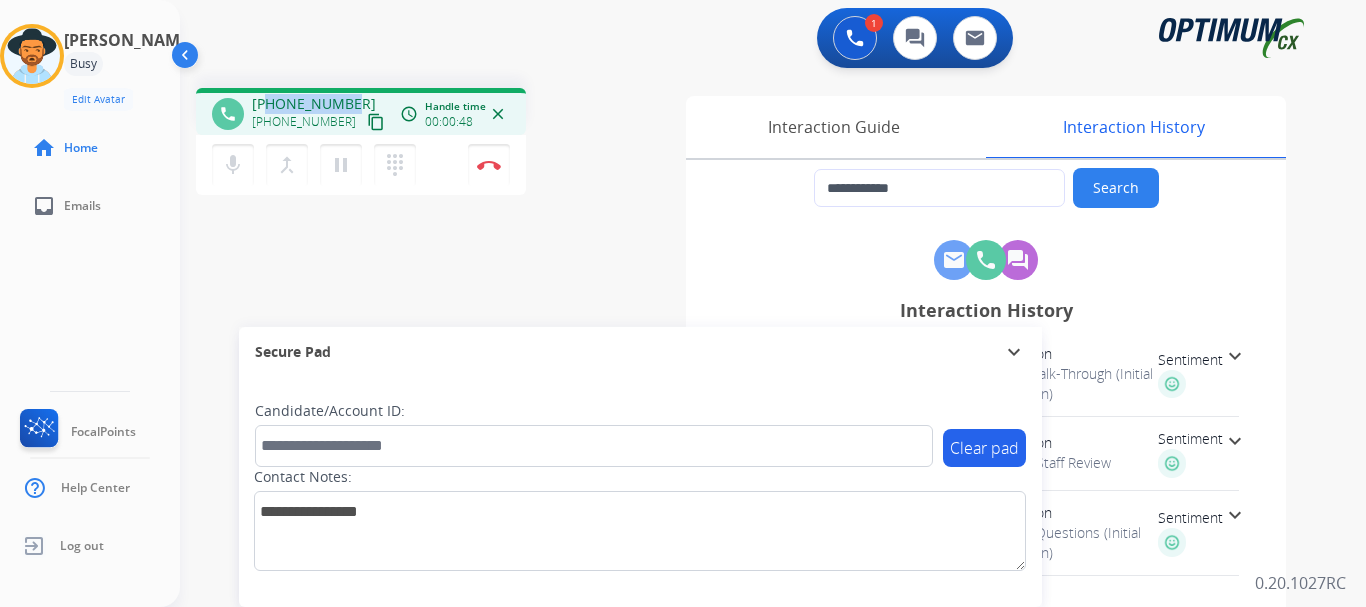 drag, startPoint x: 267, startPoint y: 108, endPoint x: 352, endPoint y: 99, distance: 85.47514 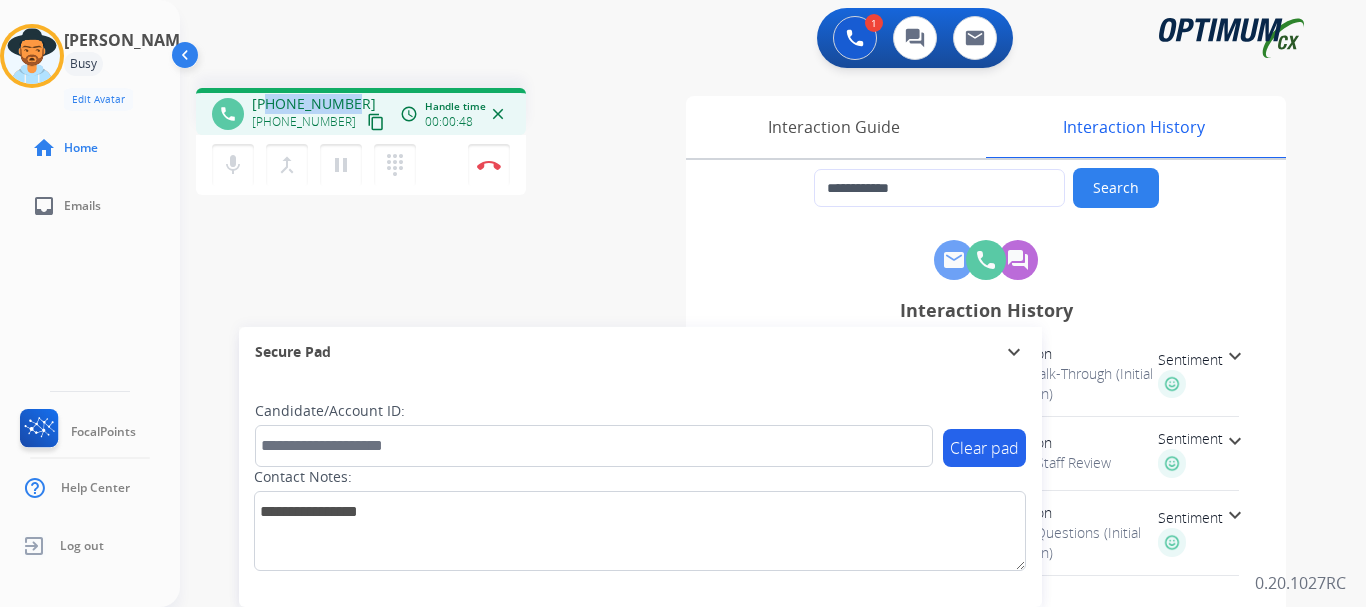 click on "[PHONE_NUMBER] [PHONE_NUMBER] content_copy" at bounding box center [320, 114] 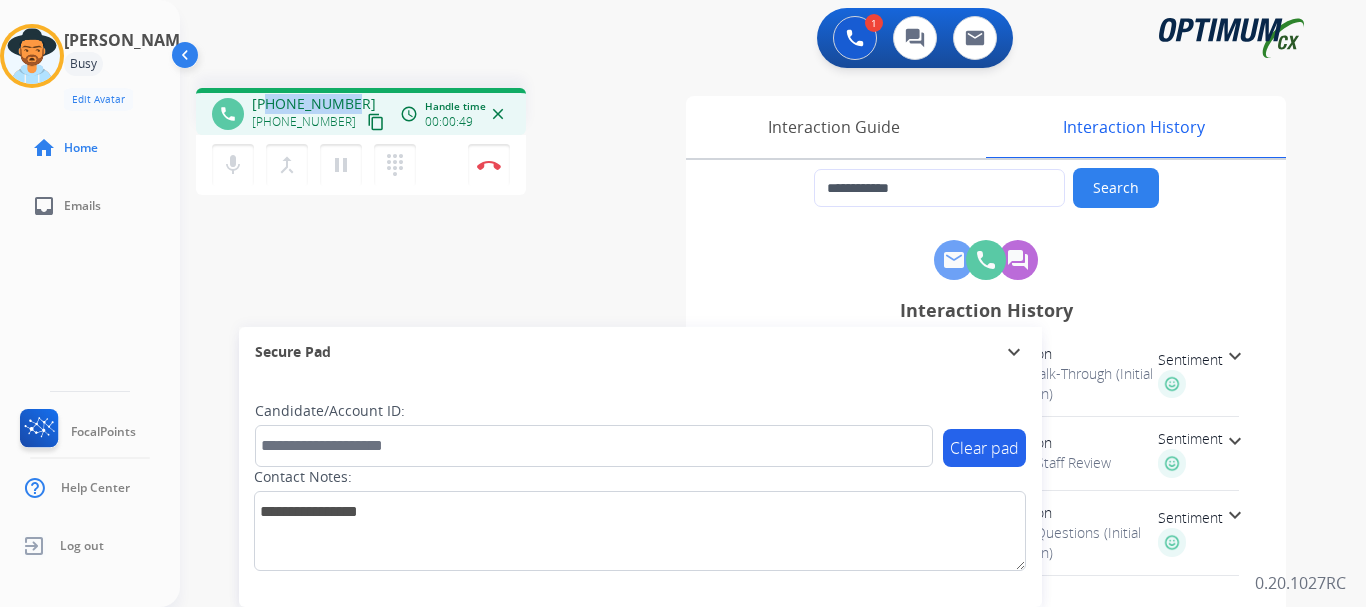 copy on "2404838949" 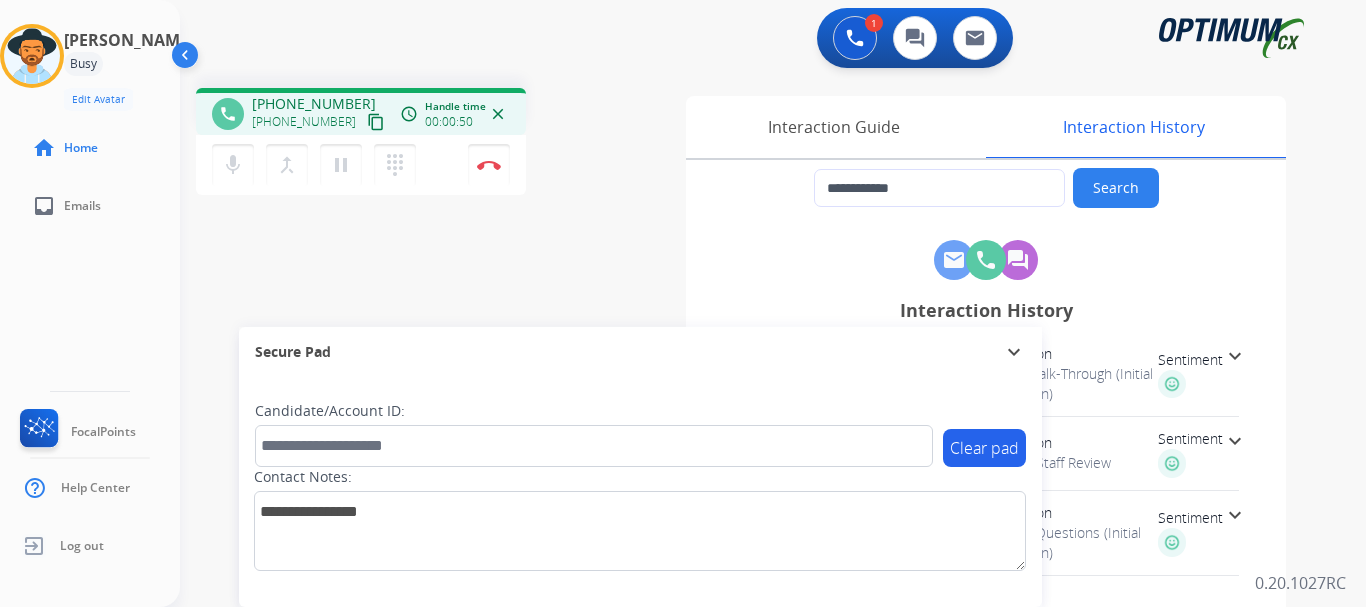 click on "1 Voice Interactions  0  Chat Interactions   0  Email Interactions" at bounding box center [761, 40] 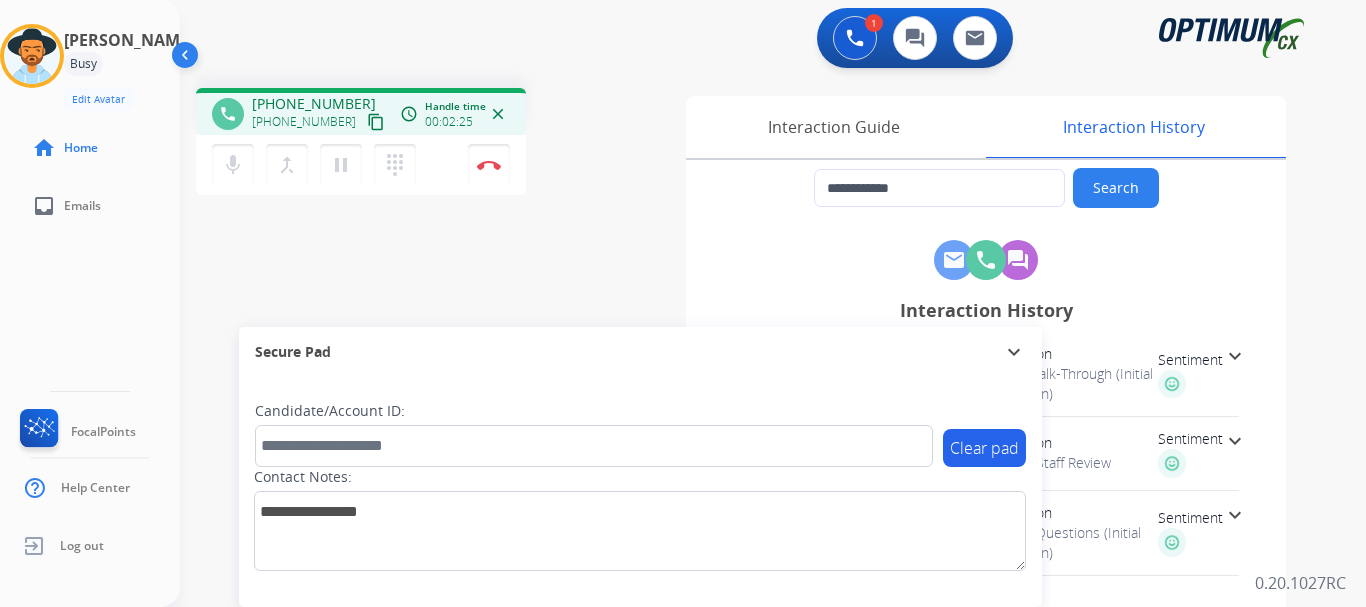 click on "**********" at bounding box center (749, 489) 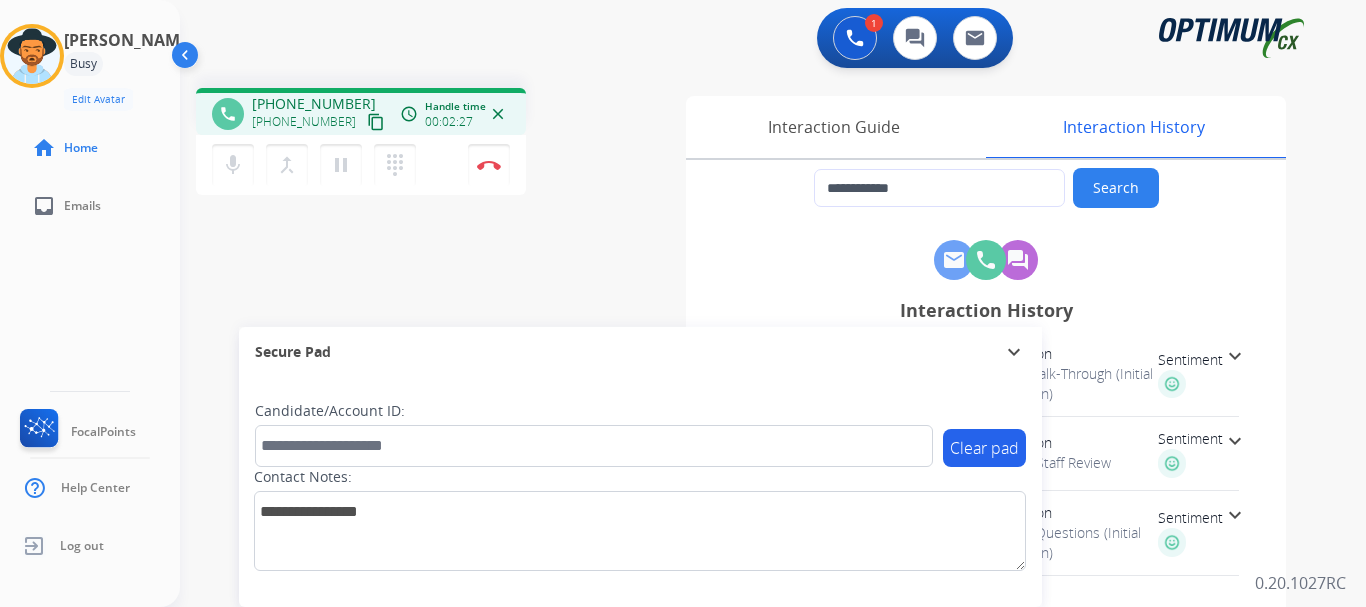 click on "**********" at bounding box center (749, 489) 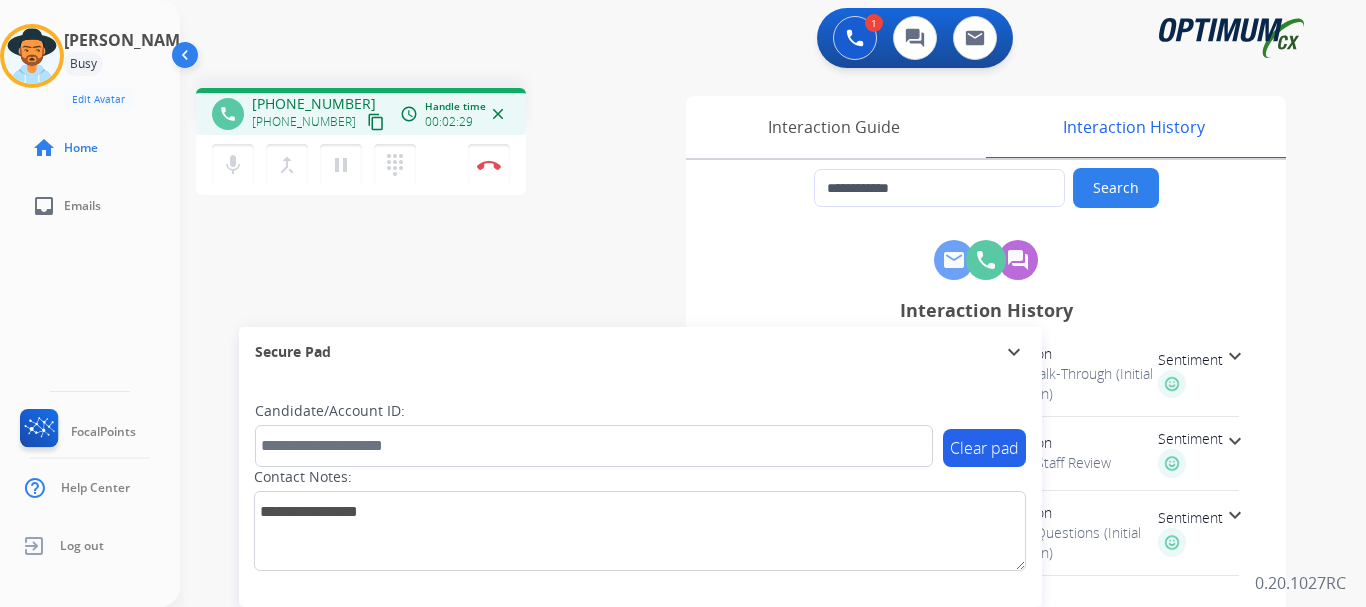 click on "pause" at bounding box center (341, 165) 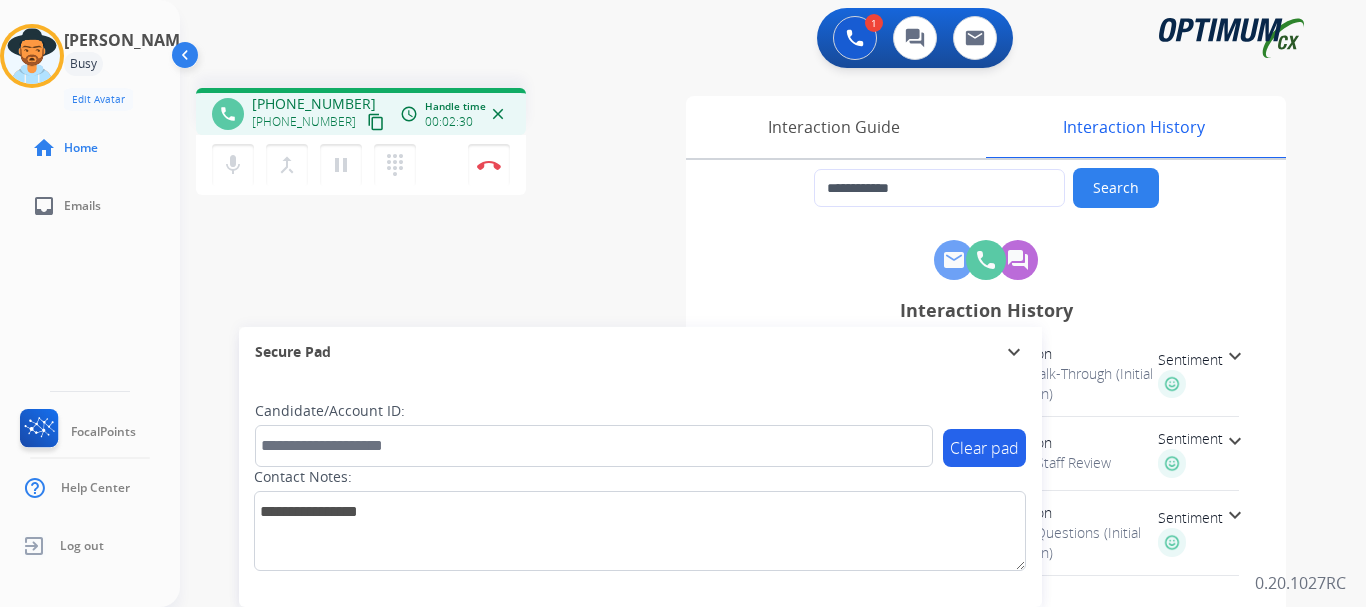 click on "pause" at bounding box center [341, 165] 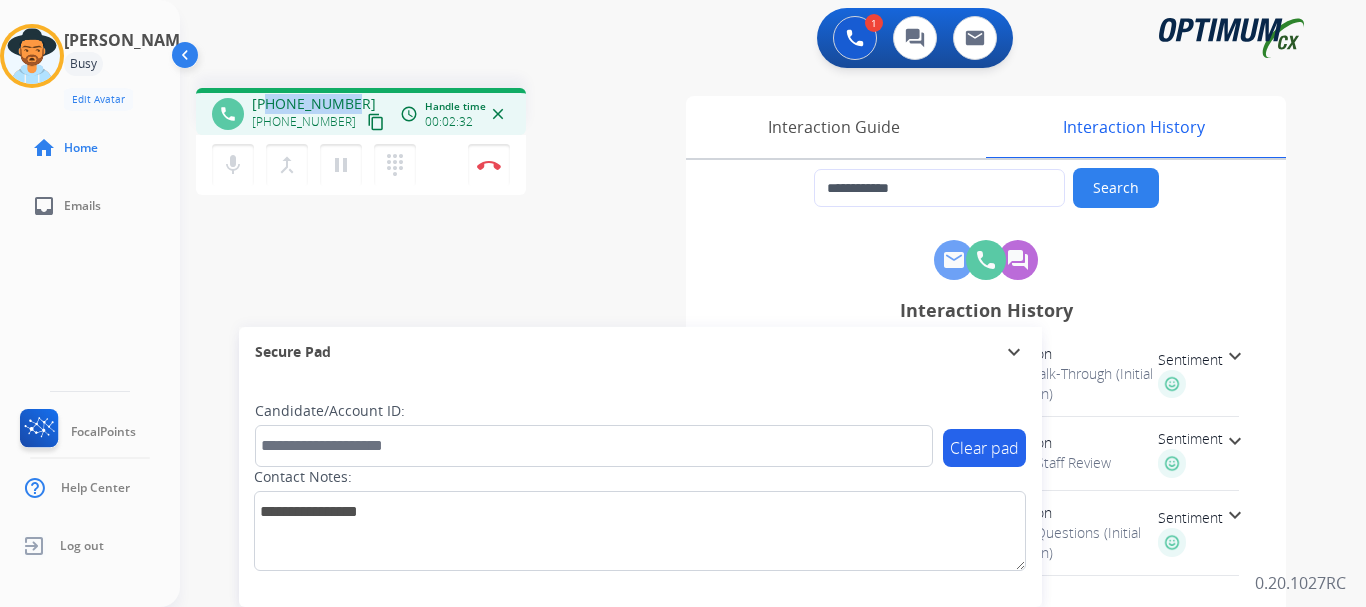 drag, startPoint x: 269, startPoint y: 101, endPoint x: 353, endPoint y: 92, distance: 84.48077 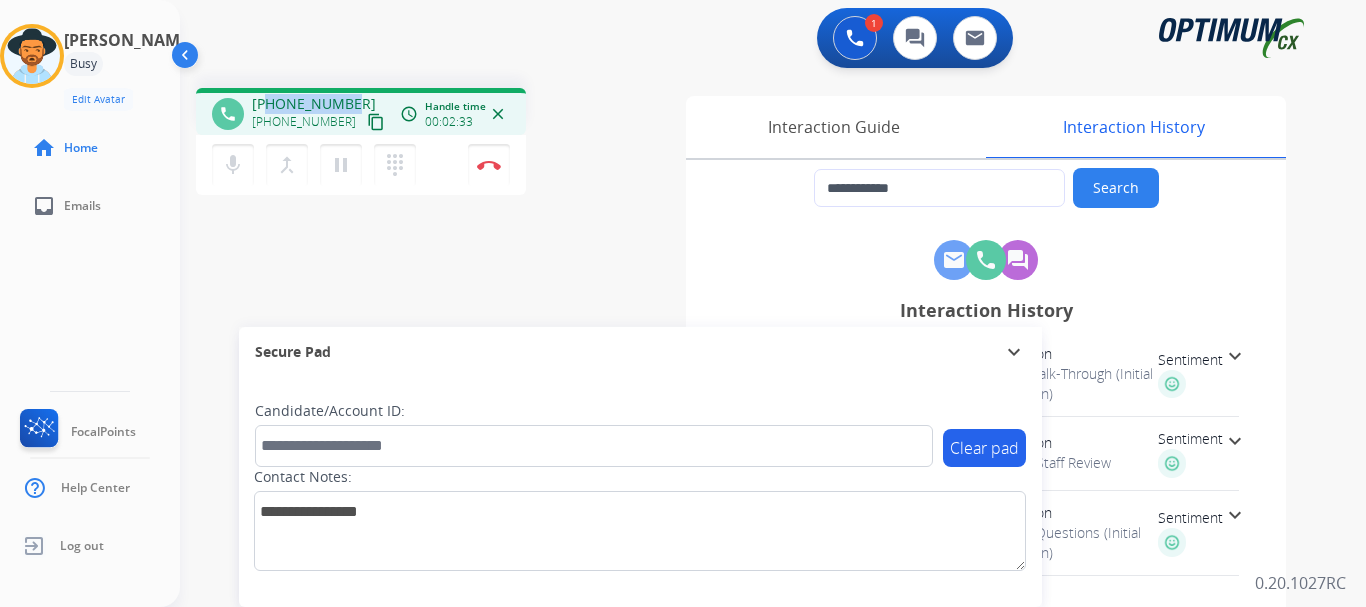 copy on "2404838949" 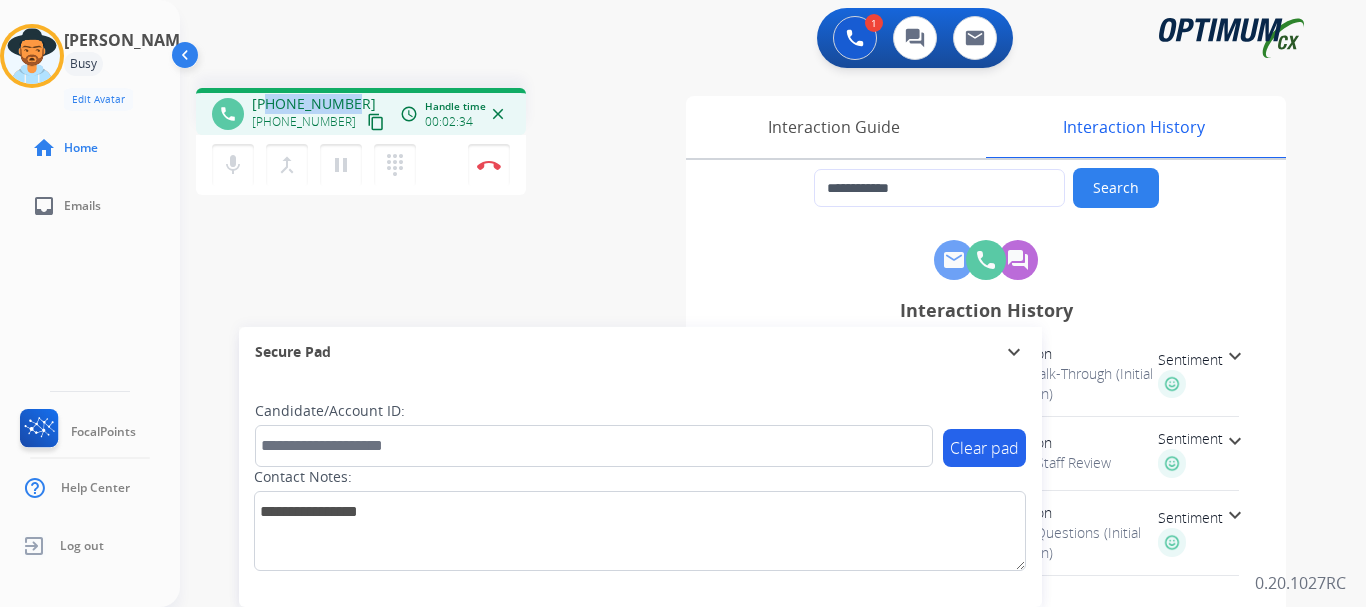 click on "Disconnect" at bounding box center [489, 165] 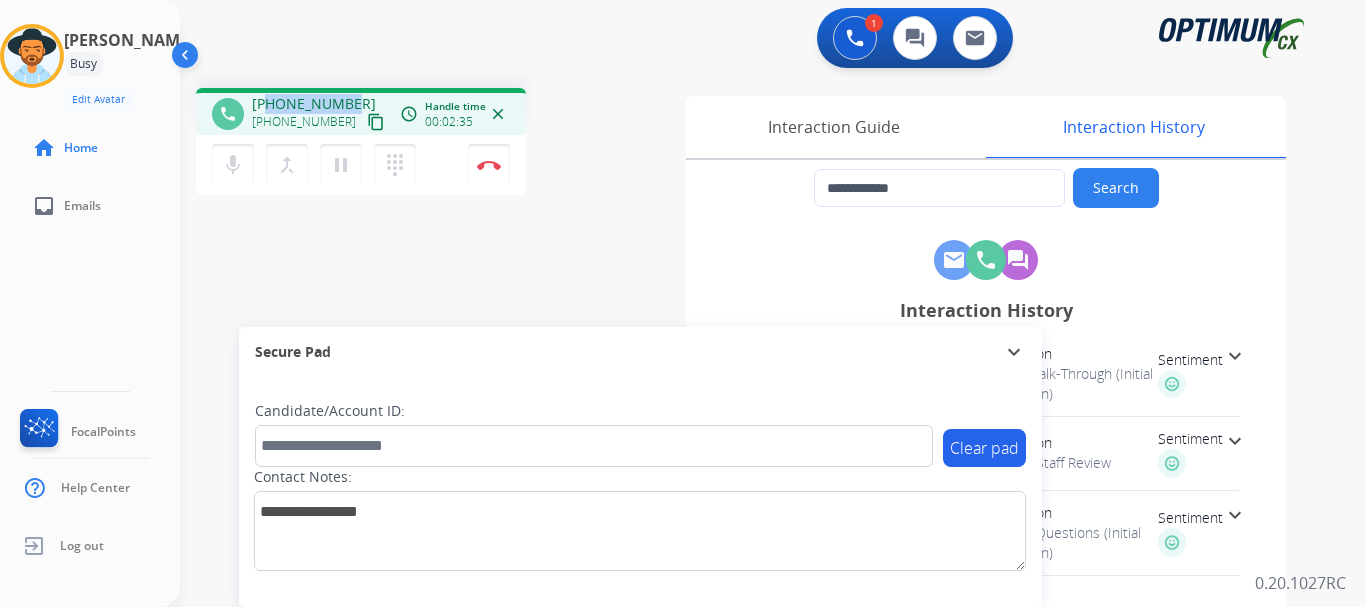 click on "Disconnect" at bounding box center (489, 165) 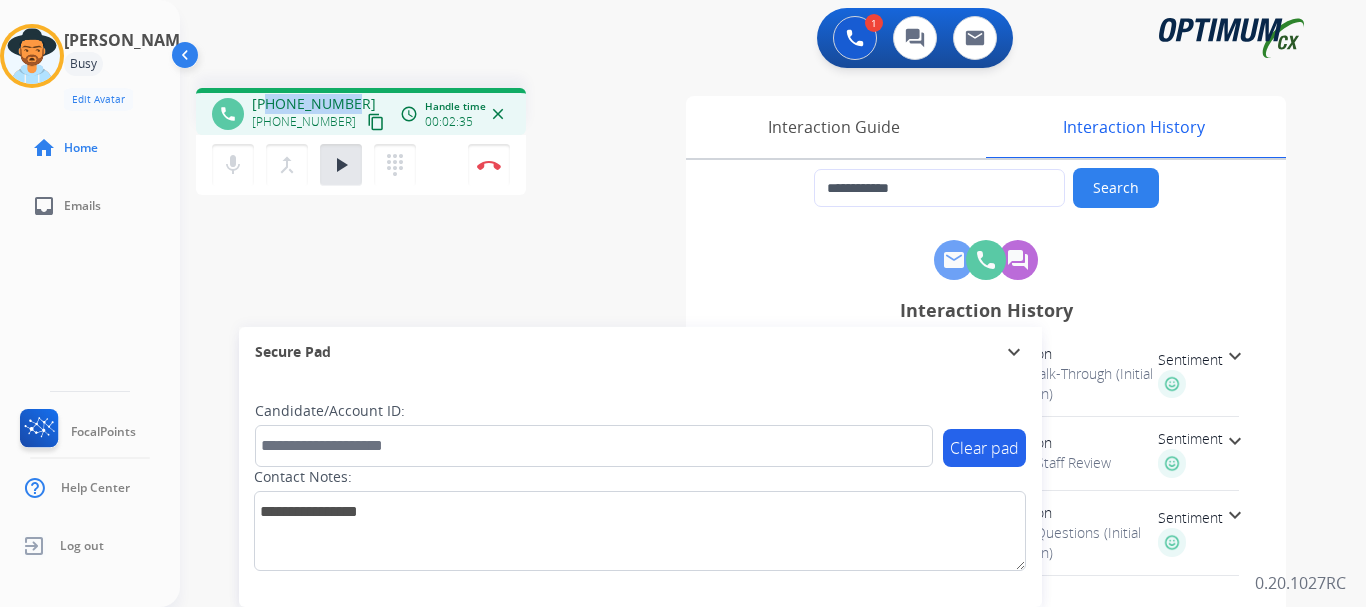click on "Disconnect" at bounding box center [489, 165] 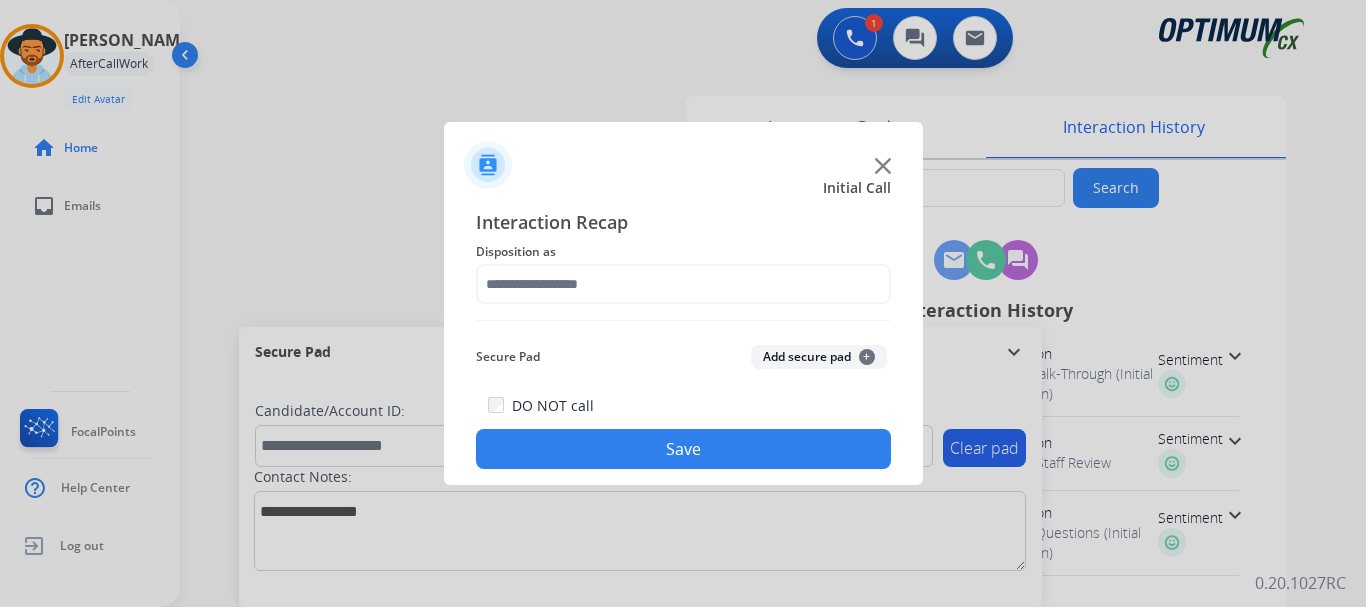 click 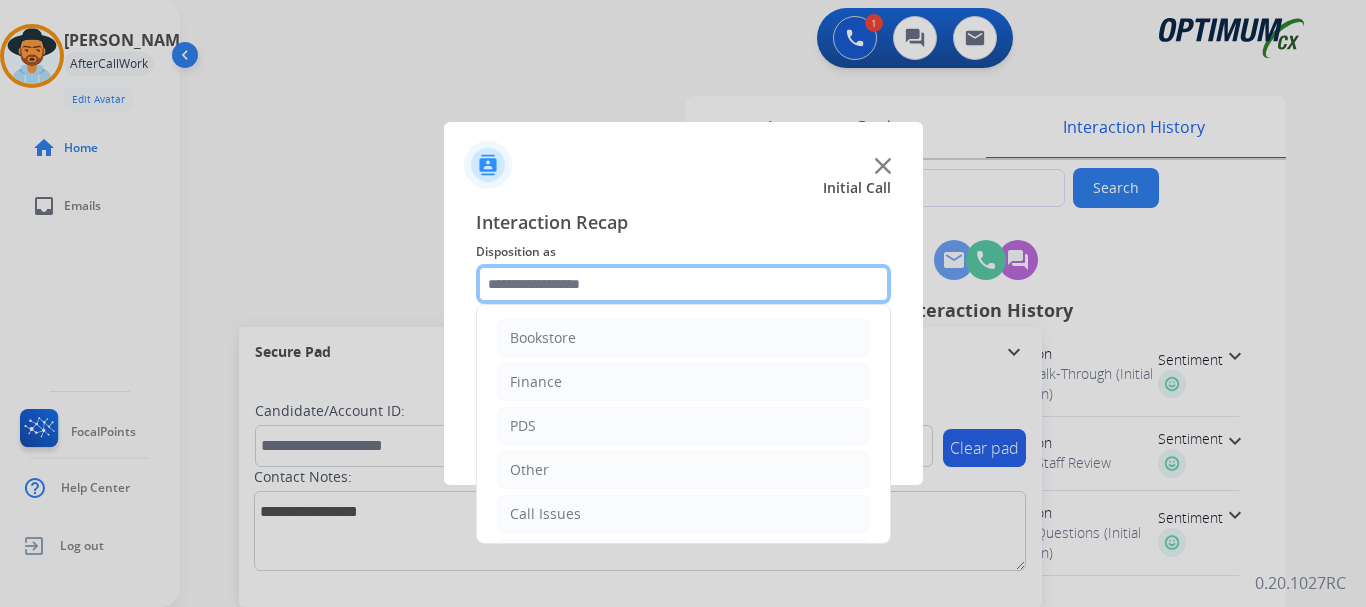 click 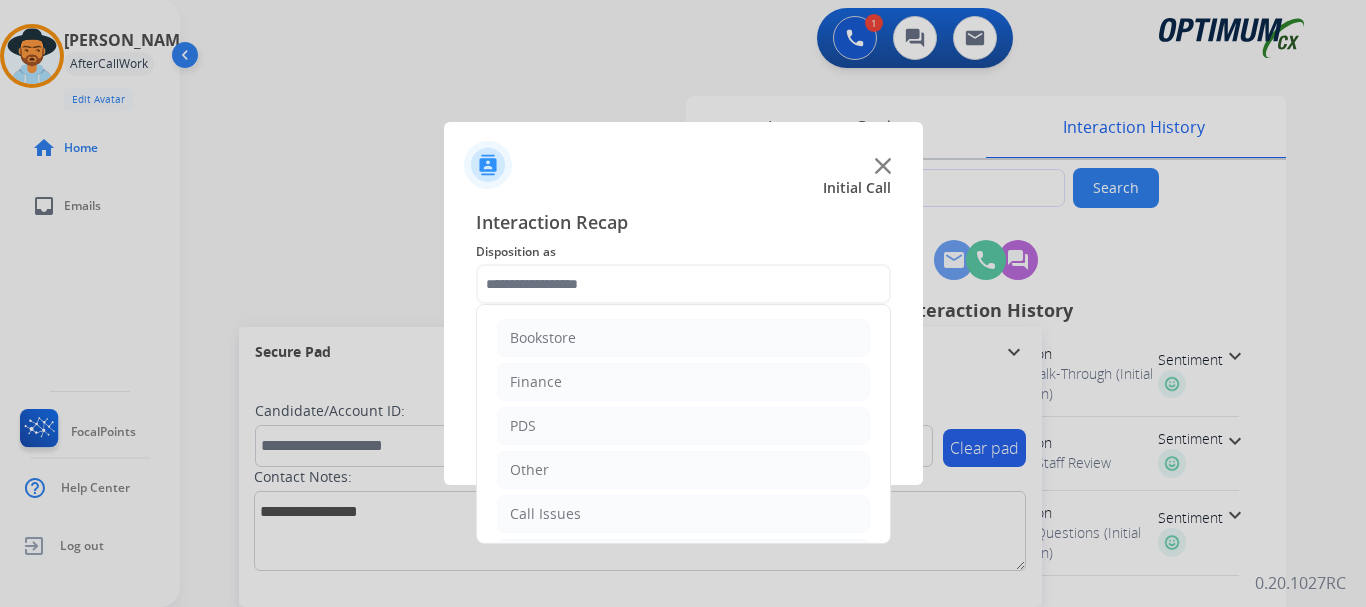 click on "Other" 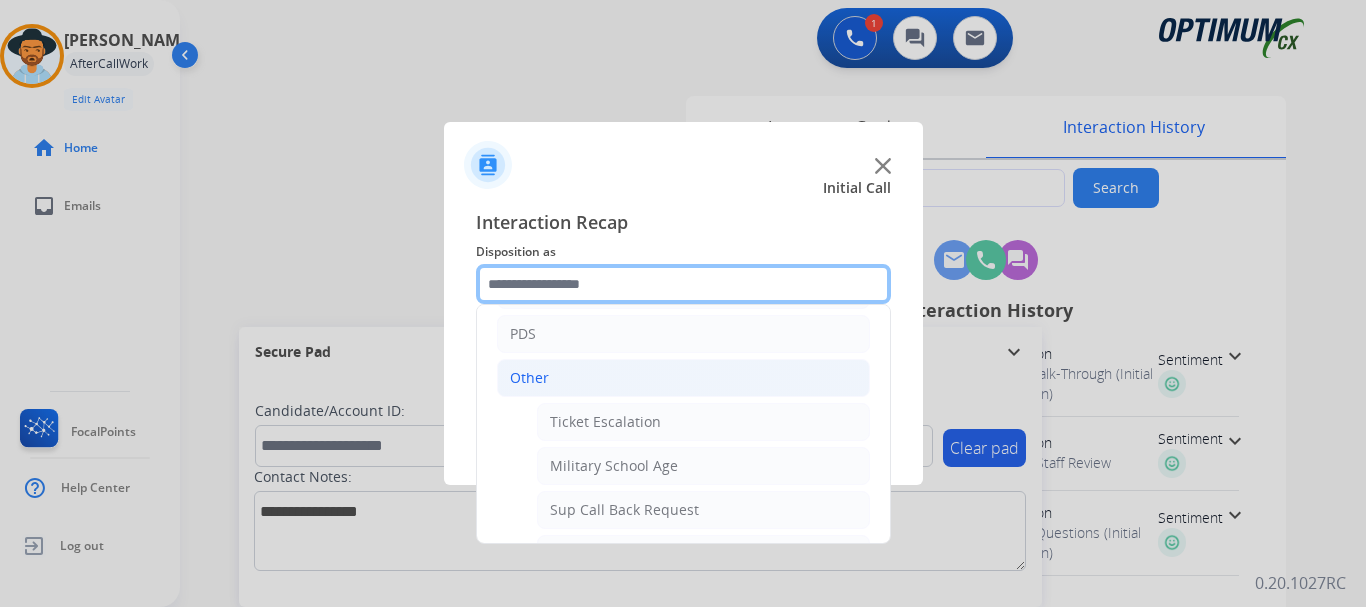 scroll, scrollTop: 100, scrollLeft: 0, axis: vertical 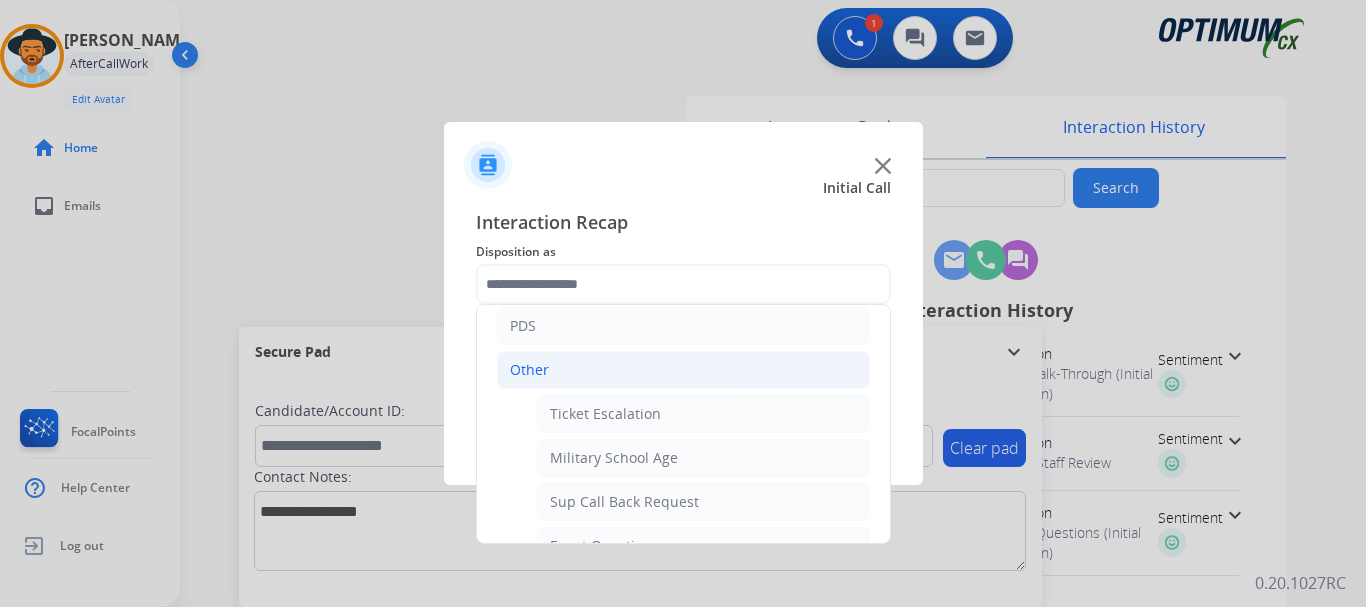 click on "Other" 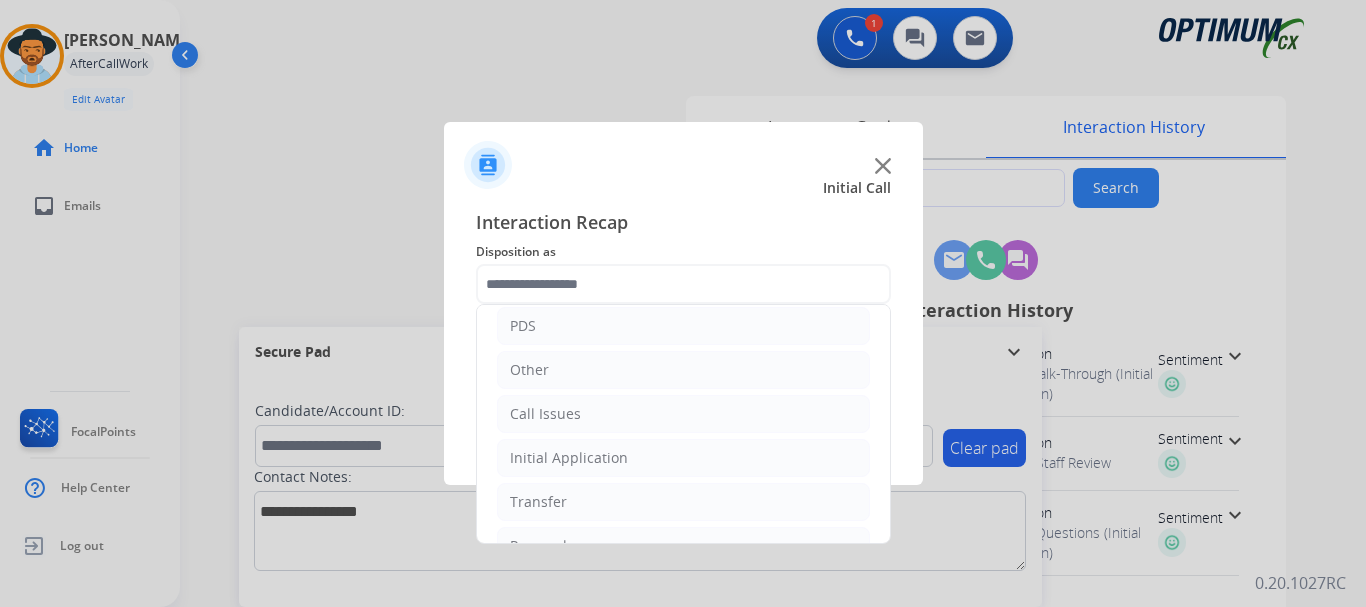click on "Call Issues" 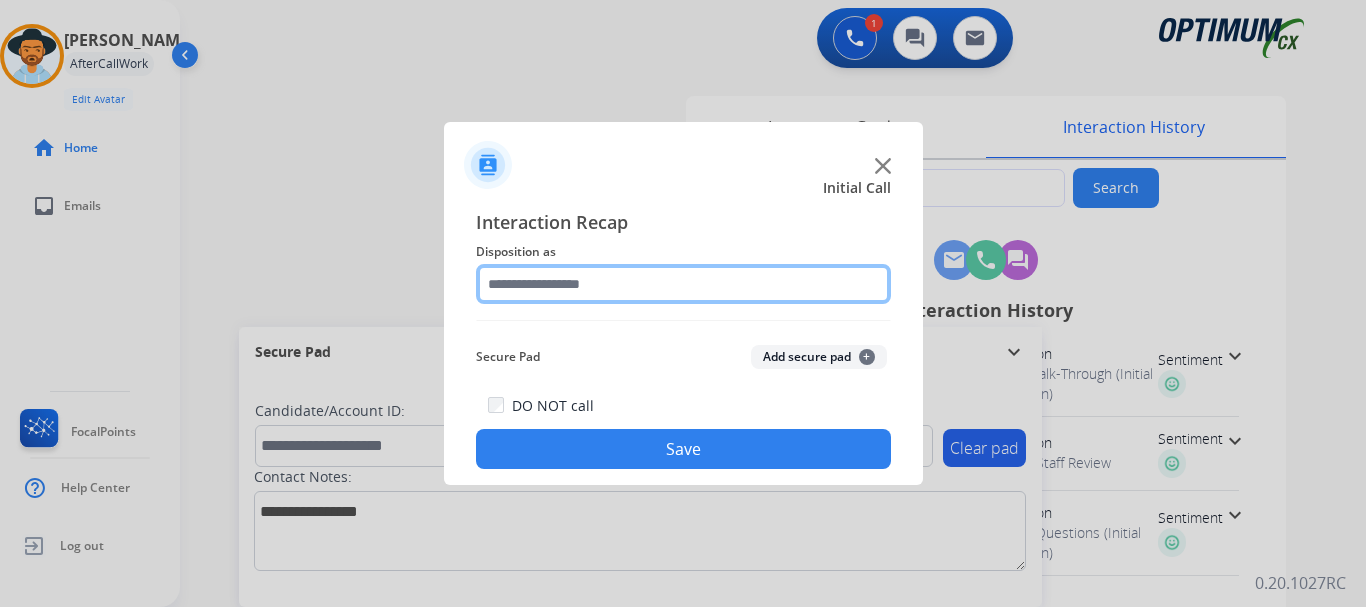 click 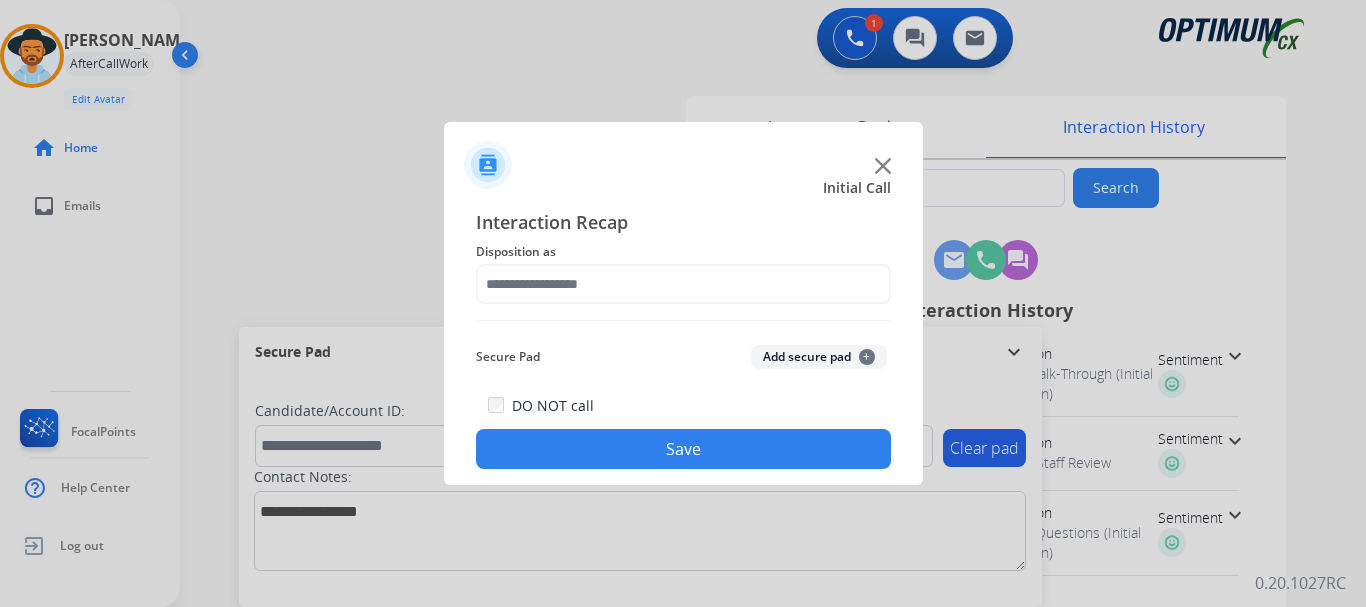 click at bounding box center [683, 303] 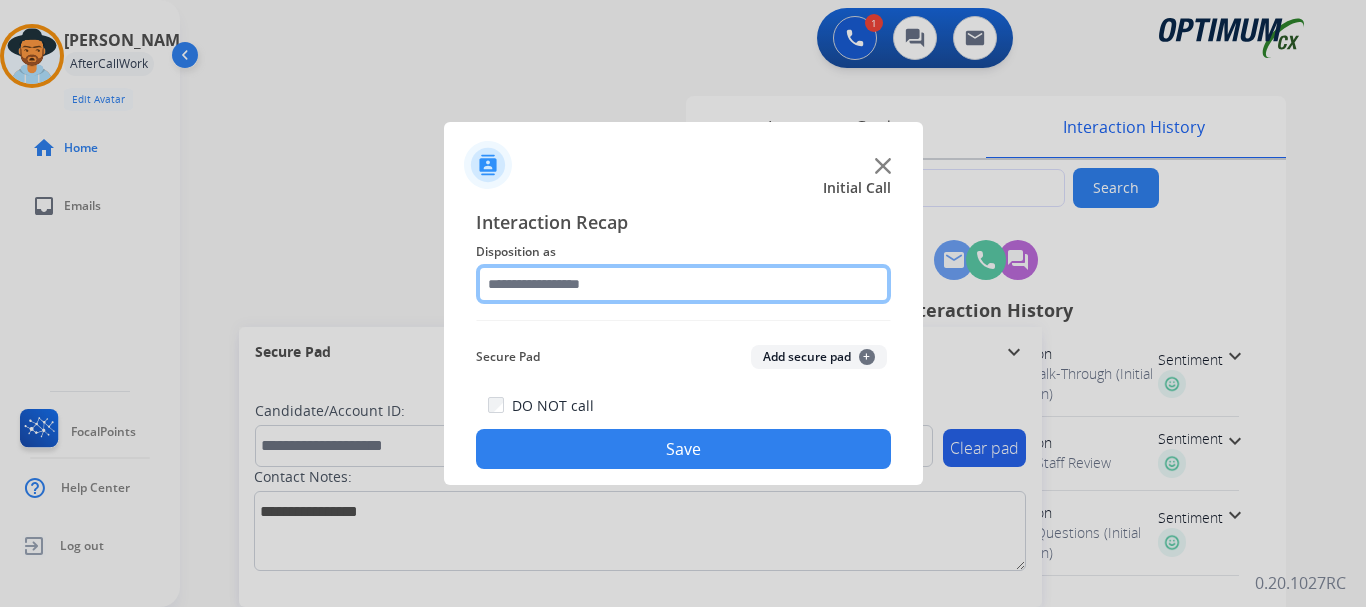 click 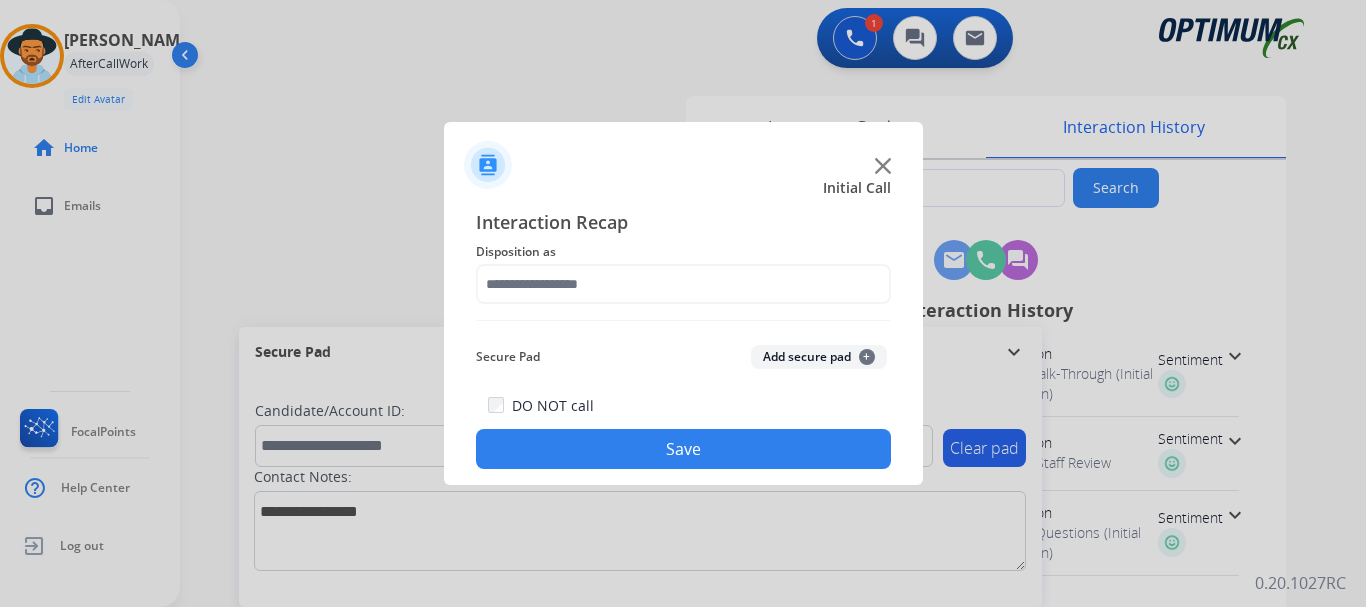 click at bounding box center [683, 303] 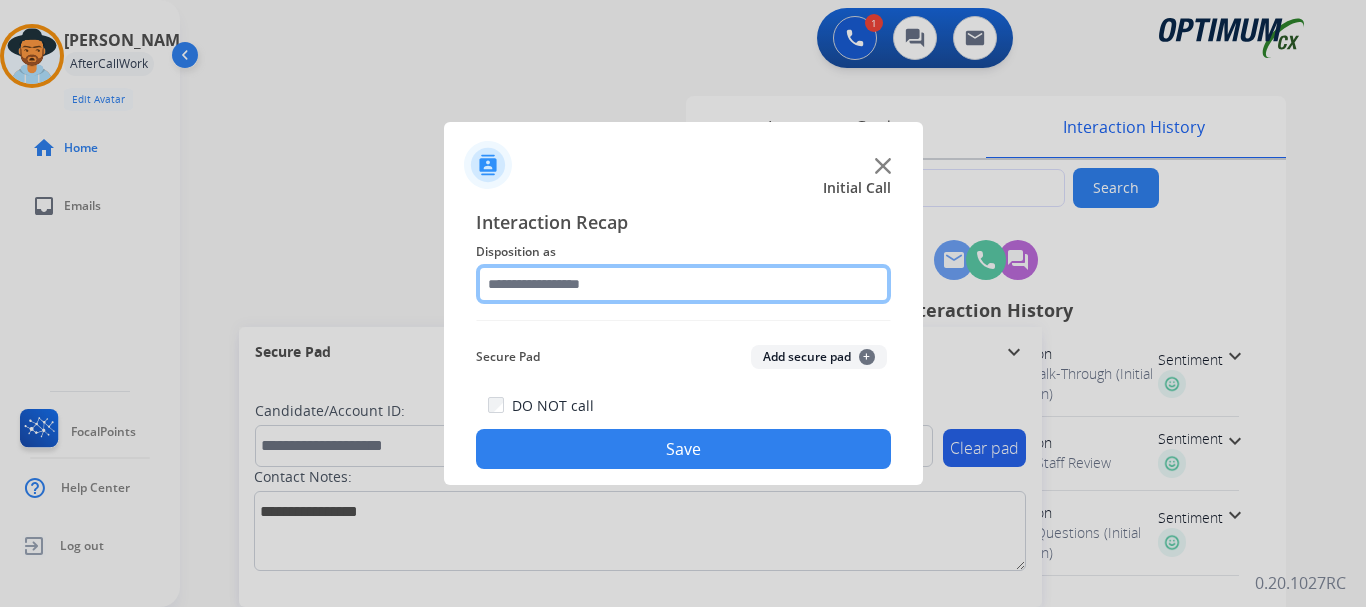 click 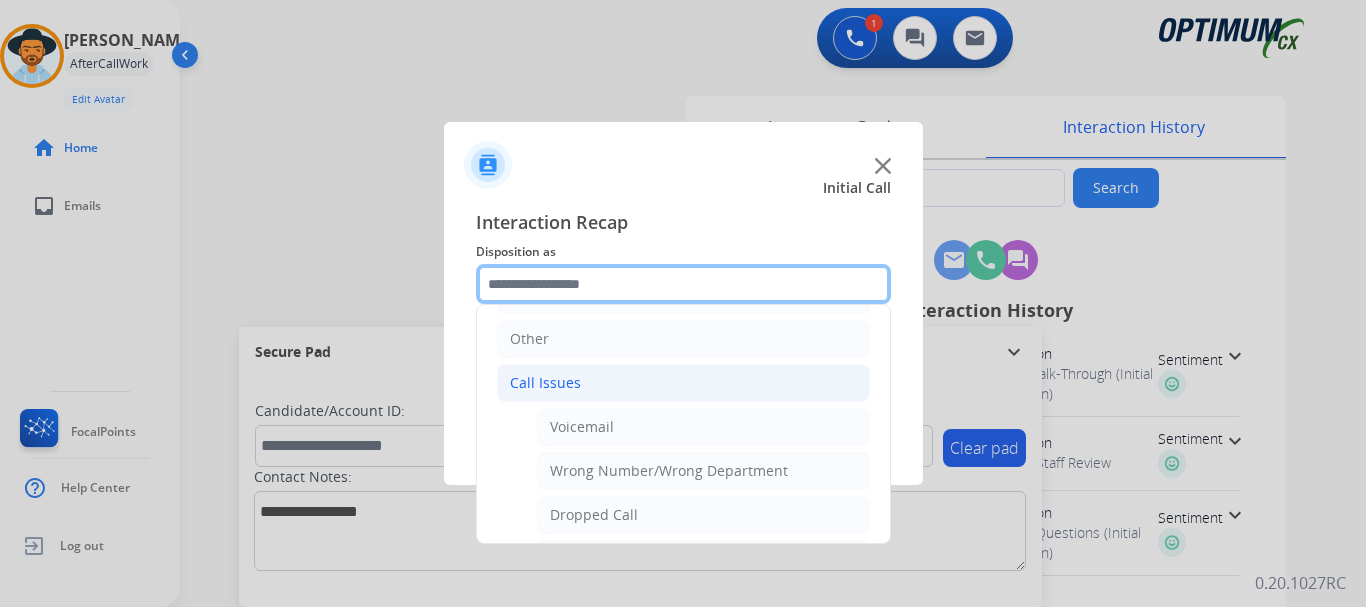 scroll, scrollTop: 153, scrollLeft: 0, axis: vertical 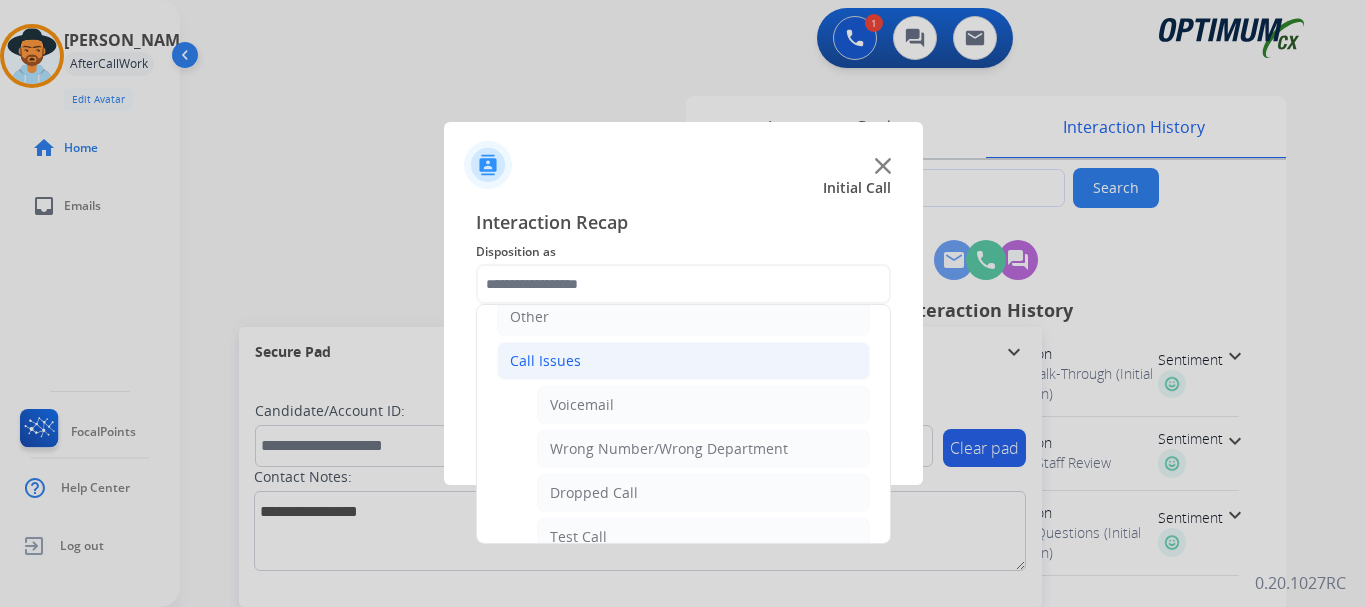 click on "Dropped Call" 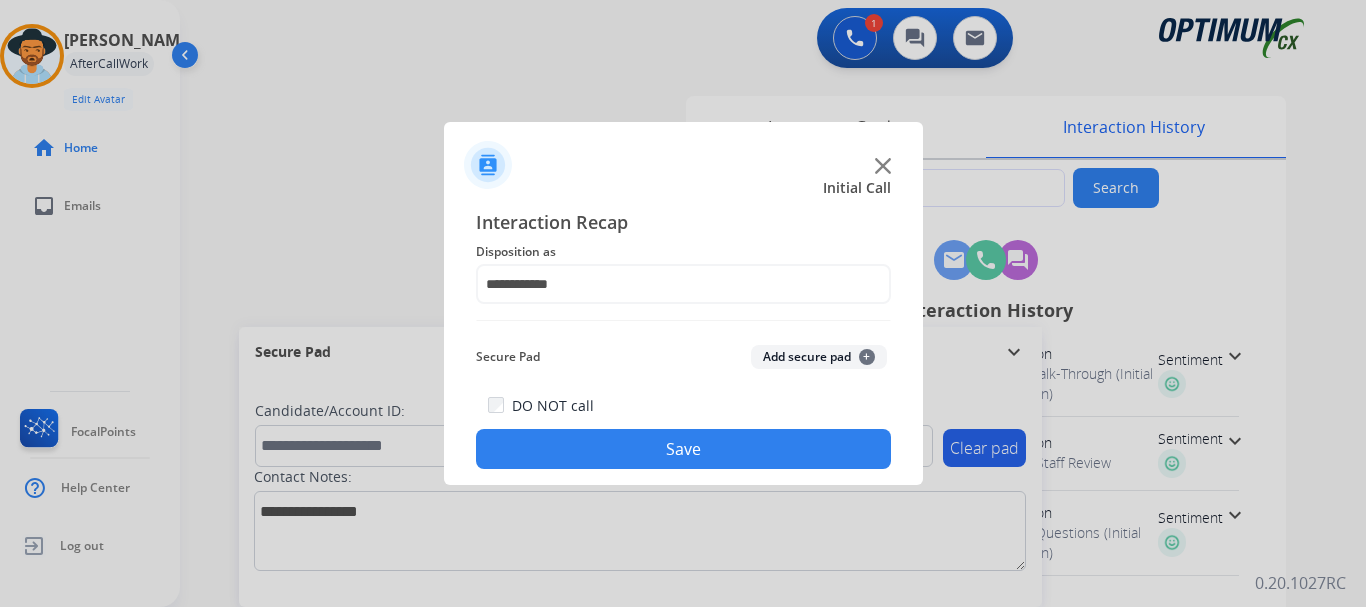 click on "Save" 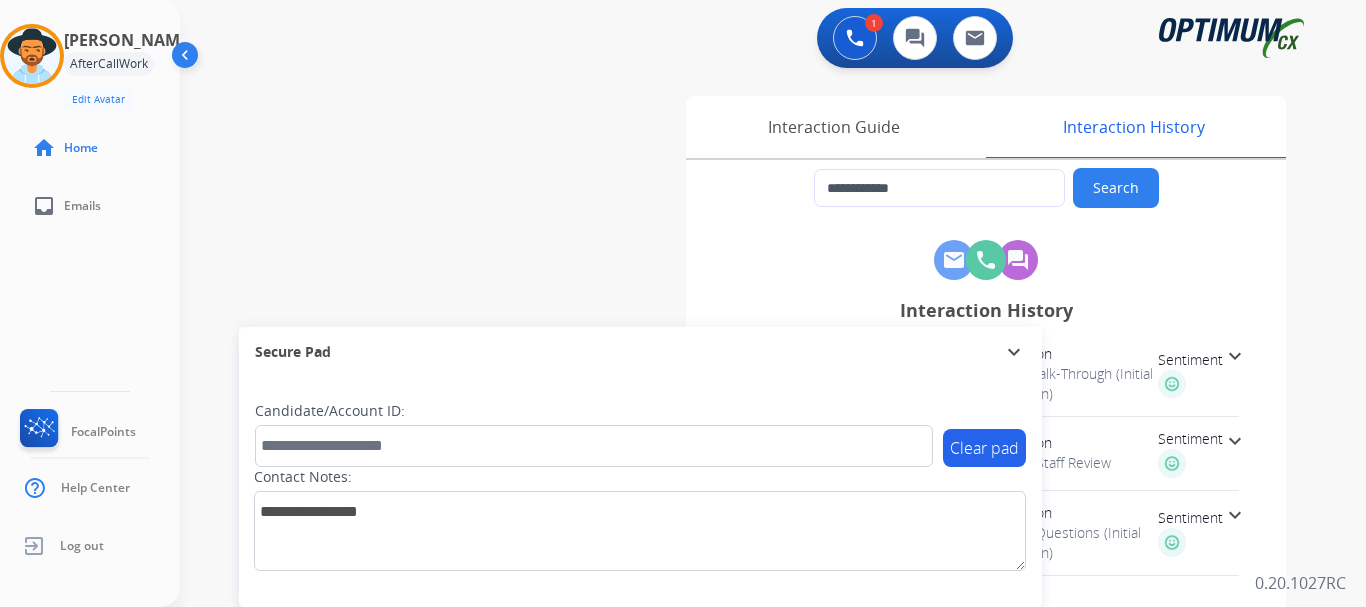 click at bounding box center (32, 56) 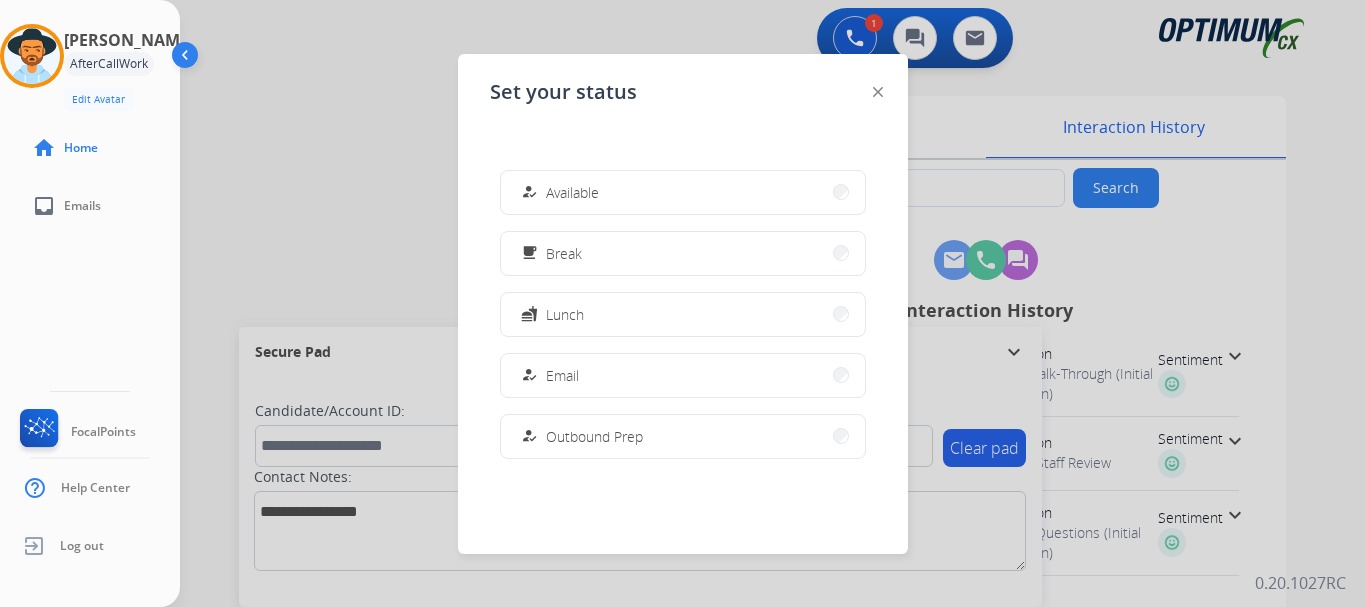 click on "how_to_reg Available" at bounding box center [683, 192] 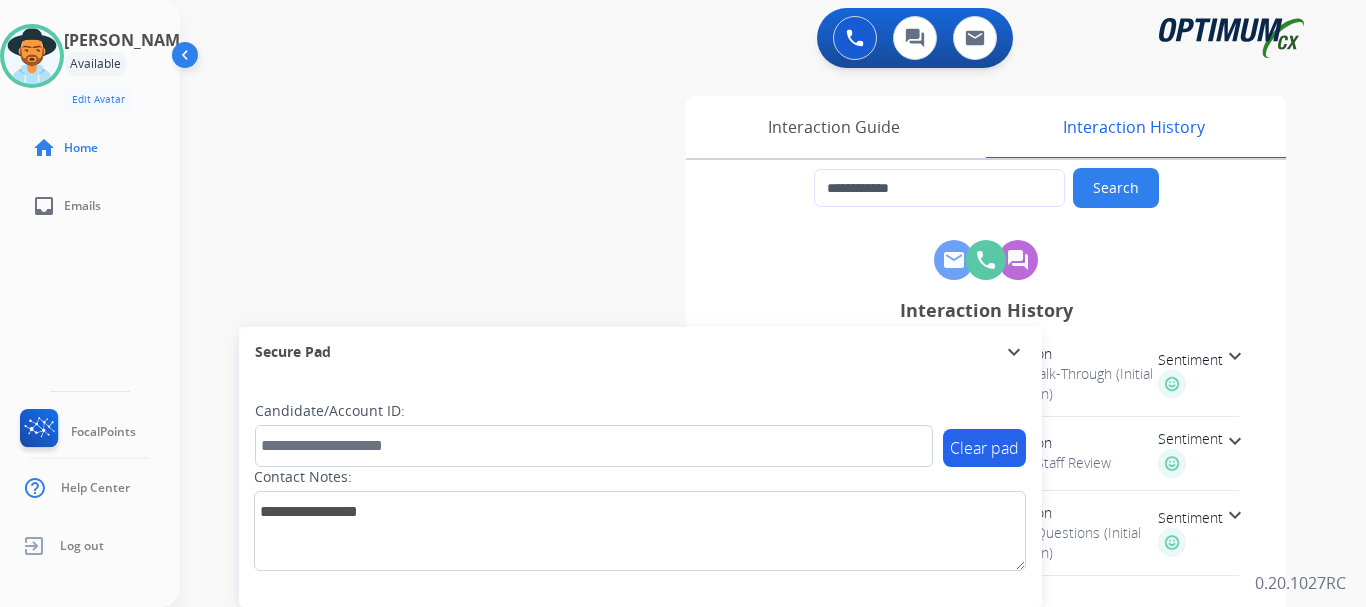 click at bounding box center [855, 38] 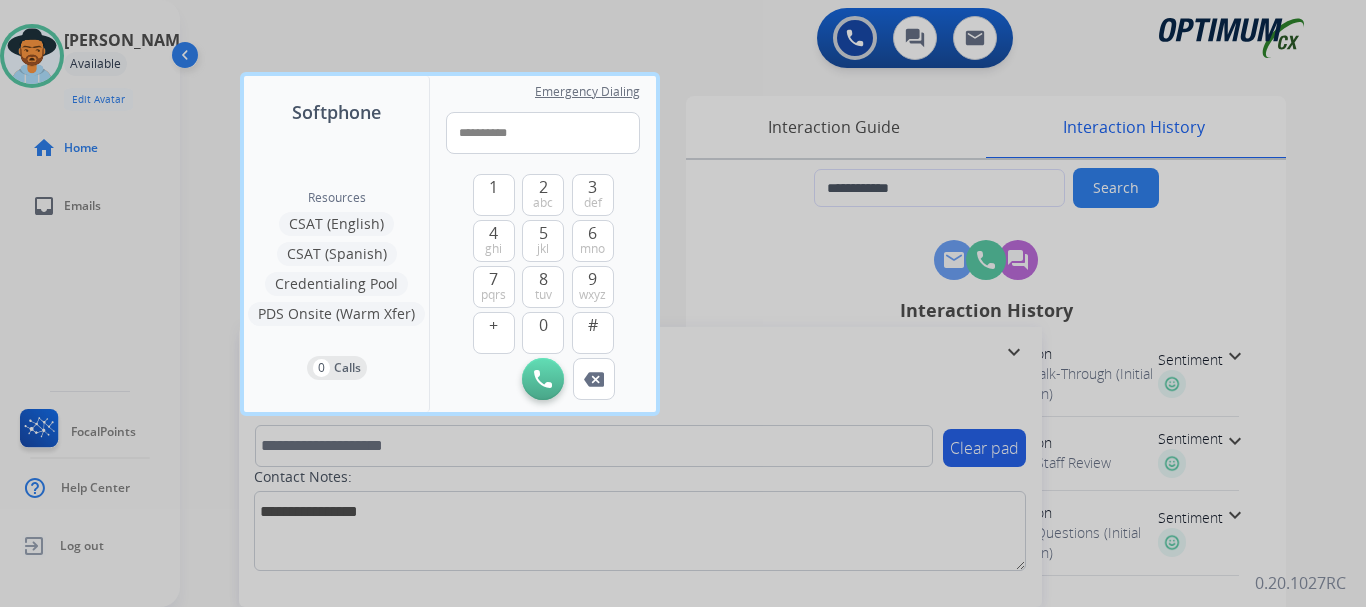 type on "**********" 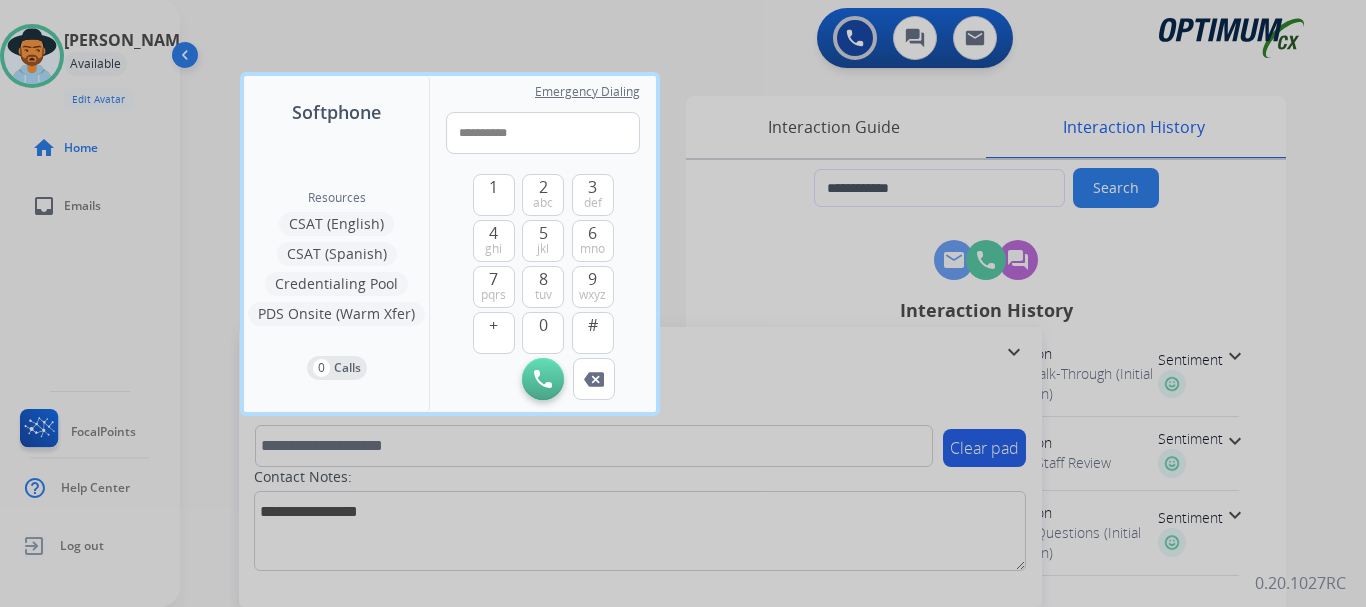 click on "Initiate Call" at bounding box center (543, 379) 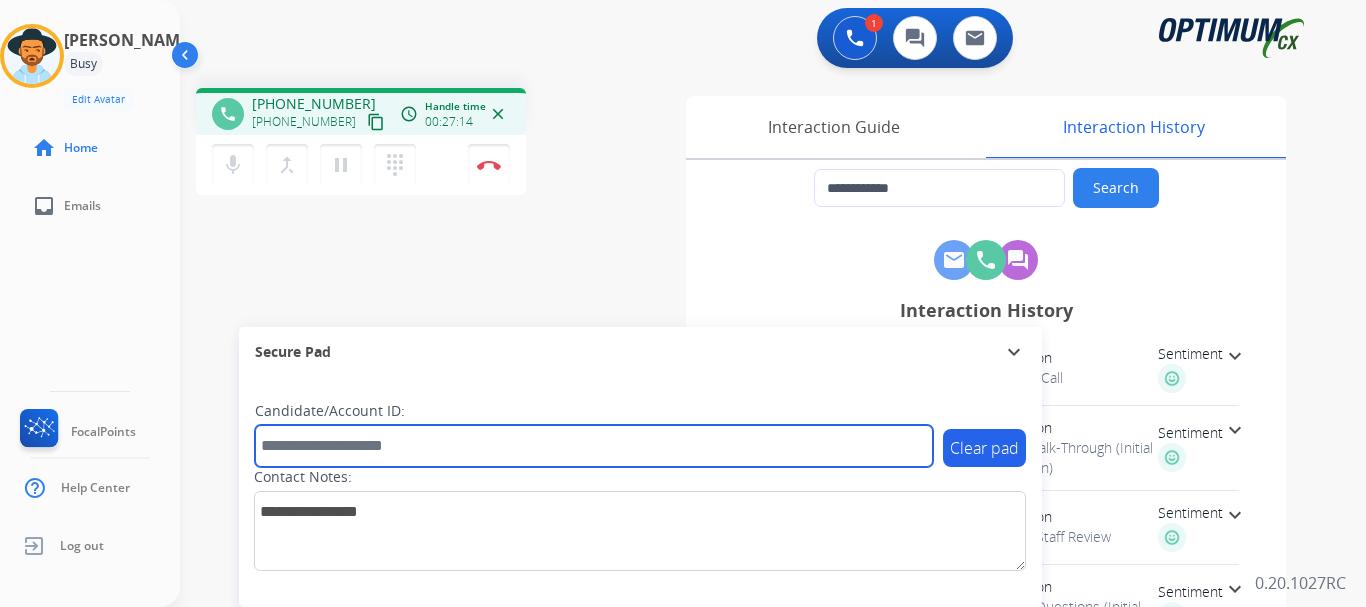 click at bounding box center [594, 446] 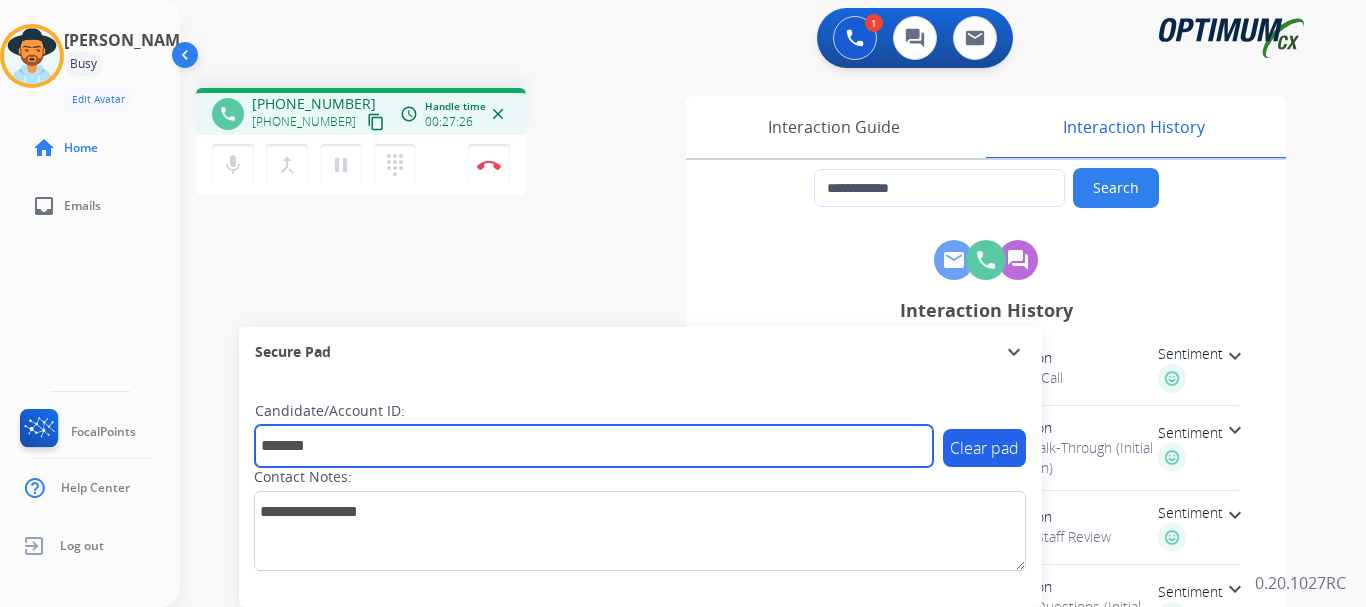 type on "*******" 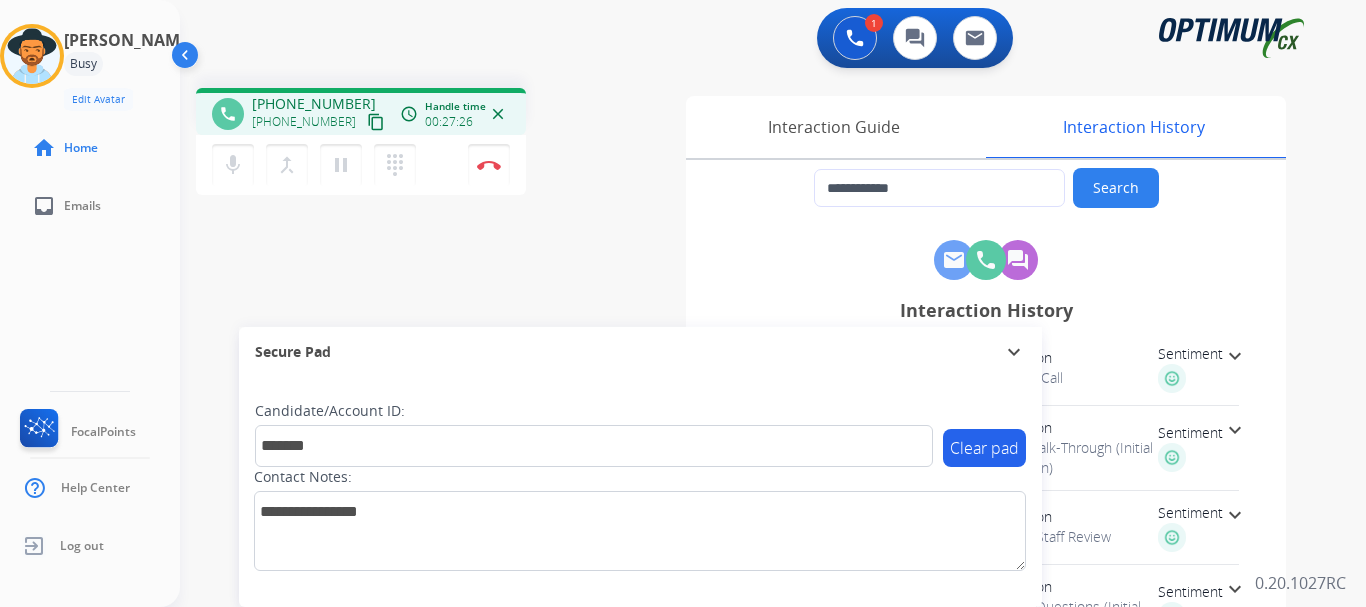 click on "mic Mute merge_type Bridge pause Hold dialpad Dialpad Disconnect" at bounding box center [361, 165] 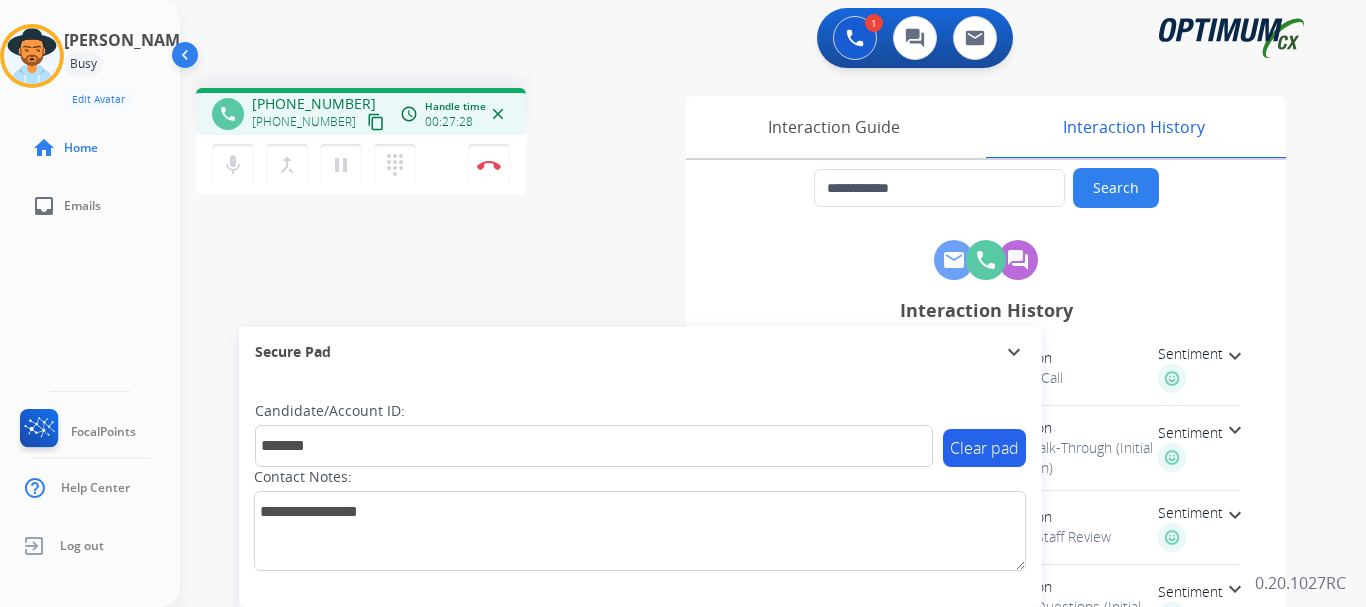 click at bounding box center [489, 165] 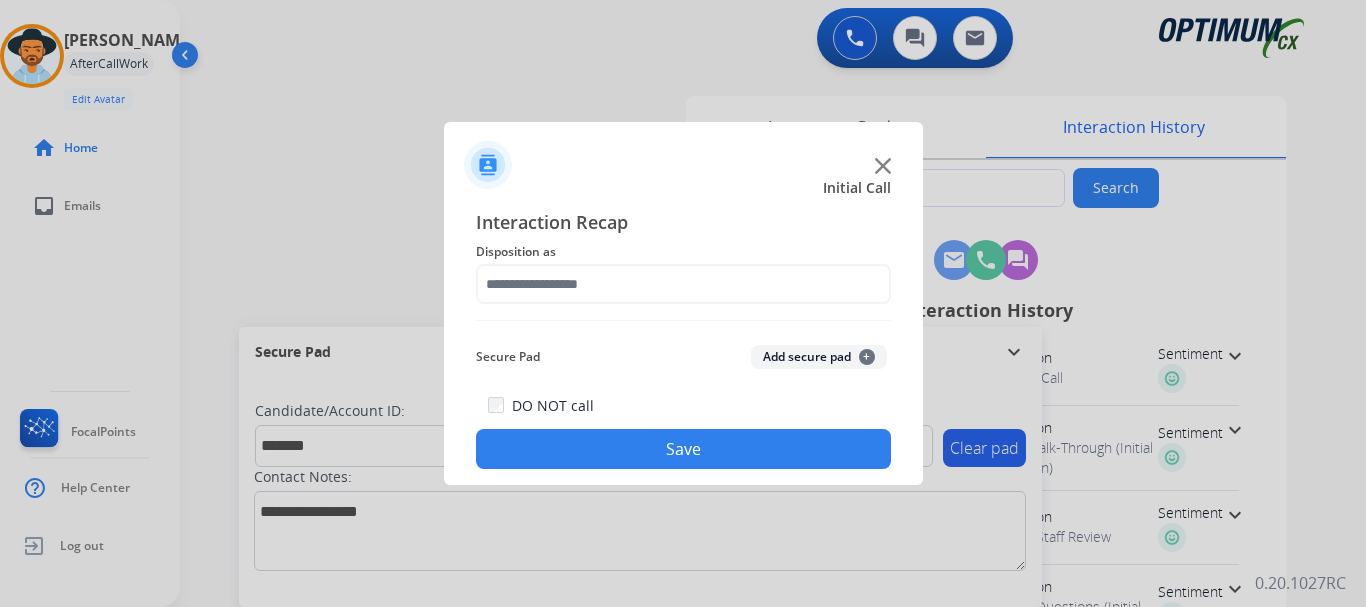 click on "Add secure pad  +" 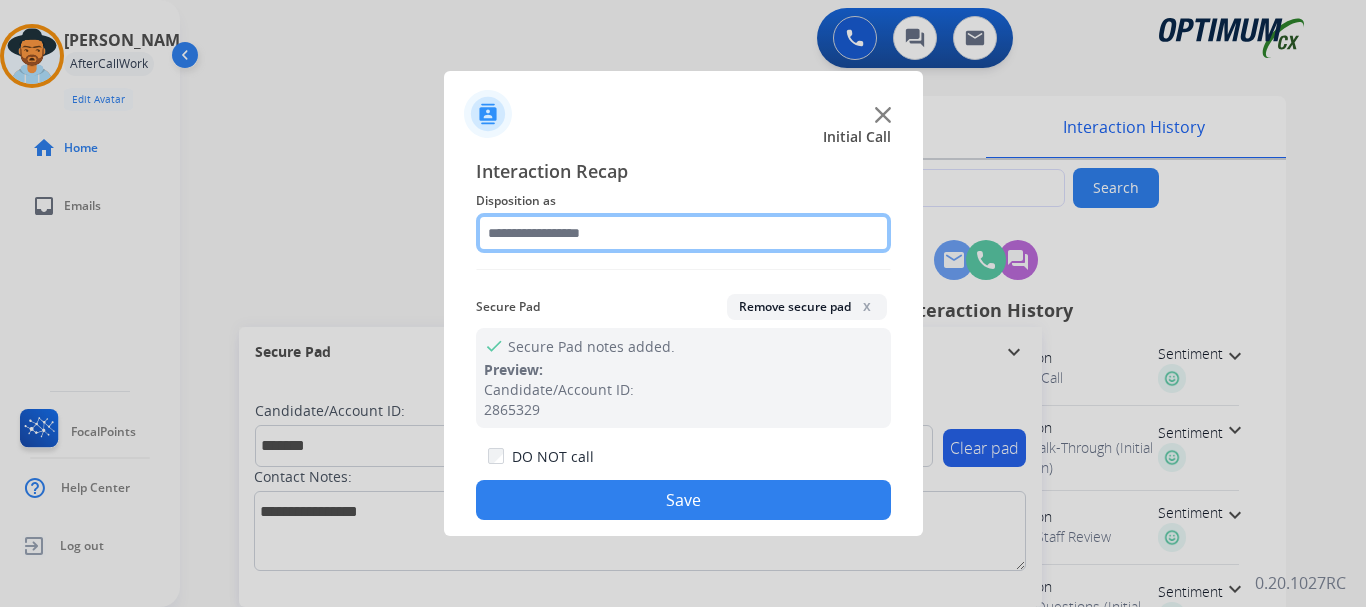click 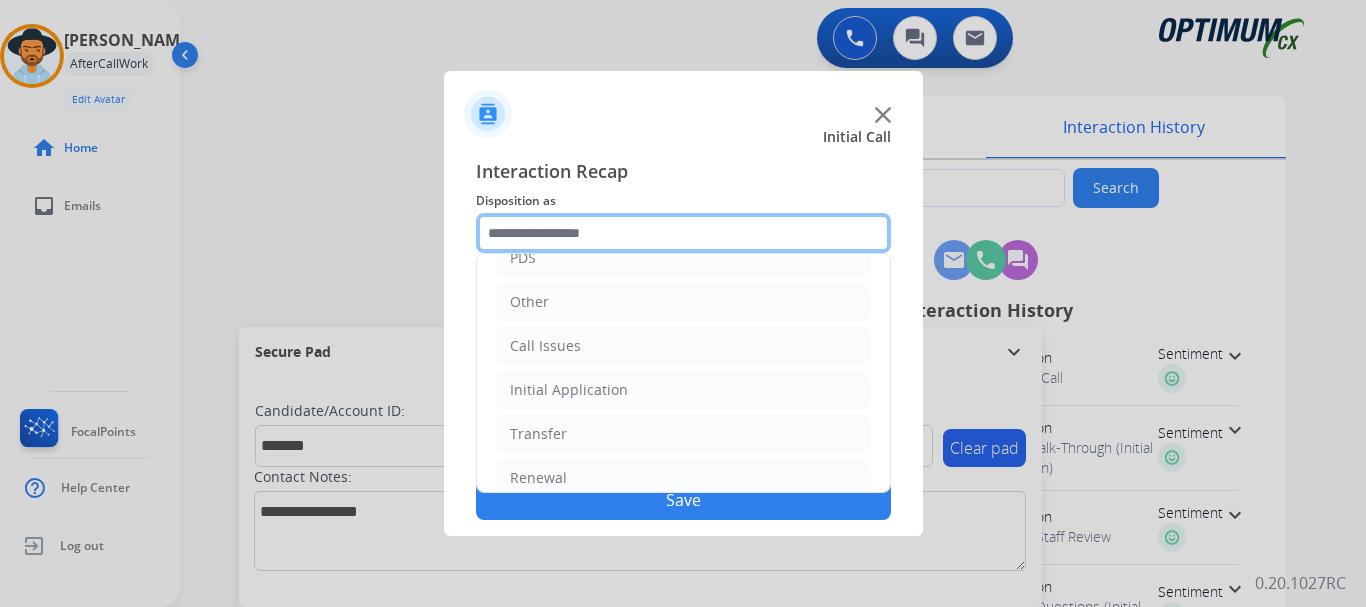 scroll, scrollTop: 136, scrollLeft: 0, axis: vertical 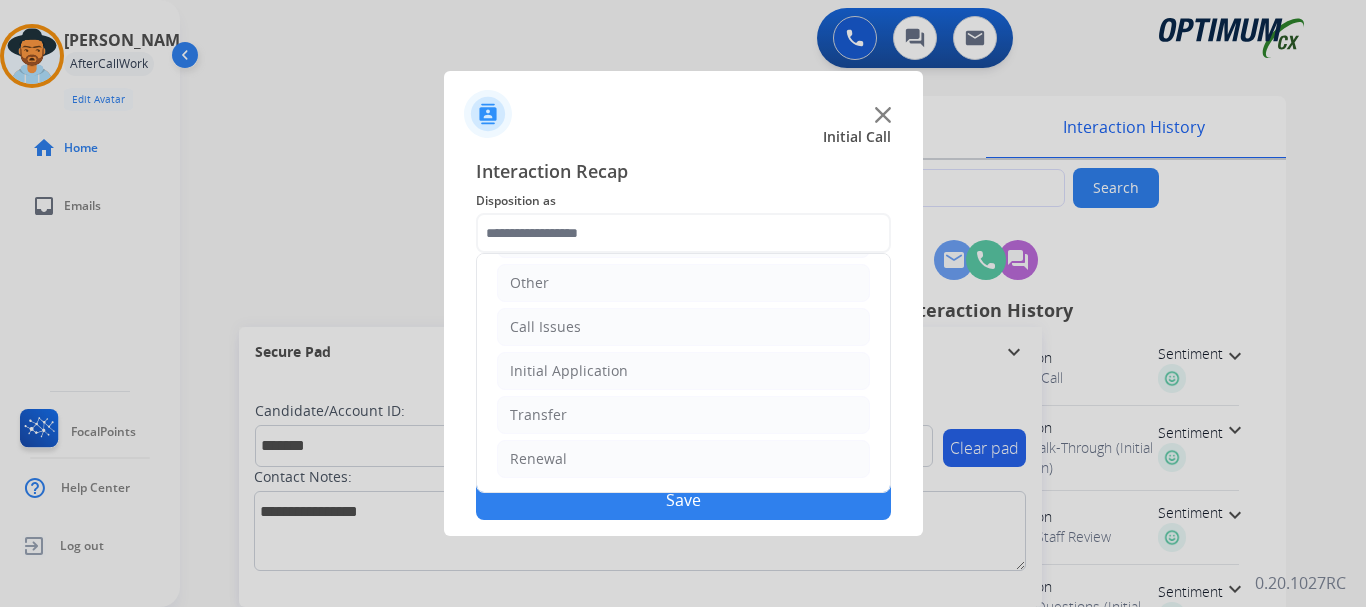 click on "Initial Application" 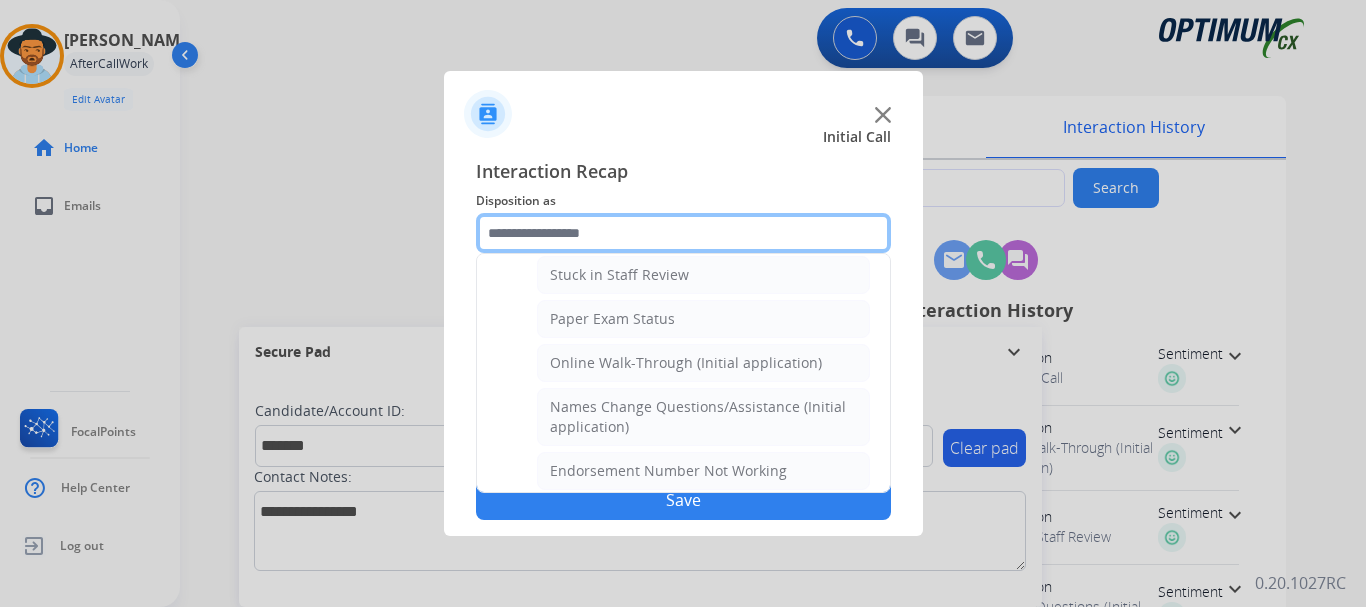 scroll, scrollTop: 343, scrollLeft: 0, axis: vertical 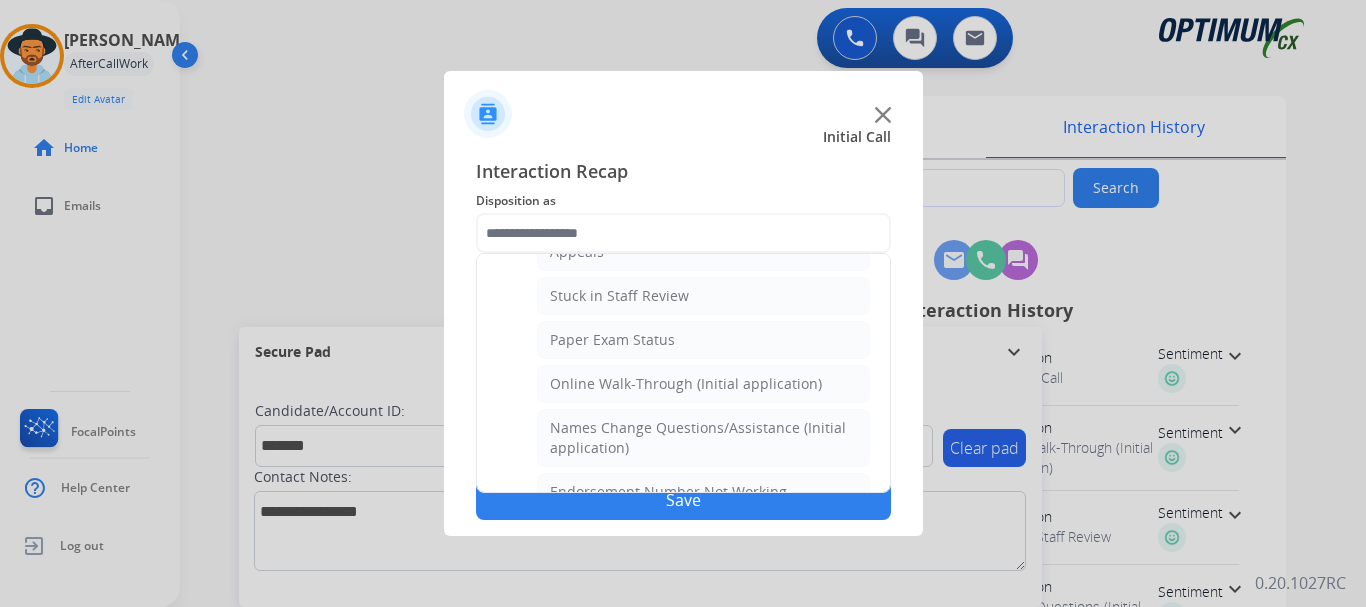 click on "Online Walk-Through (Initial application)" 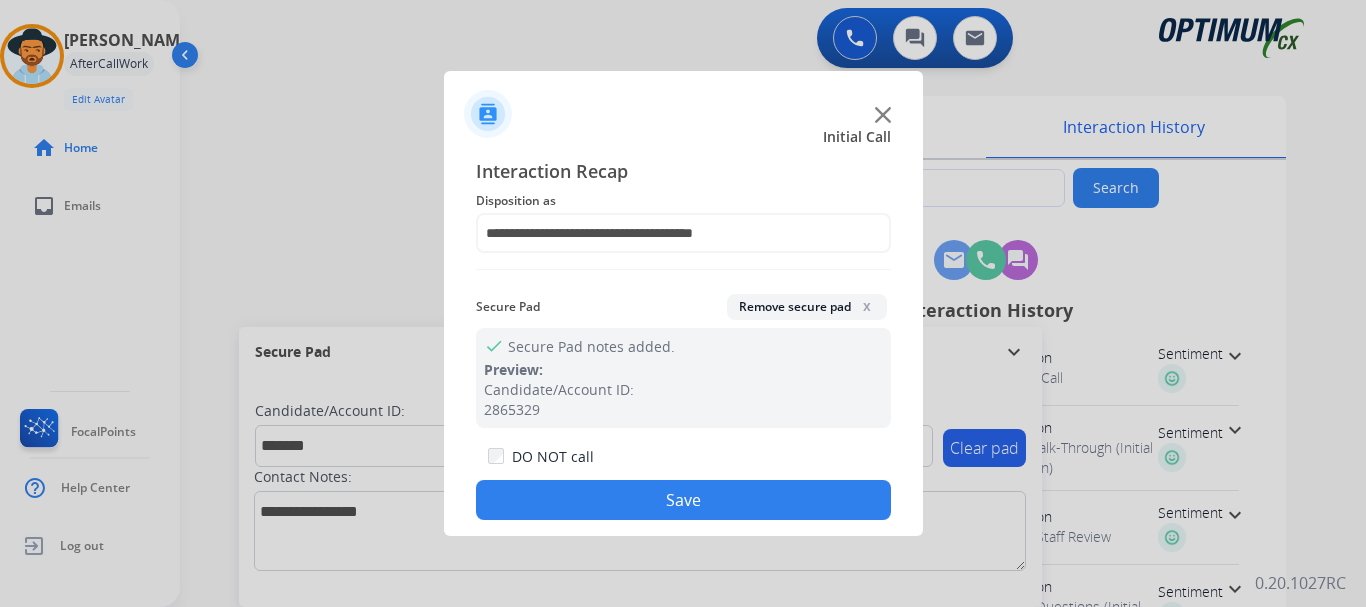 click on "Save" 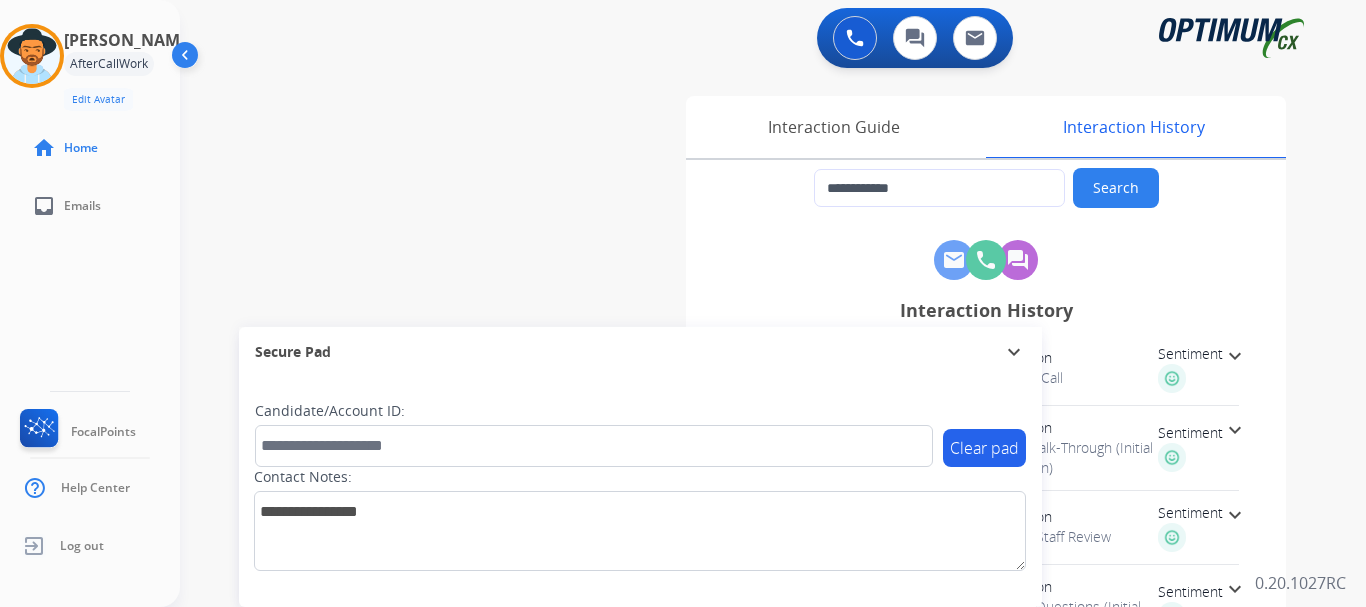 click on "**********" at bounding box center [749, 489] 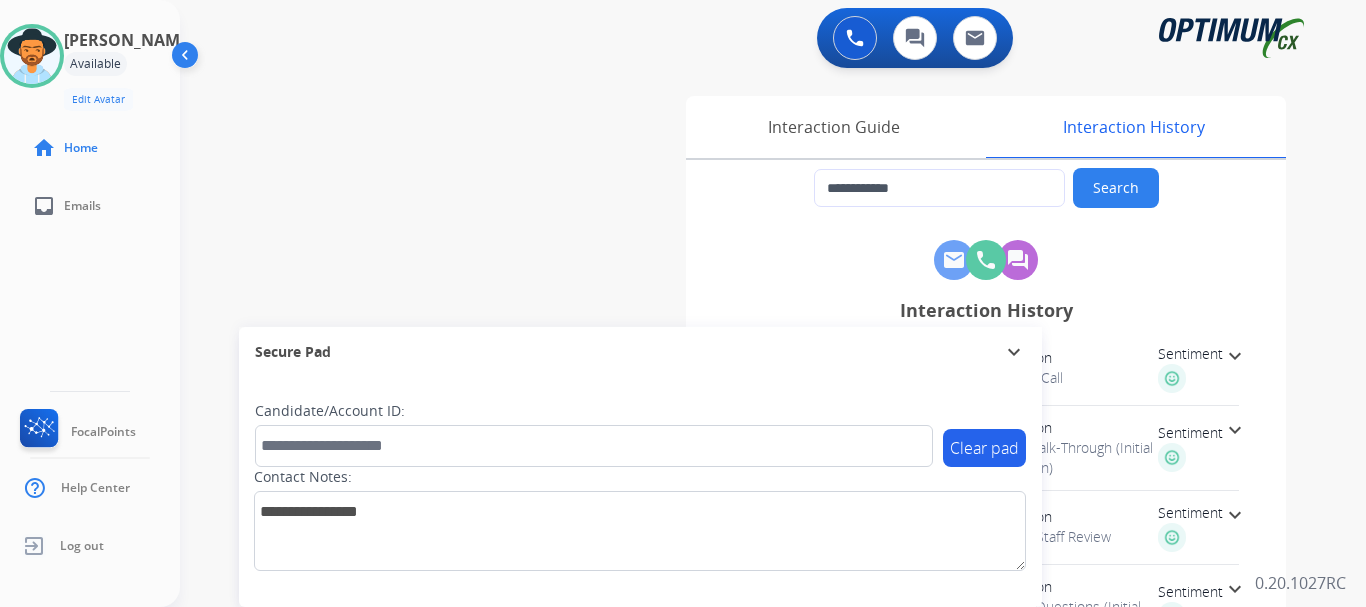 click at bounding box center (32, 56) 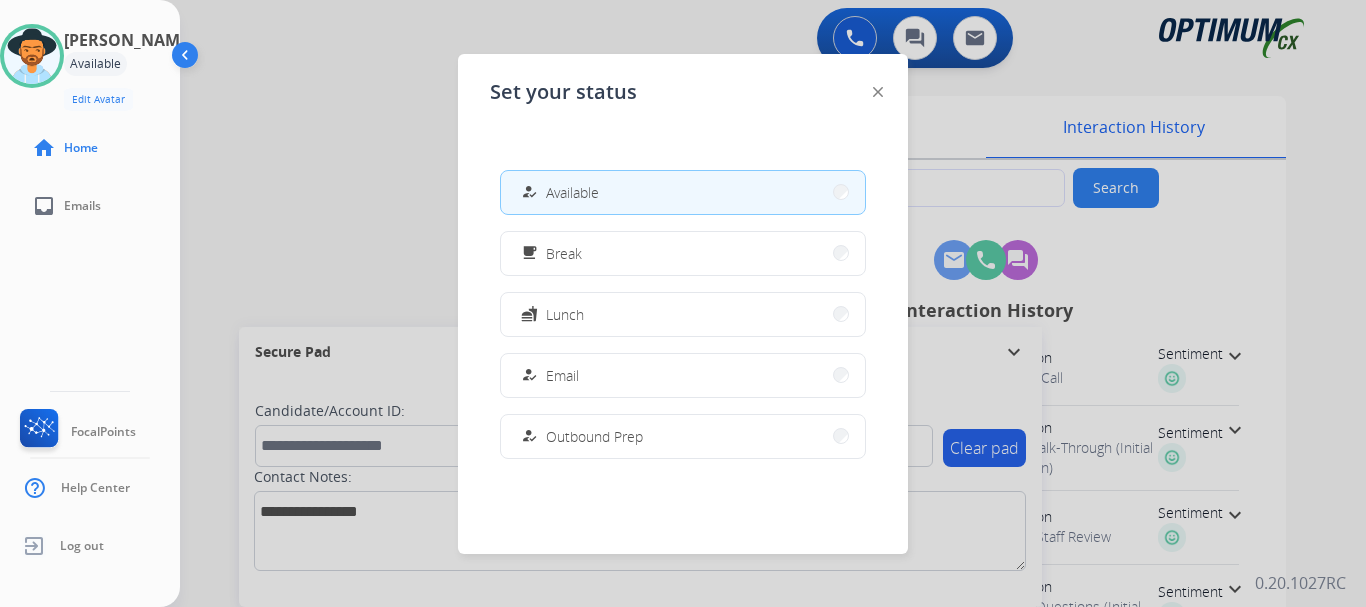 click on "fastfood Lunch" at bounding box center [683, 314] 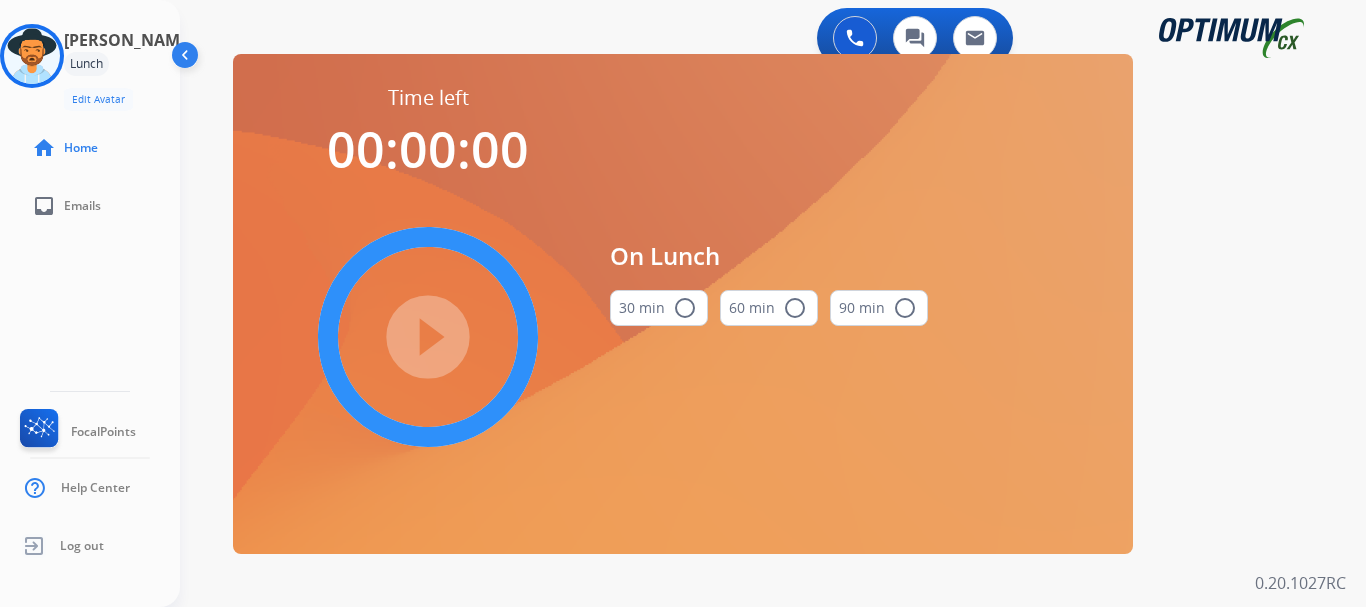 click at bounding box center [32, 56] 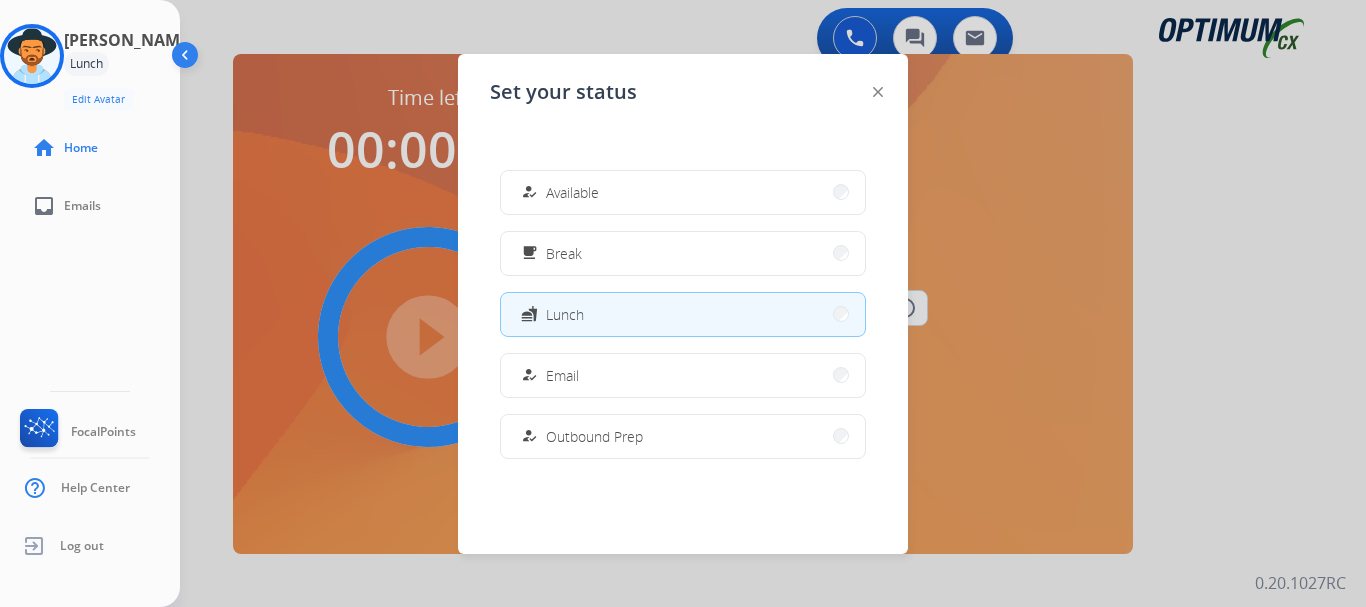 click on "how_to_reg Email" at bounding box center [683, 375] 